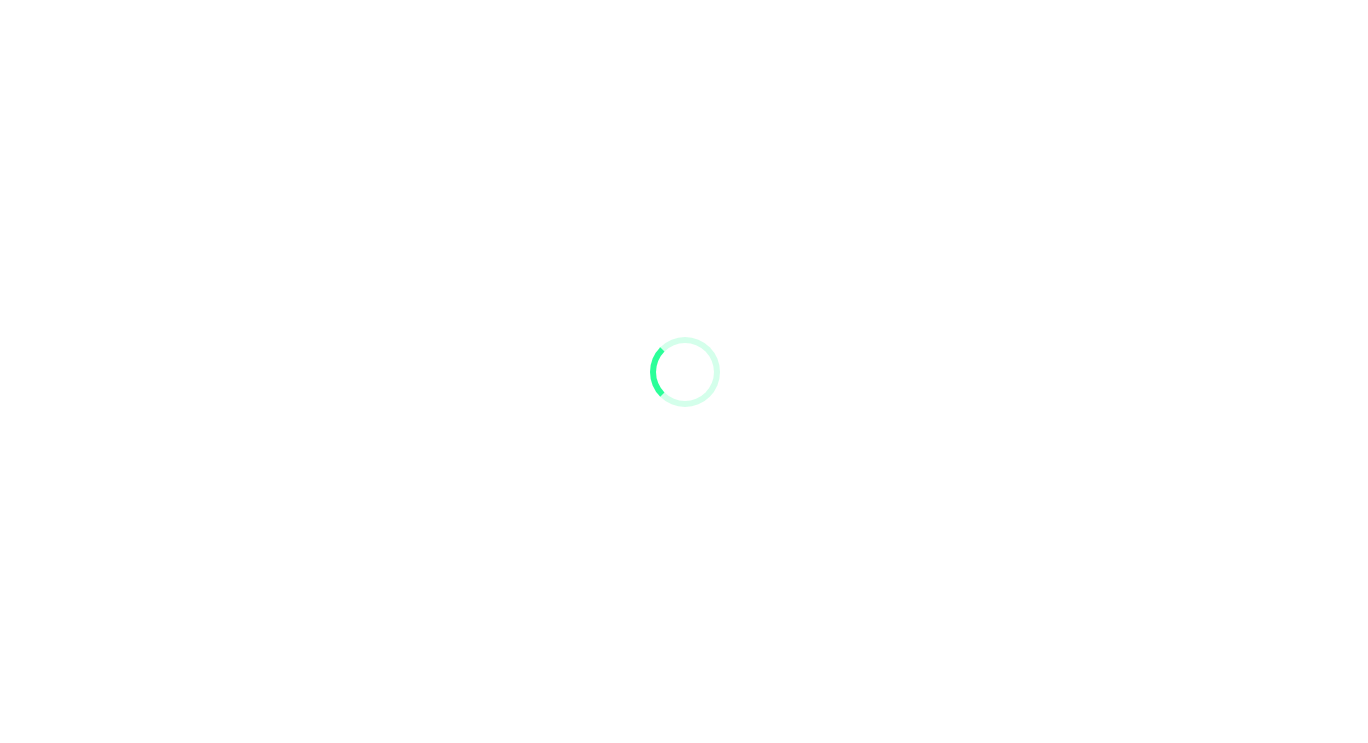 scroll, scrollTop: 0, scrollLeft: 0, axis: both 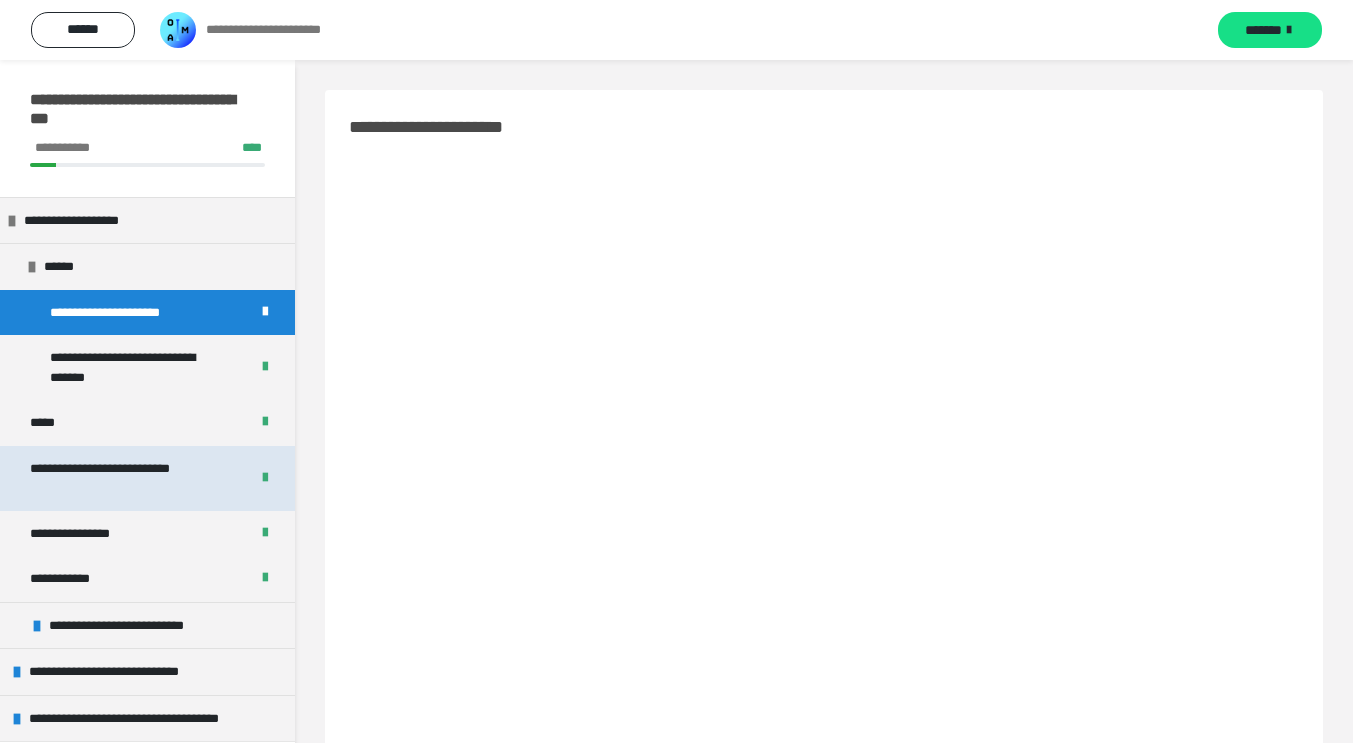 click on "**********" at bounding box center [147, 478] 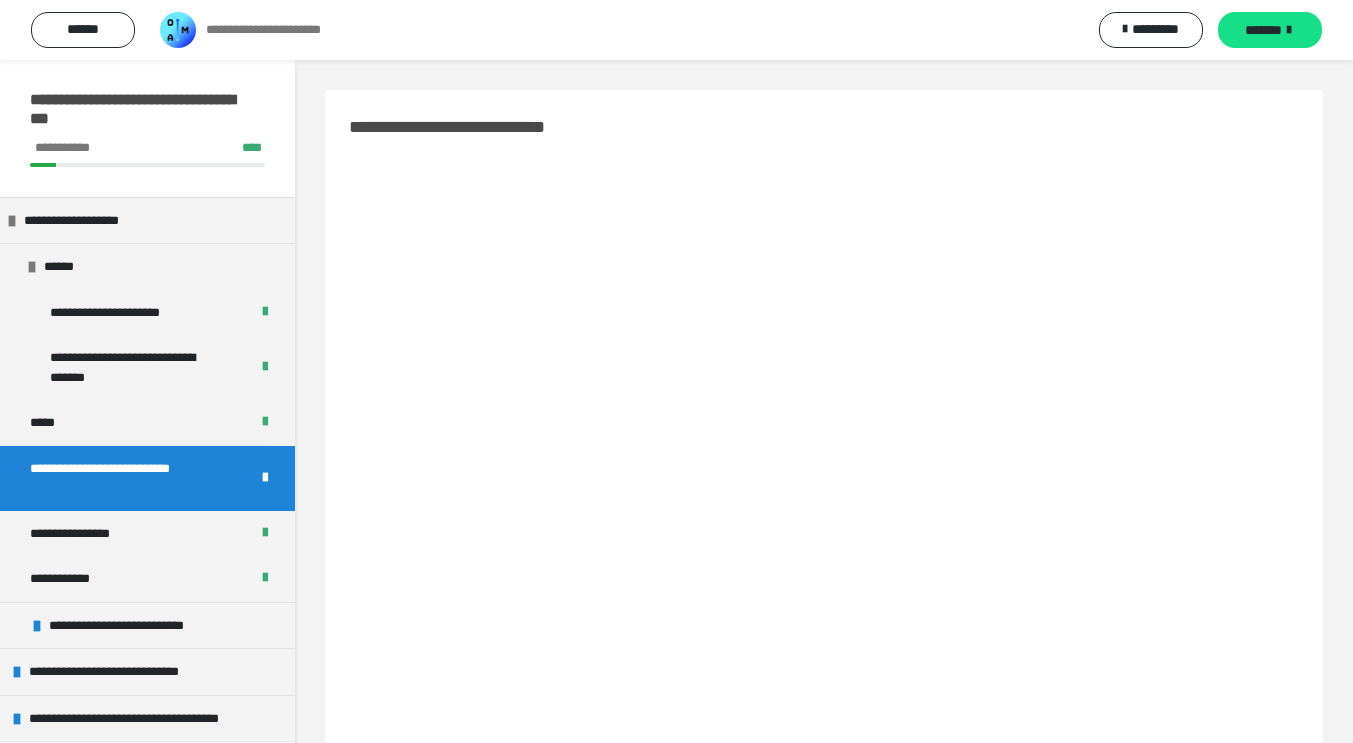 click on "**********" at bounding box center (147, 478) 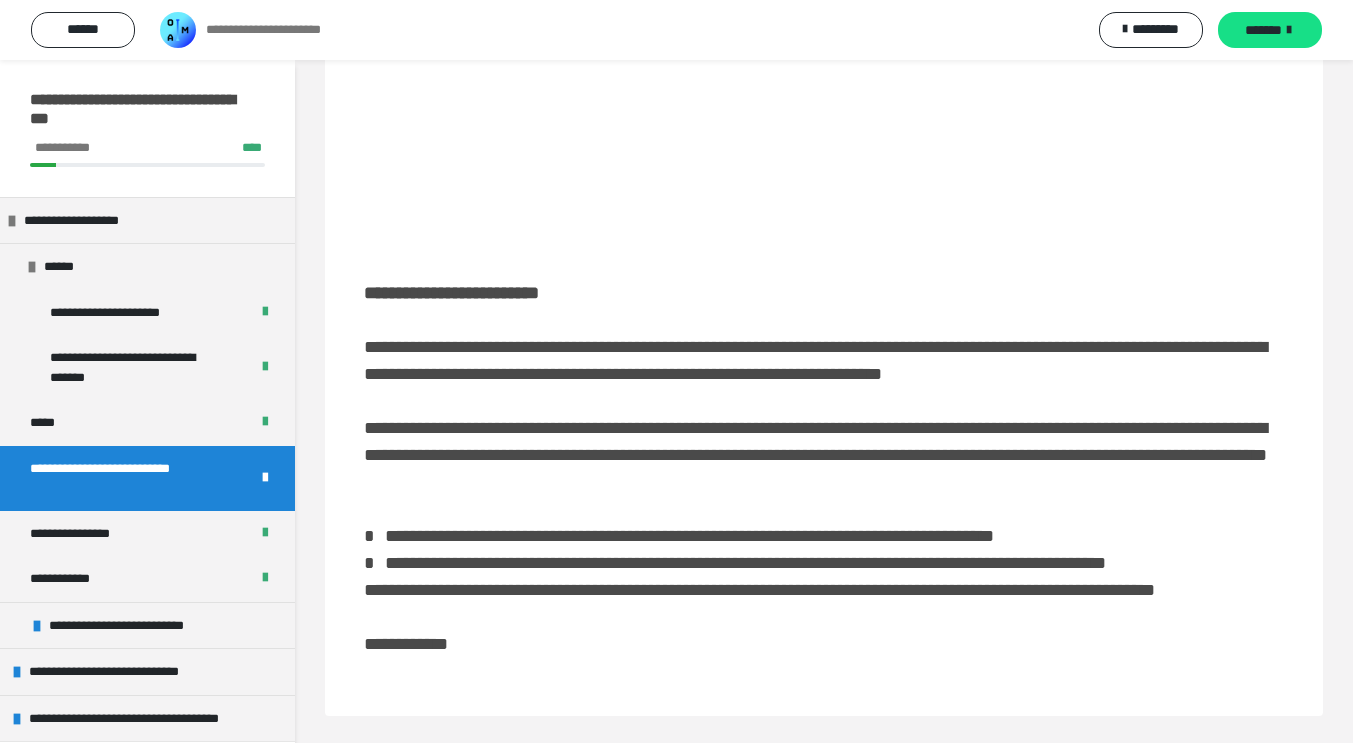 scroll, scrollTop: 550, scrollLeft: 0, axis: vertical 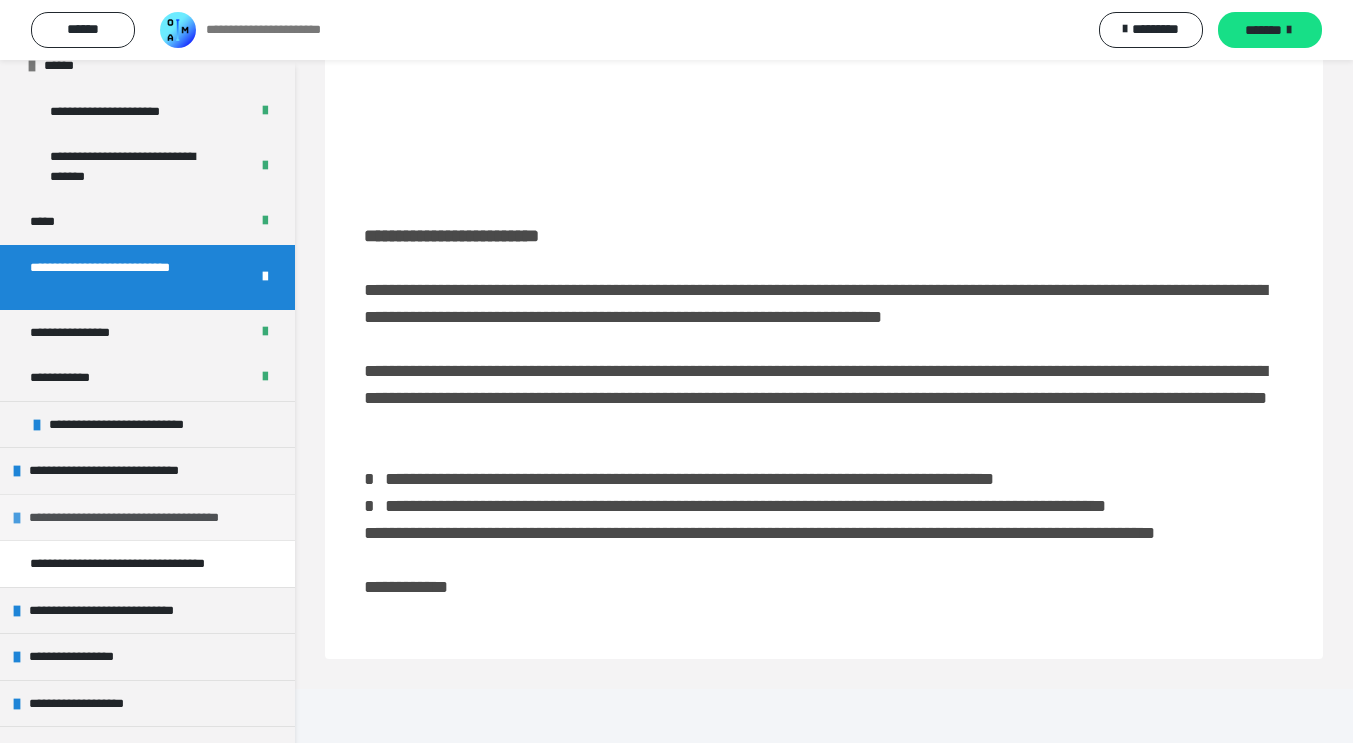 click on "**********" at bounding box center [147, 518] 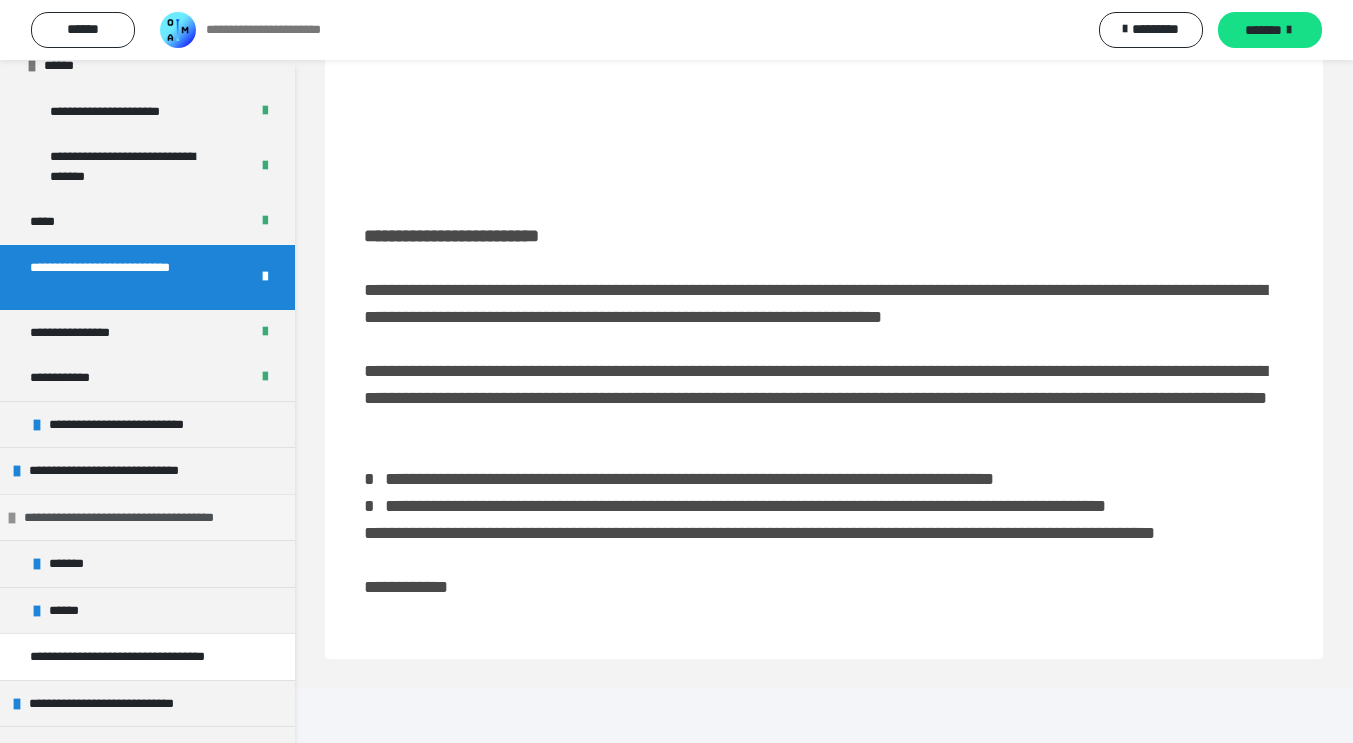 click on "**********" at bounding box center [142, 518] 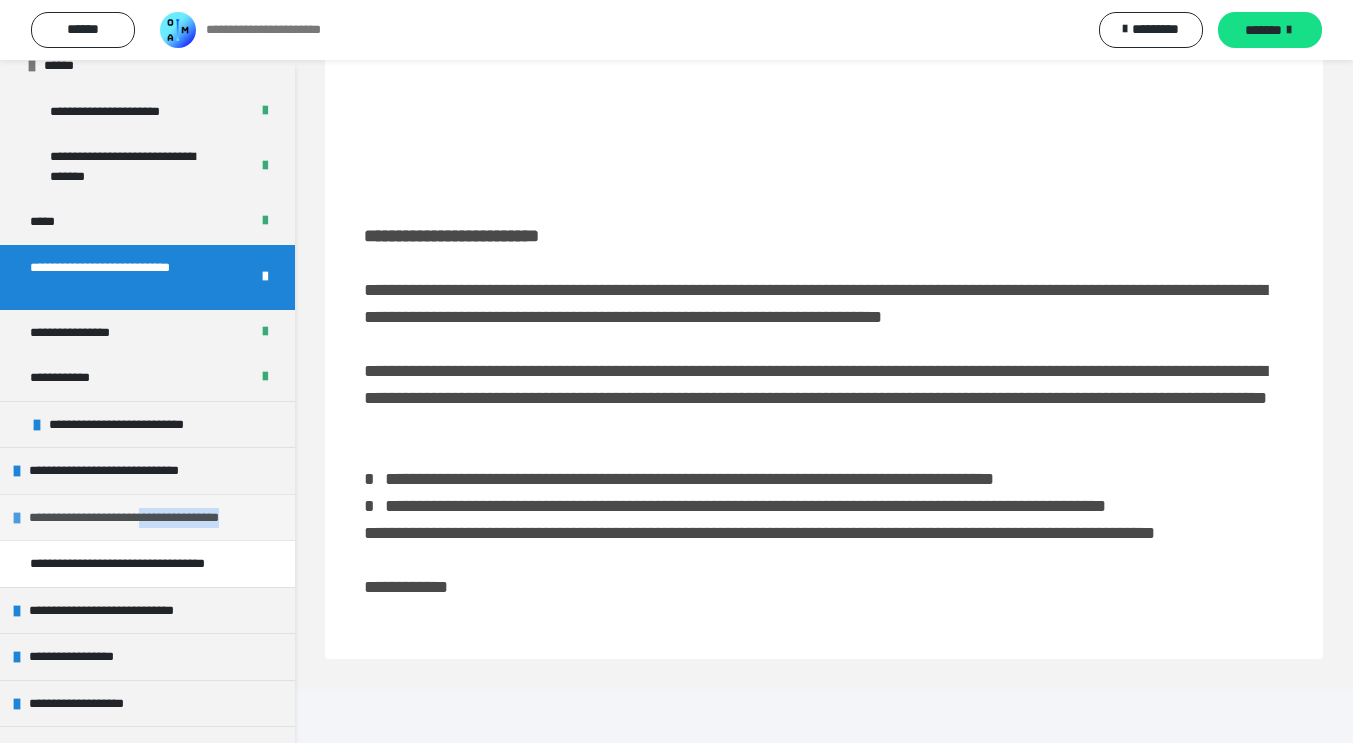 click on "**********" at bounding box center [147, 518] 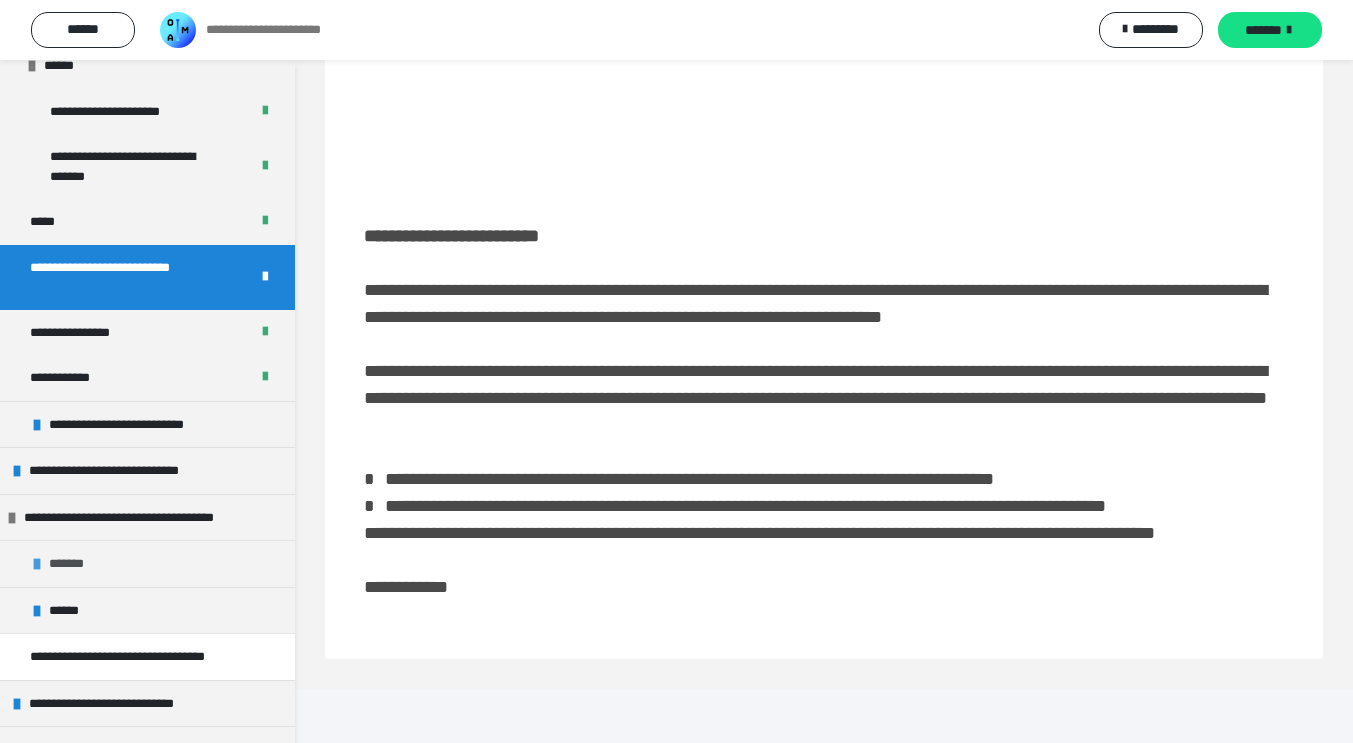 click on "*******" at bounding box center (147, 563) 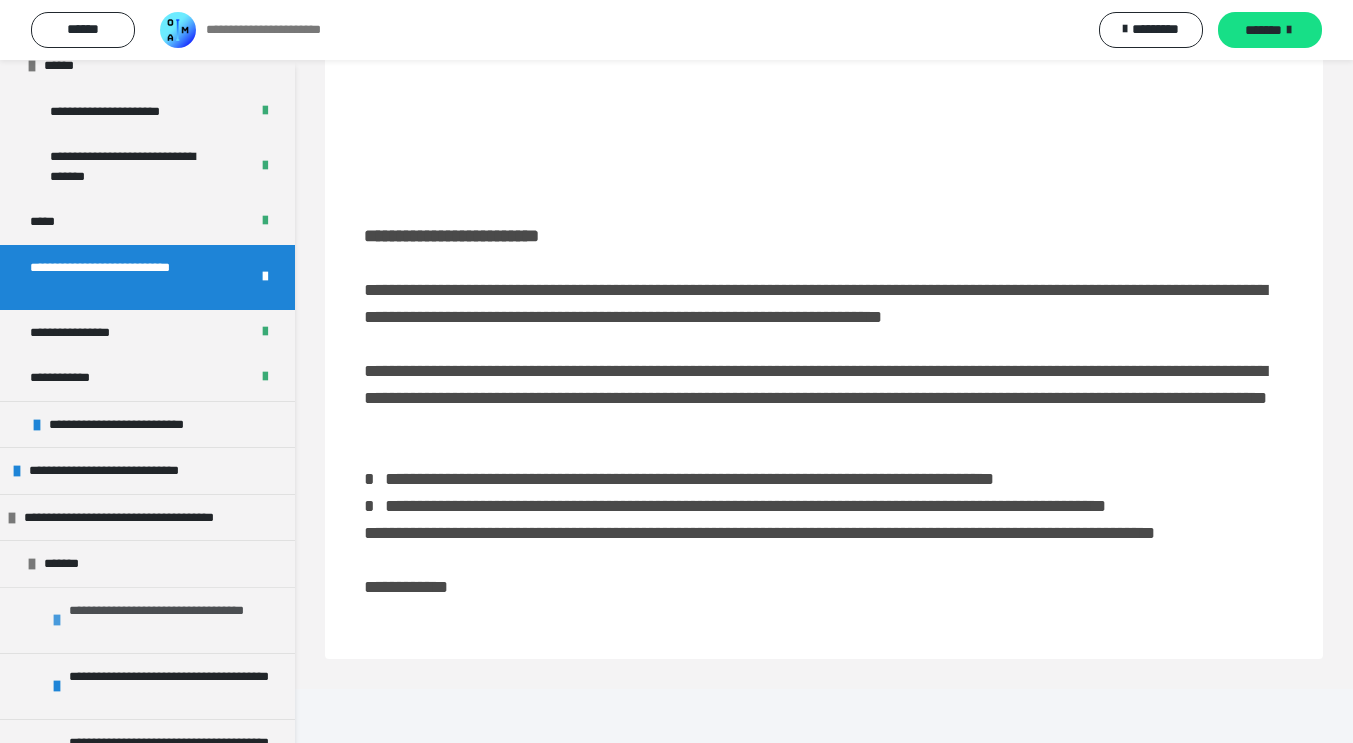 scroll, scrollTop: 324, scrollLeft: 0, axis: vertical 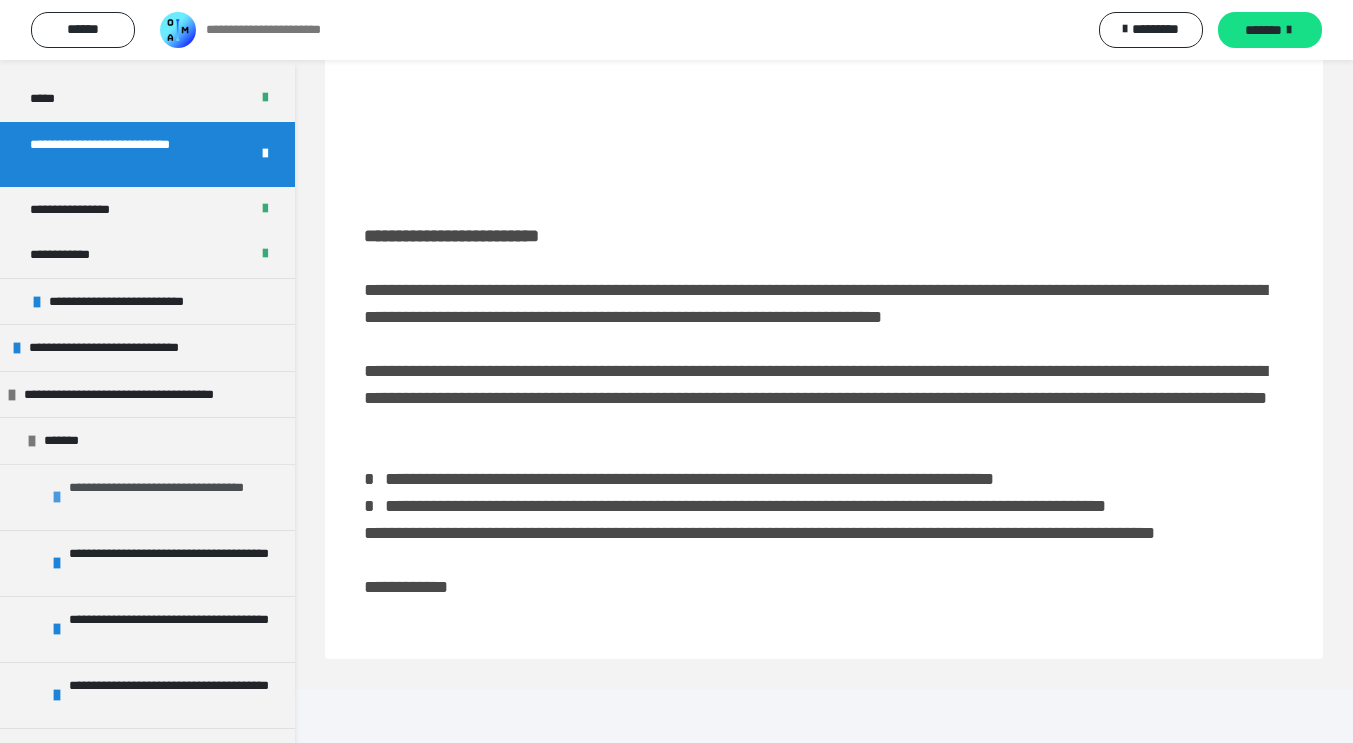 click on "**********" at bounding box center (169, 497) 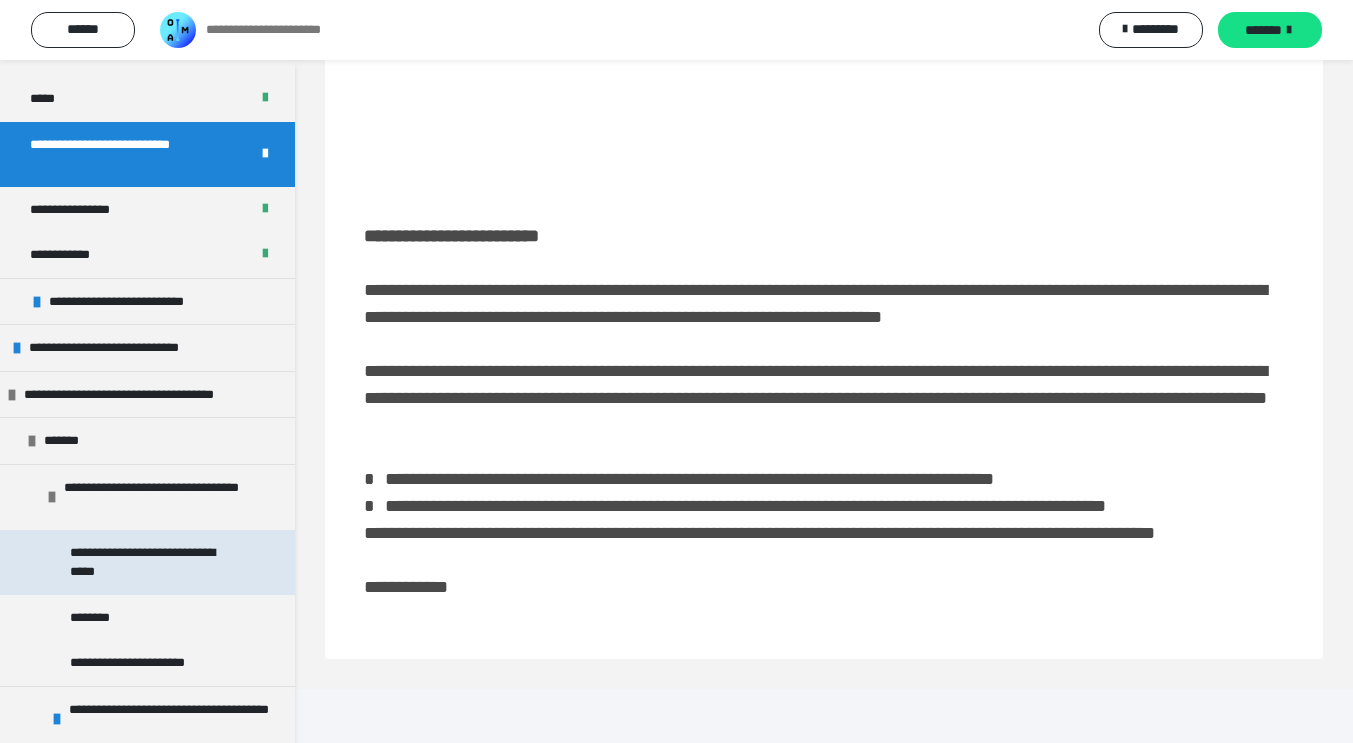 click on "**********" at bounding box center (152, 562) 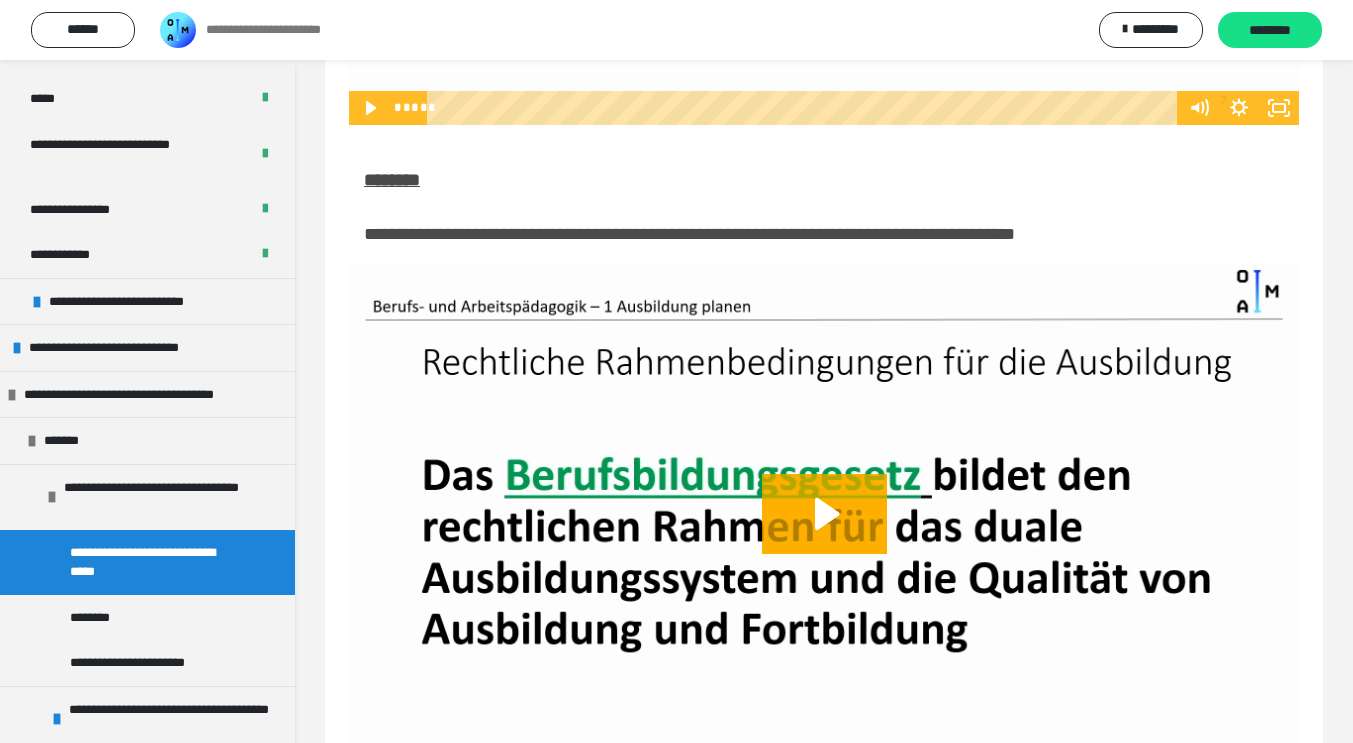 click at bounding box center (824, 530) 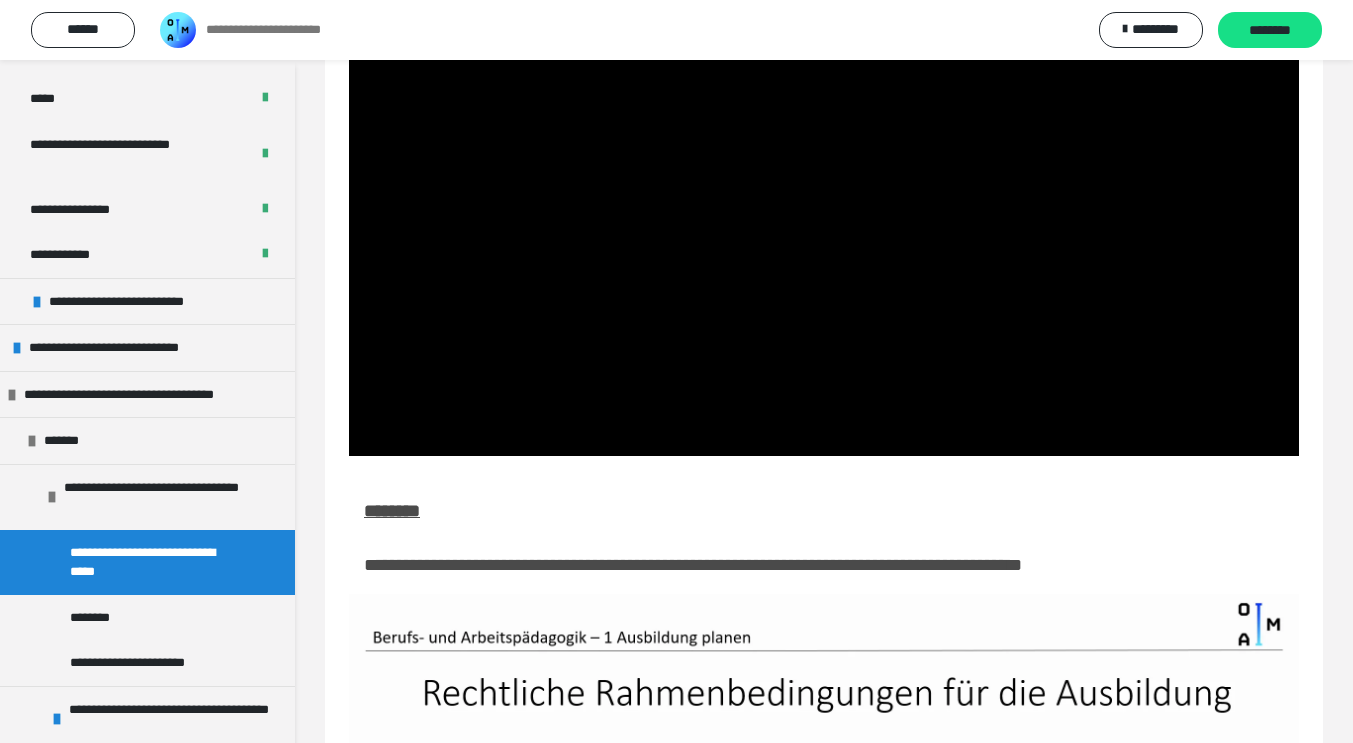 scroll, scrollTop: 901, scrollLeft: 0, axis: vertical 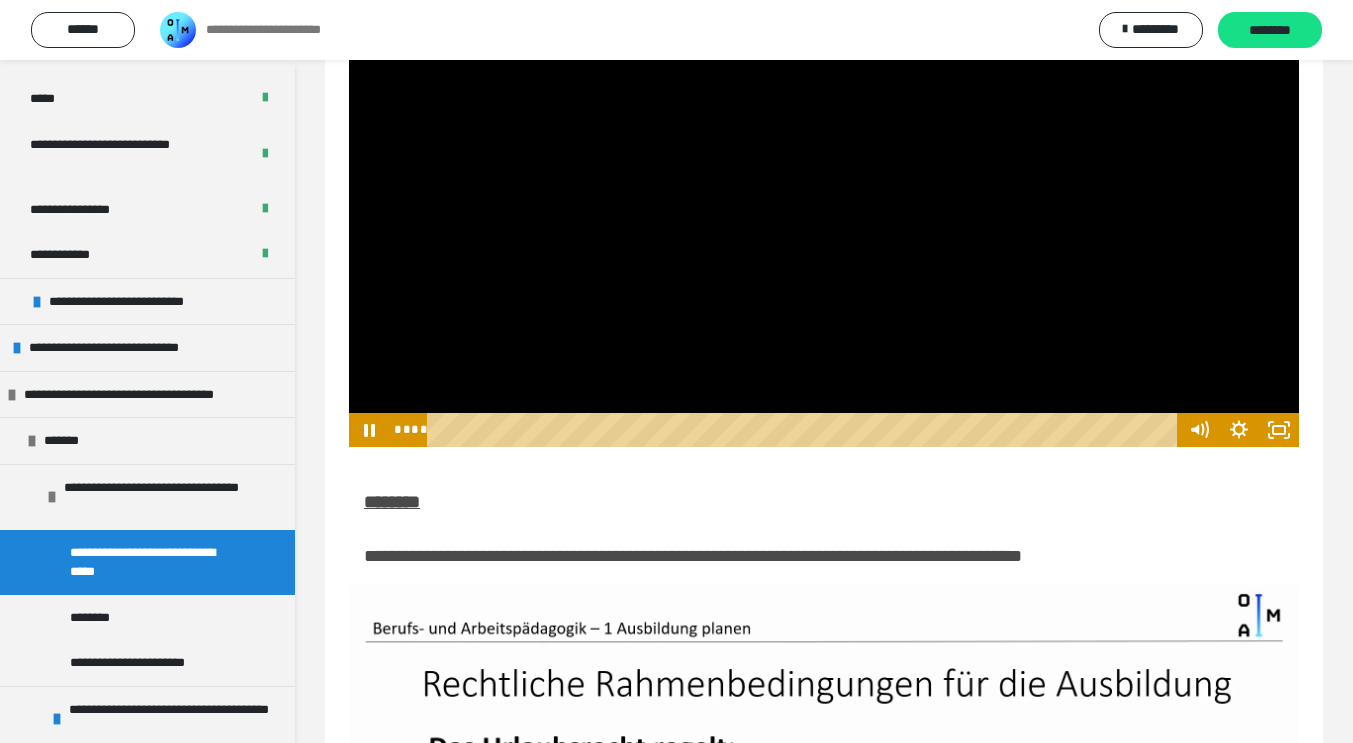 click at bounding box center [824, 179] 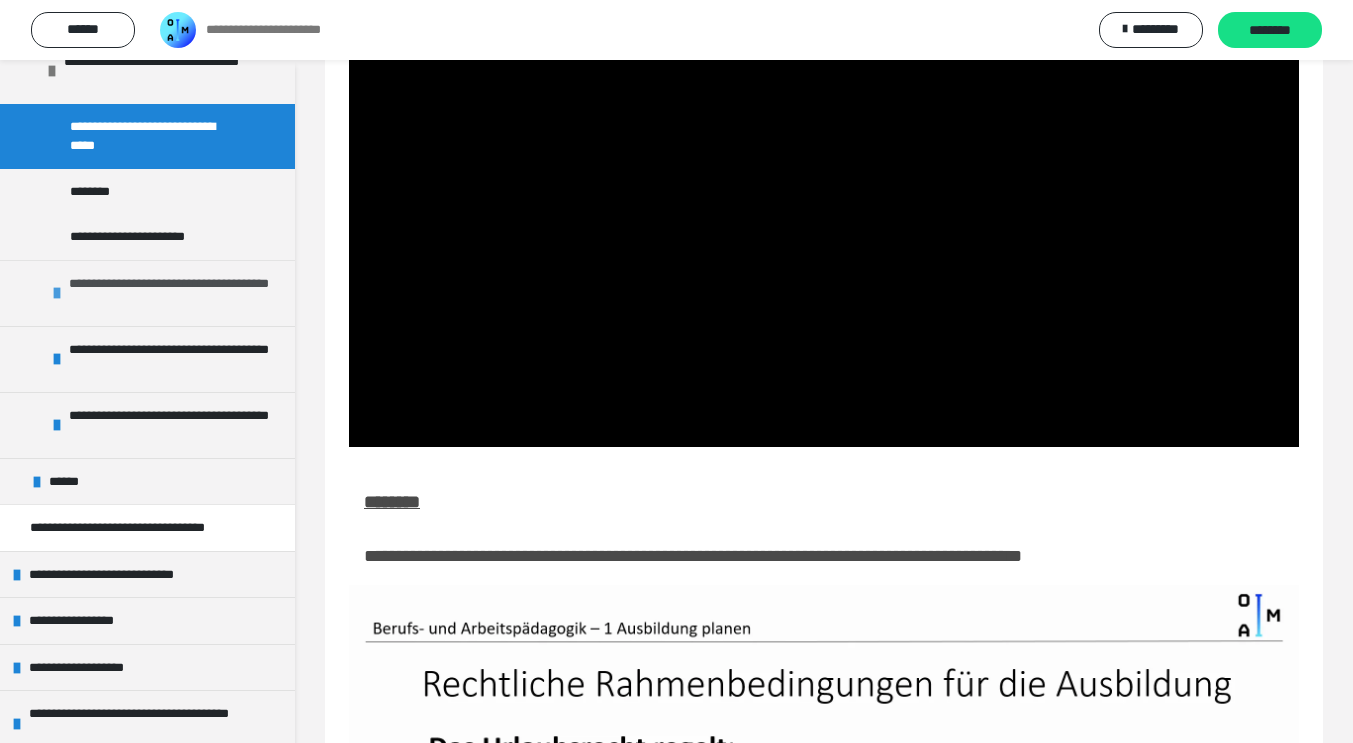 scroll, scrollTop: 768, scrollLeft: 0, axis: vertical 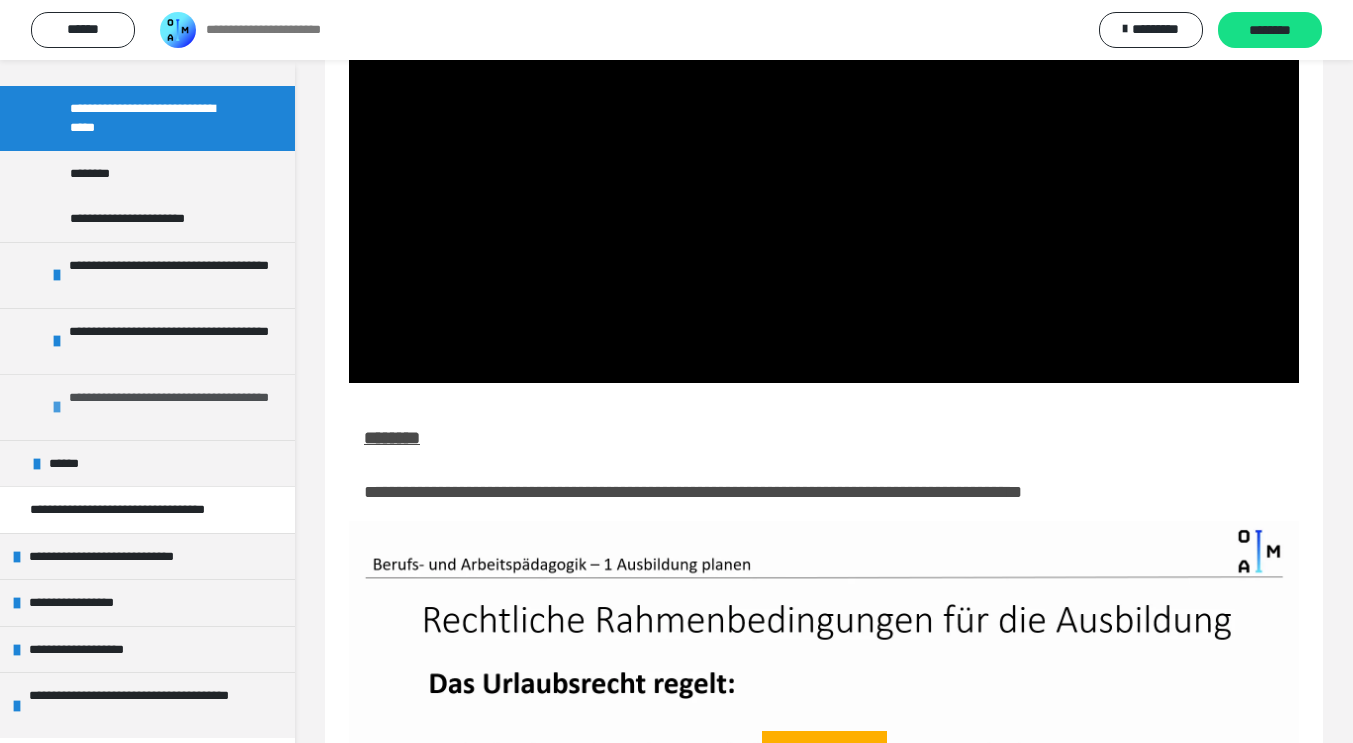 click on "**********" at bounding box center (169, 407) 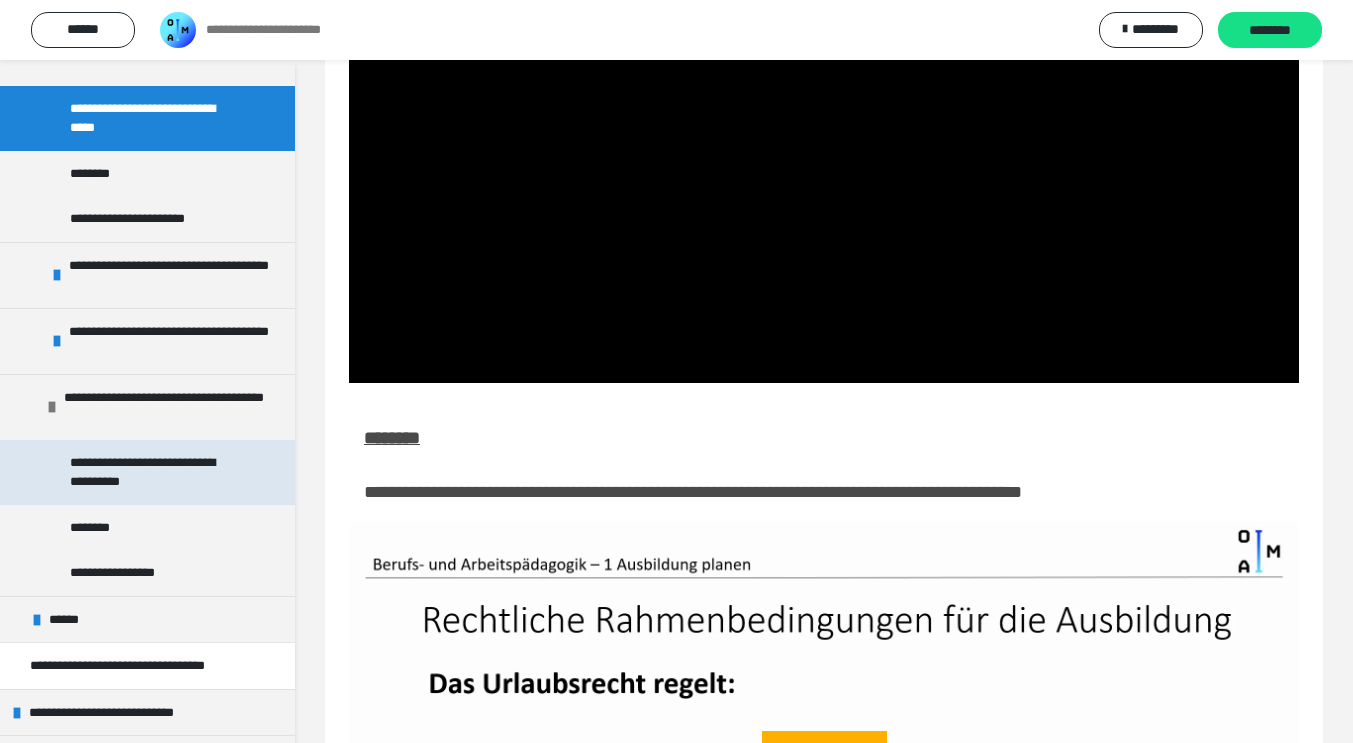 click on "**********" at bounding box center (147, 472) 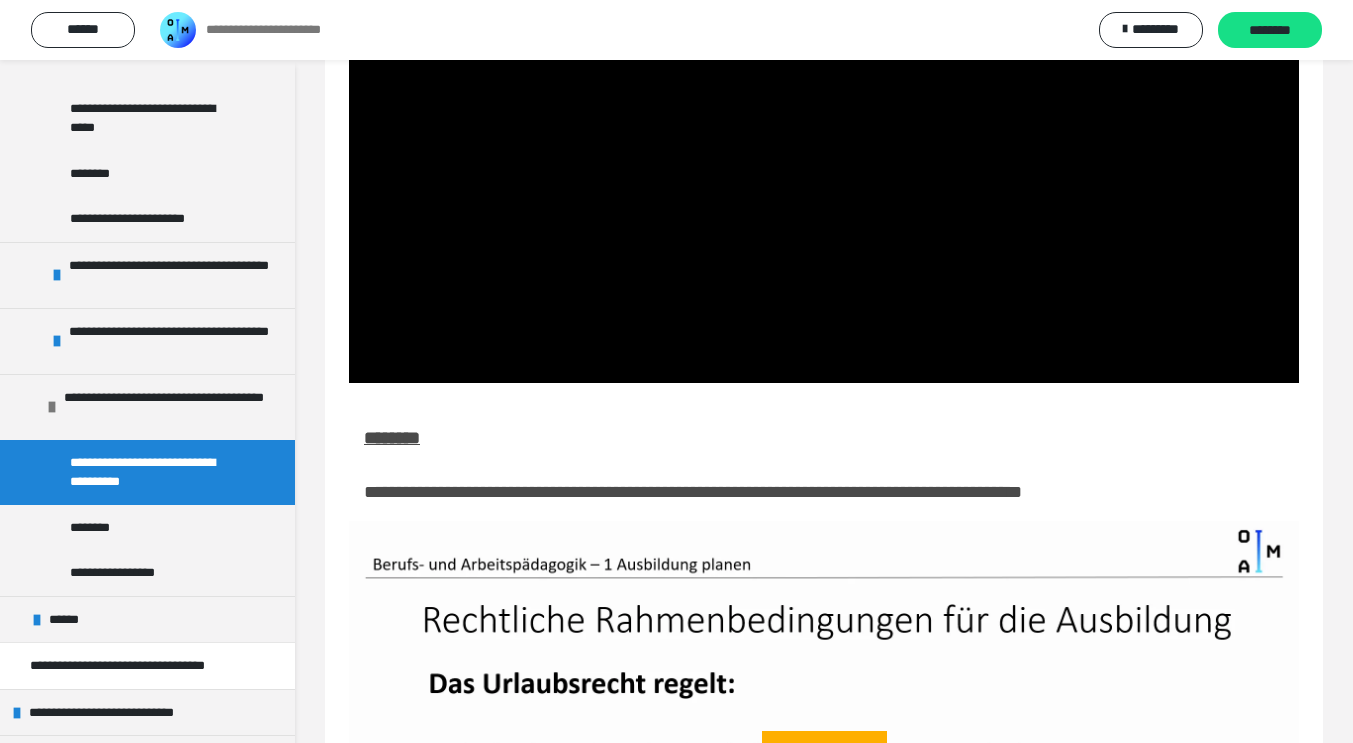 click on "**********" at bounding box center [147, 472] 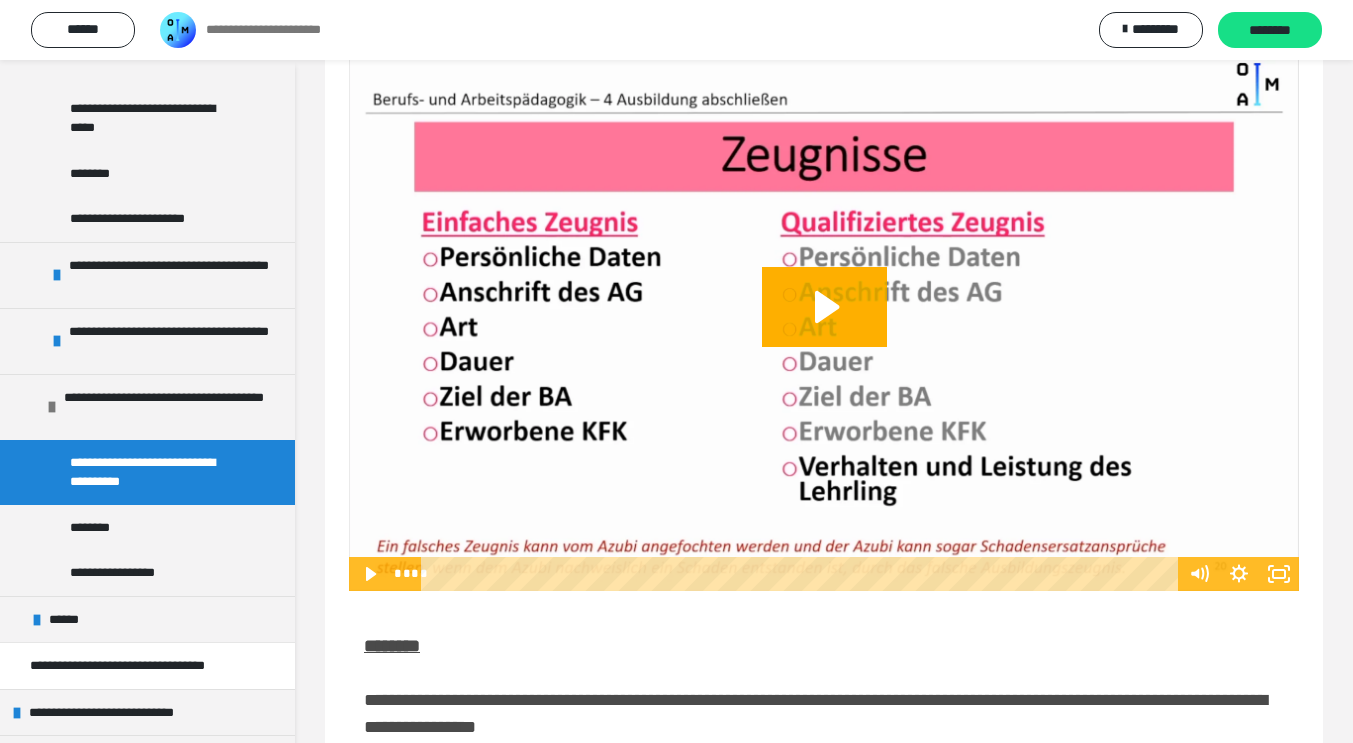 scroll, scrollTop: 687, scrollLeft: 0, axis: vertical 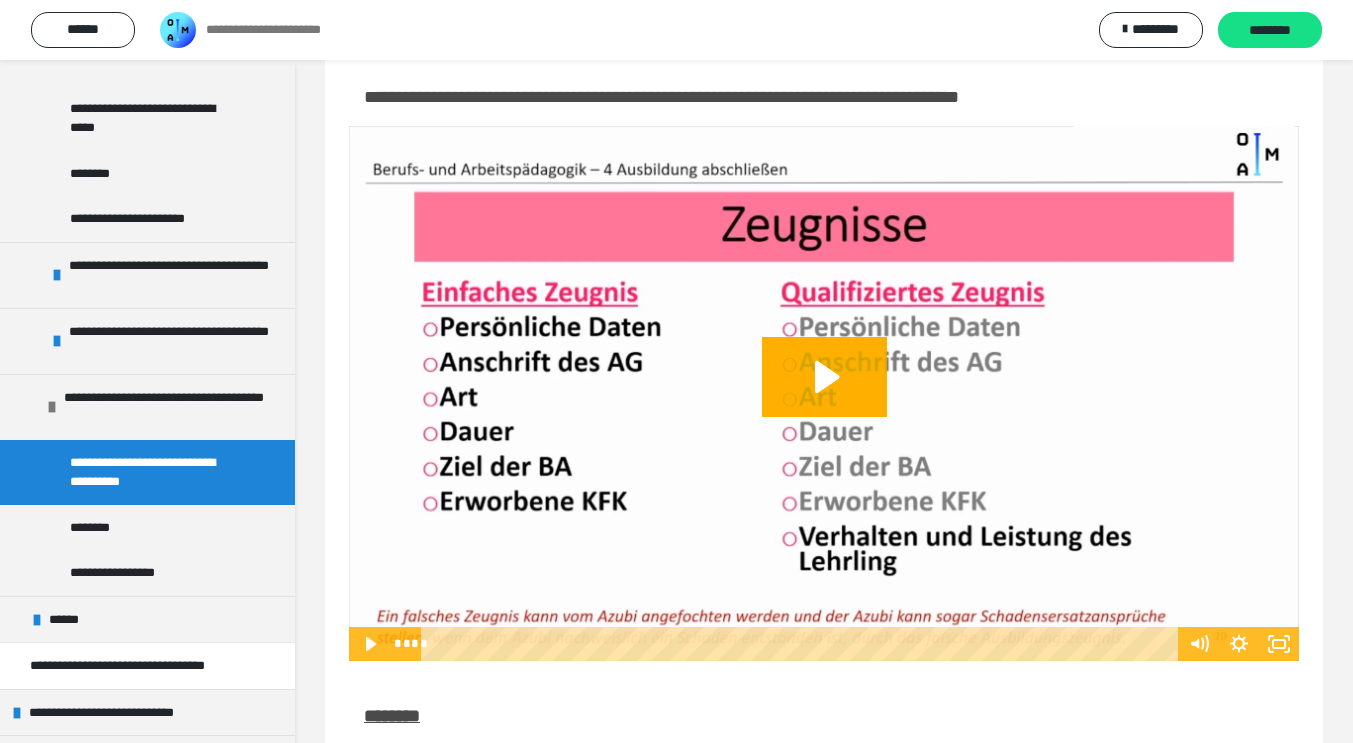 click at bounding box center (824, 393) 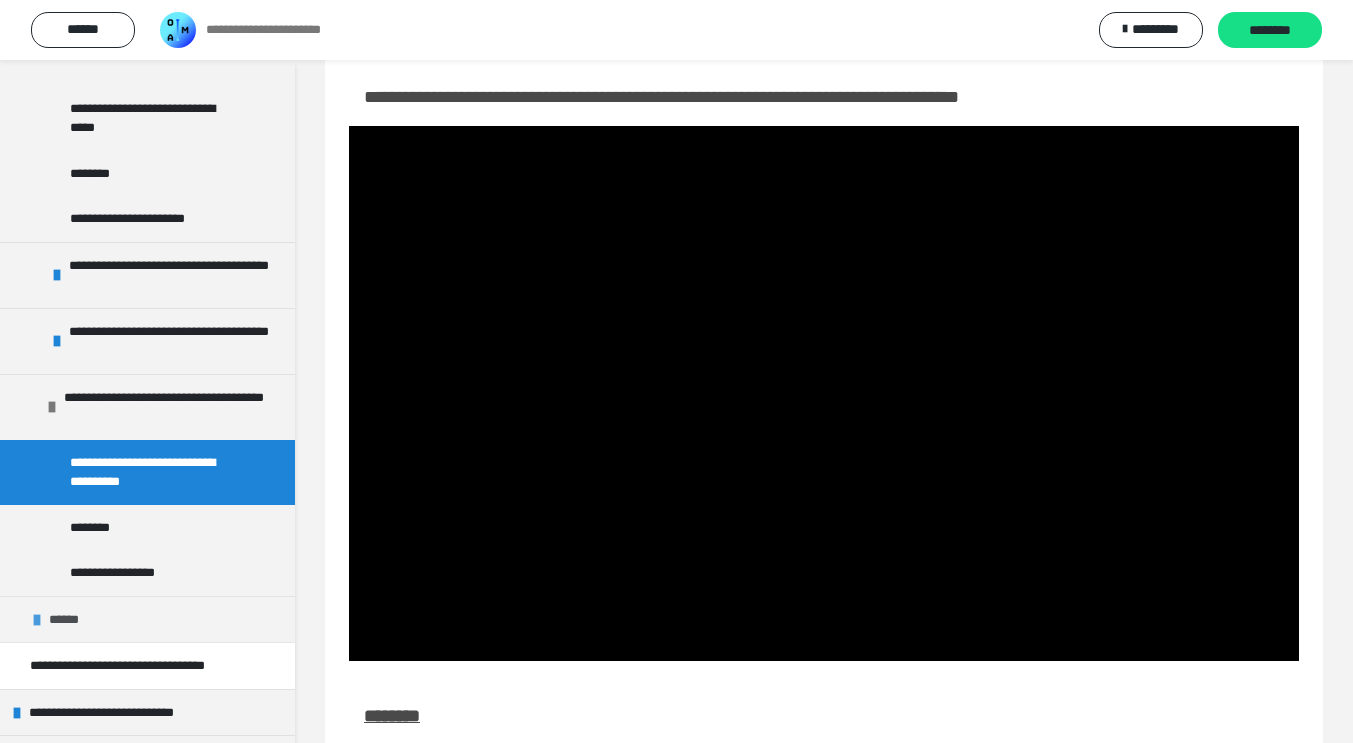 scroll, scrollTop: 924, scrollLeft: 0, axis: vertical 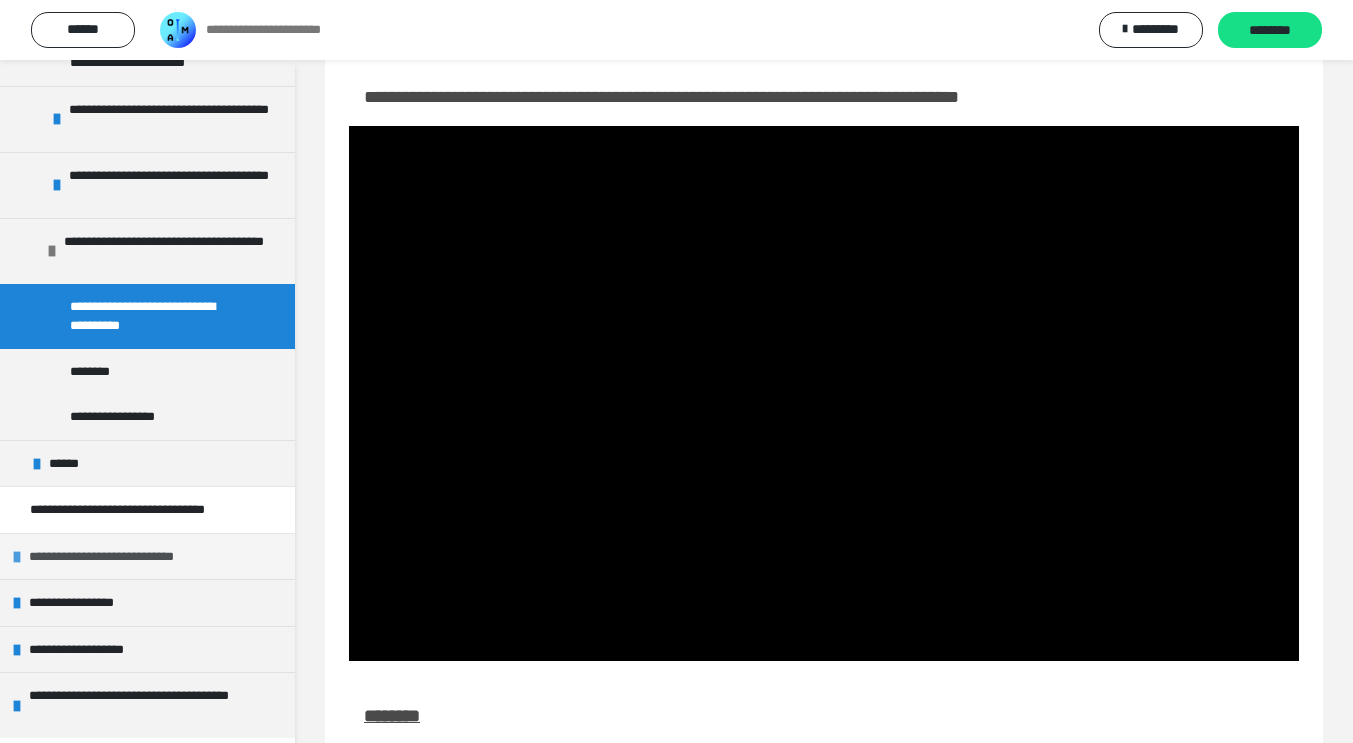 click on "**********" at bounding box center [116, 557] 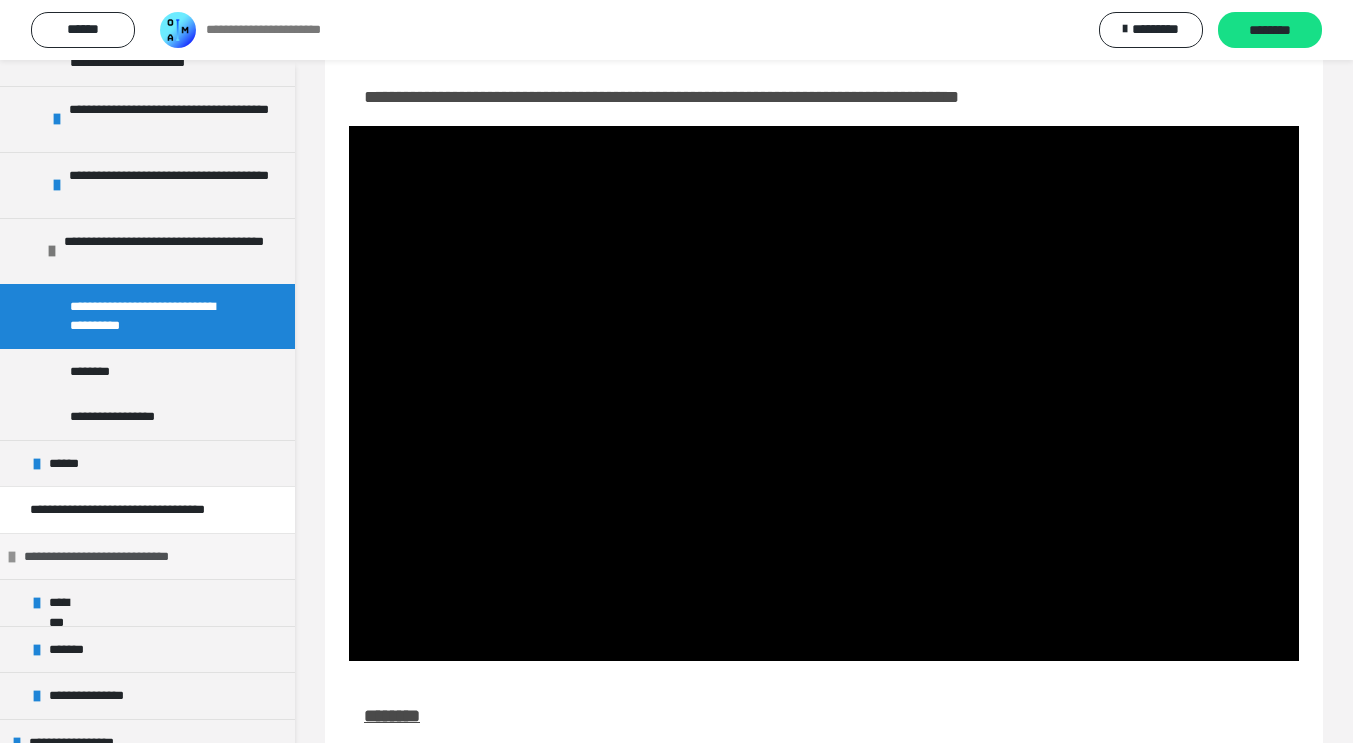 scroll, scrollTop: 1064, scrollLeft: 0, axis: vertical 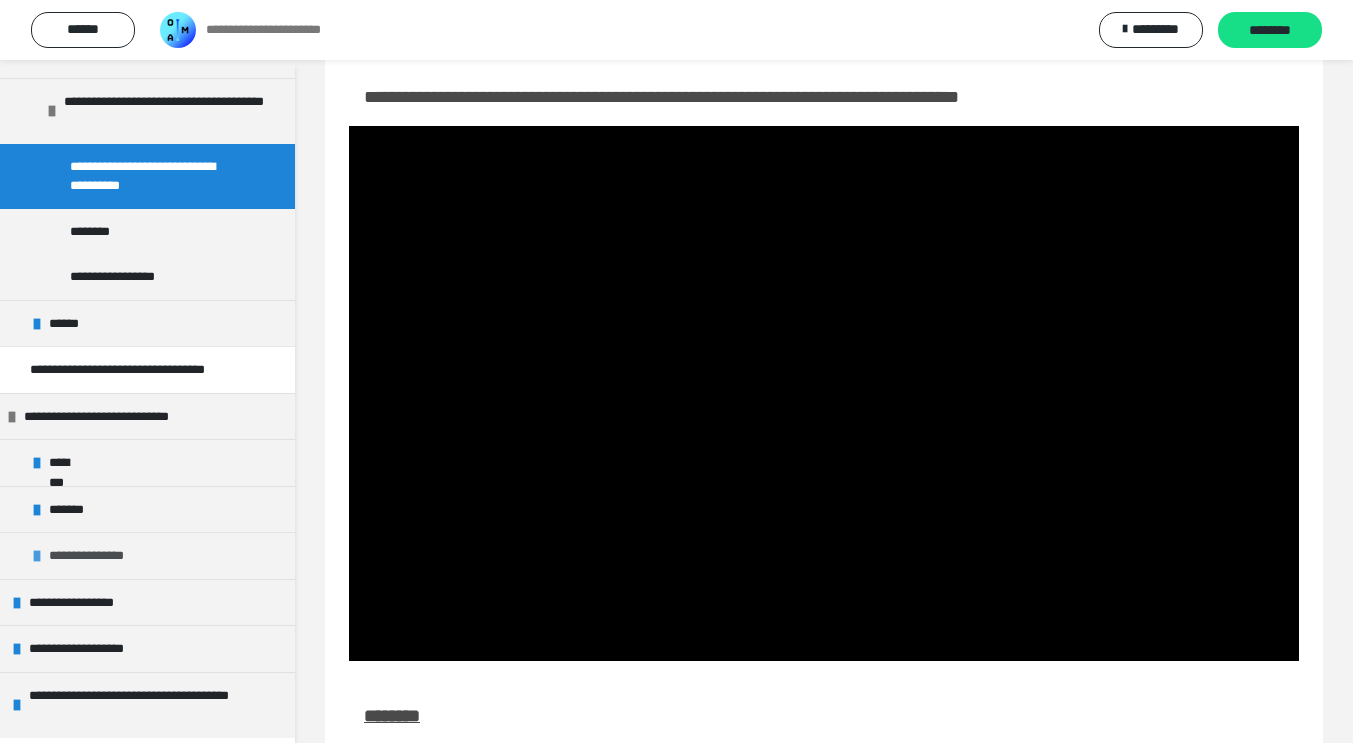 click on "**********" at bounding box center [147, 555] 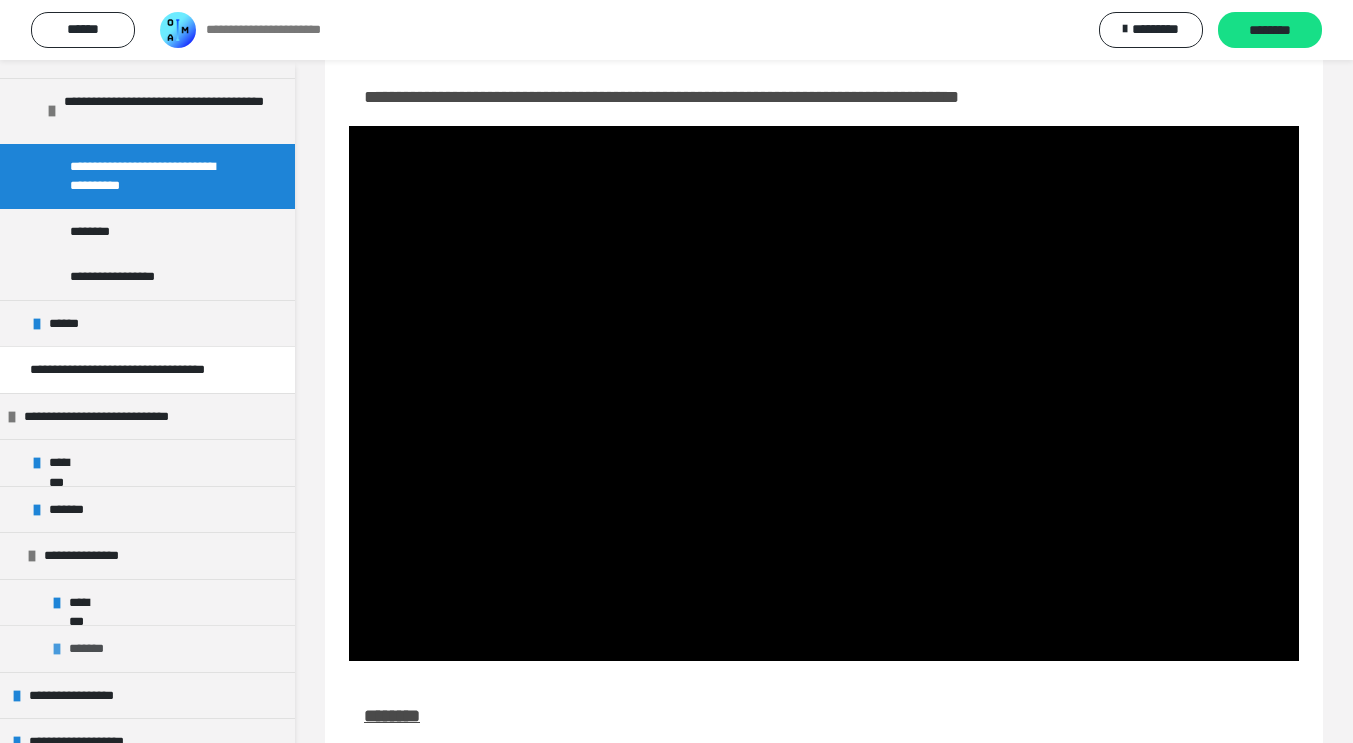 click on "*******" at bounding box center [147, 648] 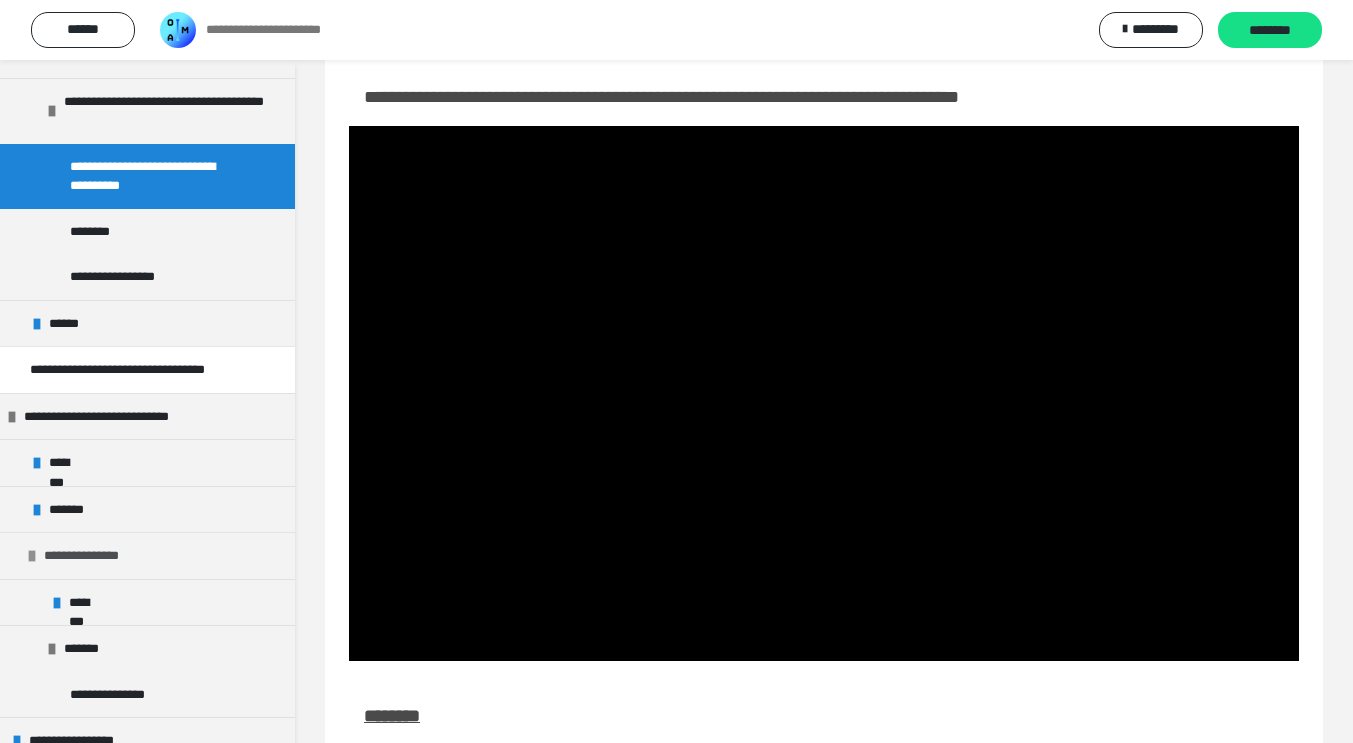 click on "**********" at bounding box center [147, 555] 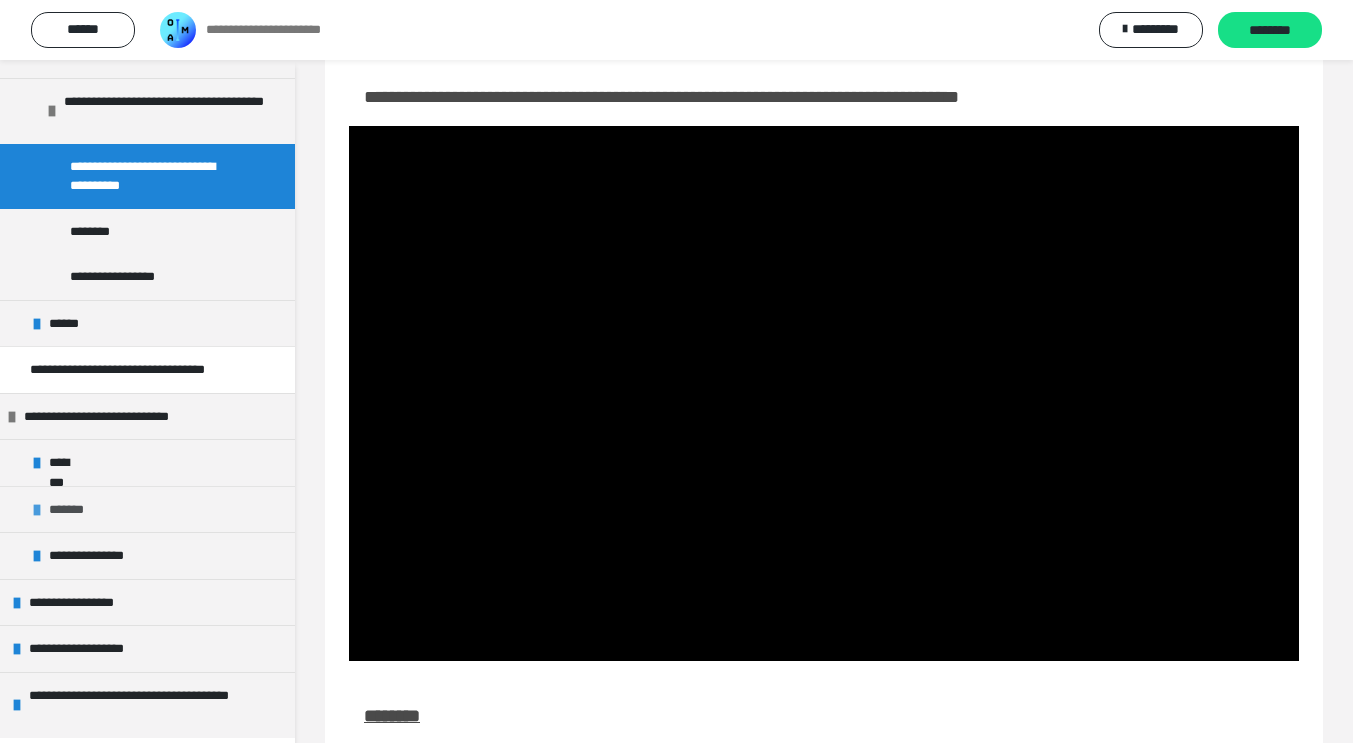 click on "*******" at bounding box center (147, 509) 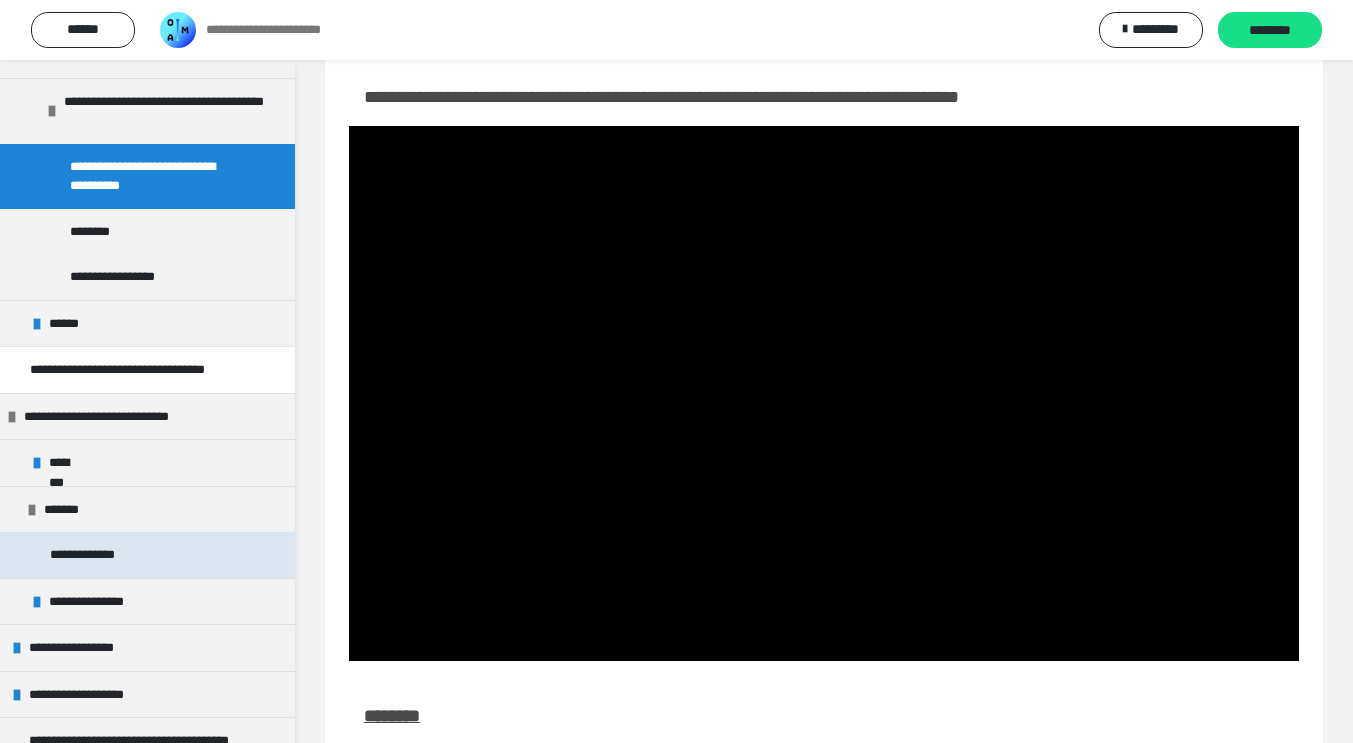 click on "**********" at bounding box center (91, 555) 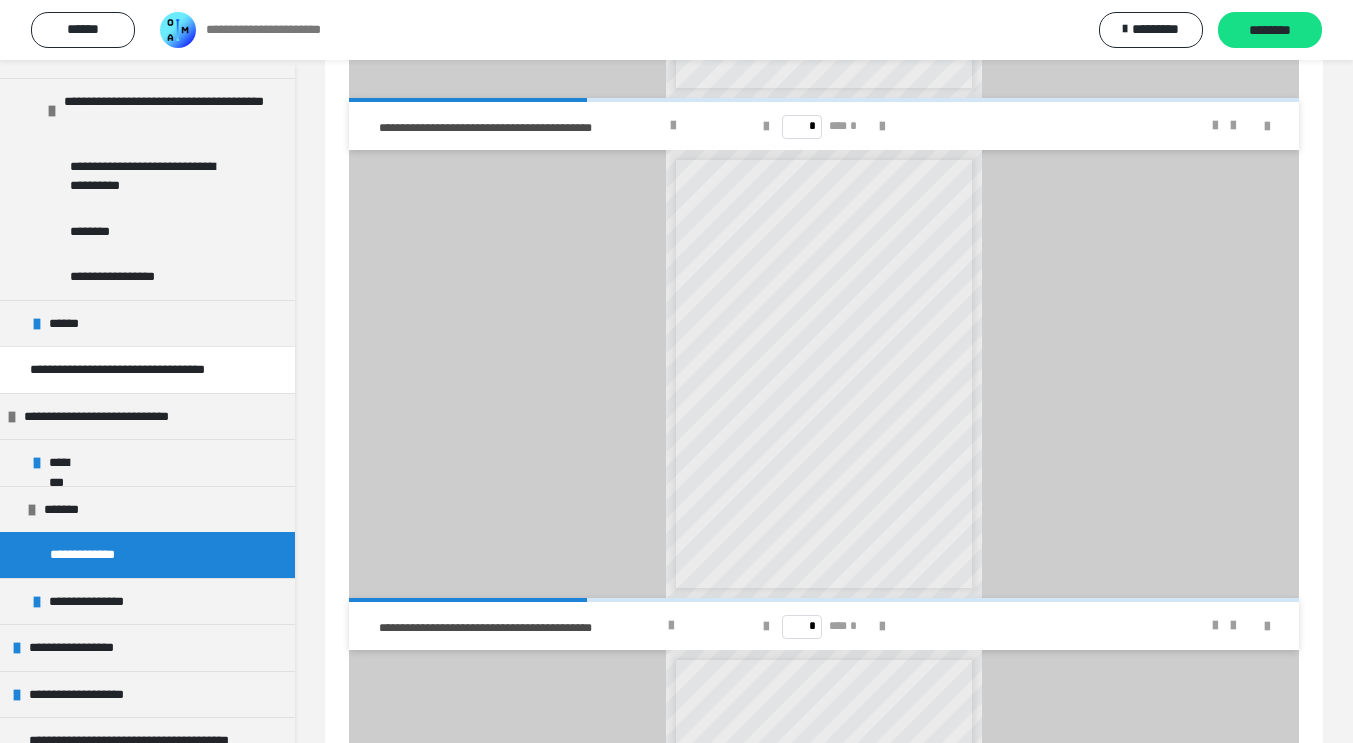 scroll, scrollTop: 2993, scrollLeft: 0, axis: vertical 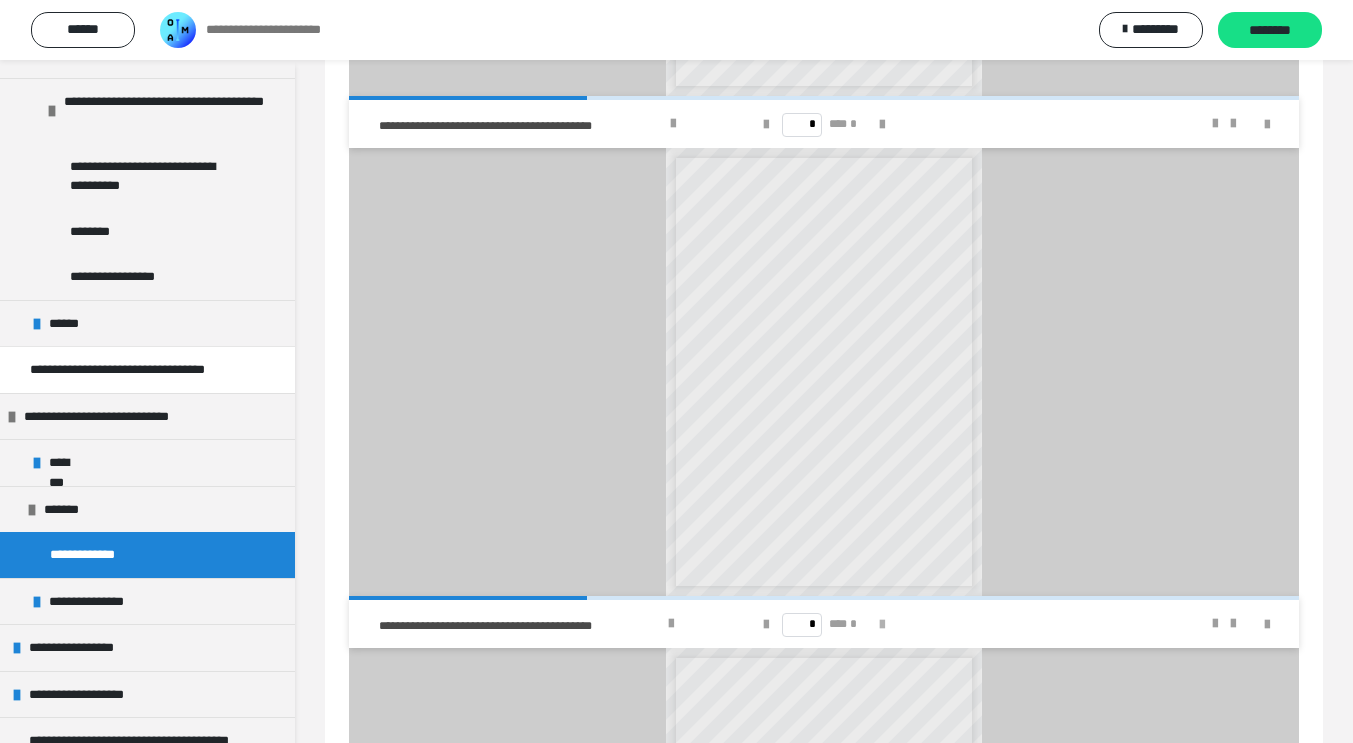 click at bounding box center [882, 624] 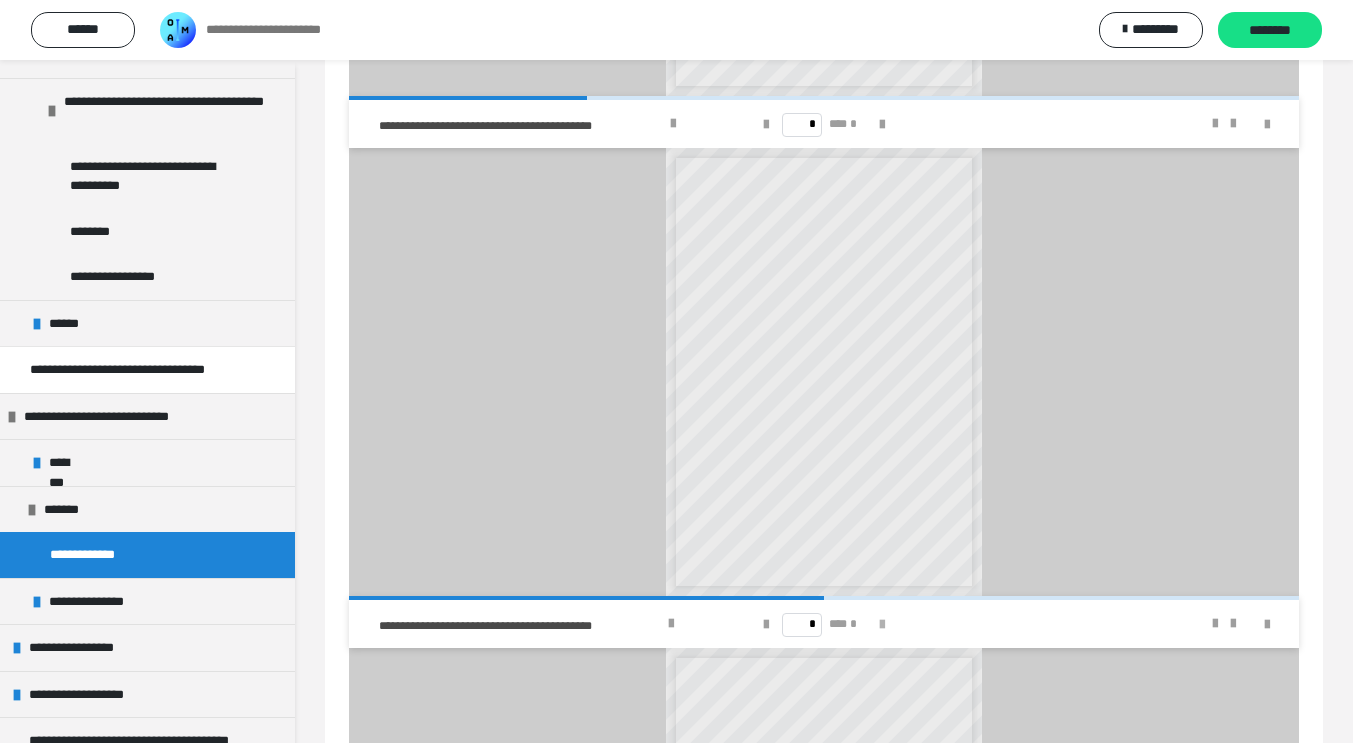 click at bounding box center [882, 624] 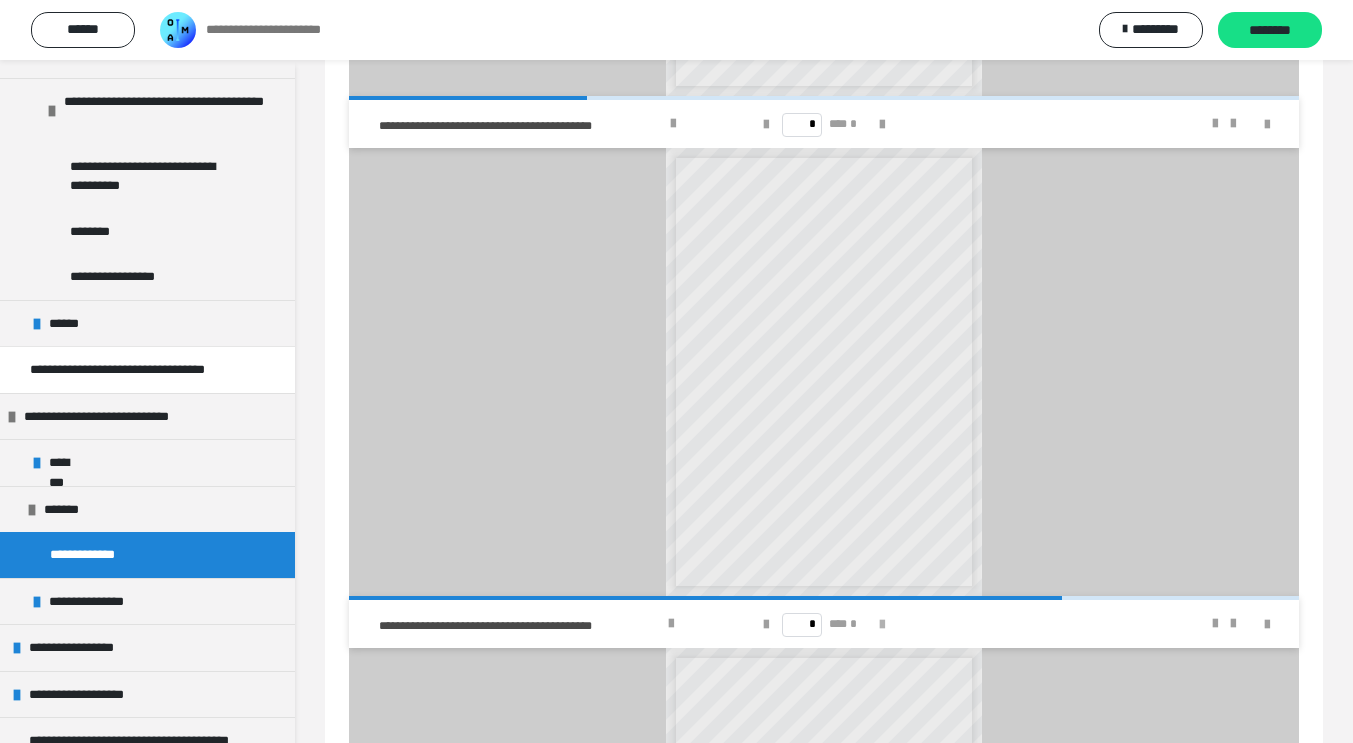 click at bounding box center [882, 624] 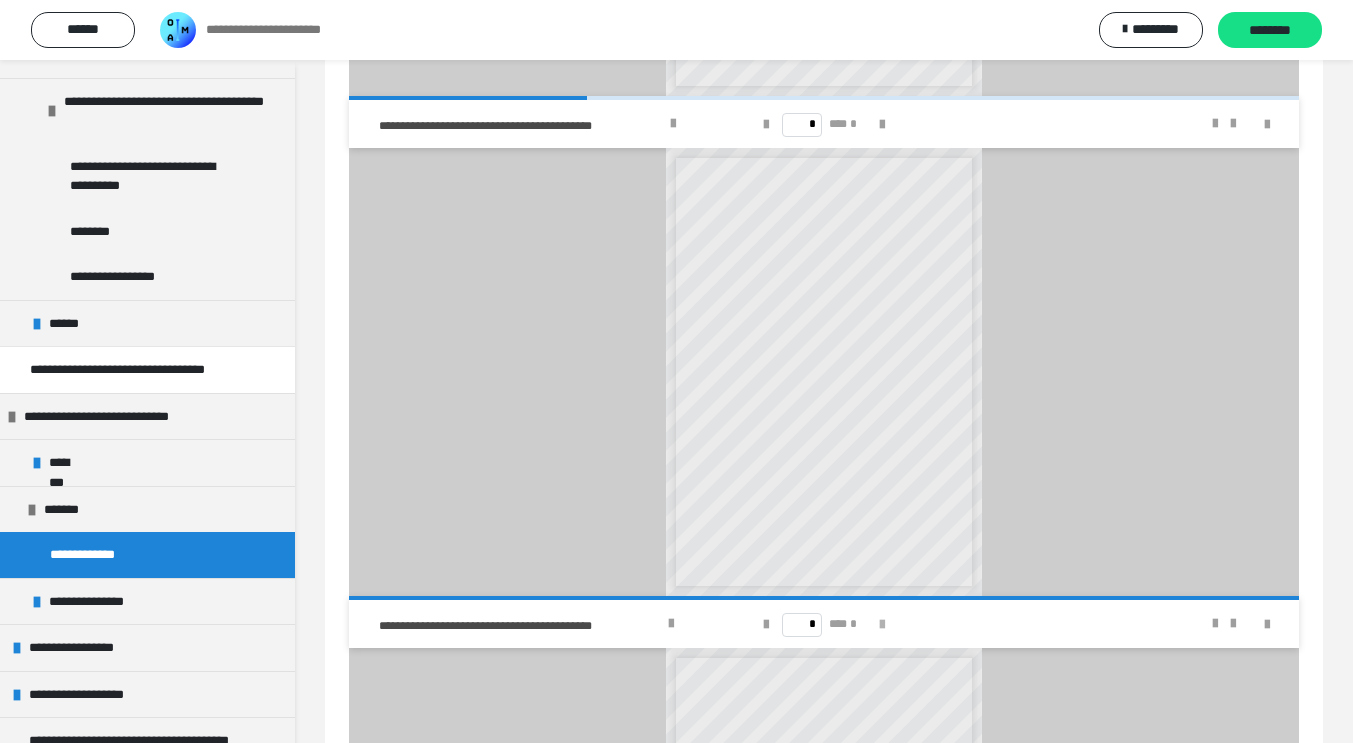 click on "* *** *" at bounding box center [824, 624] 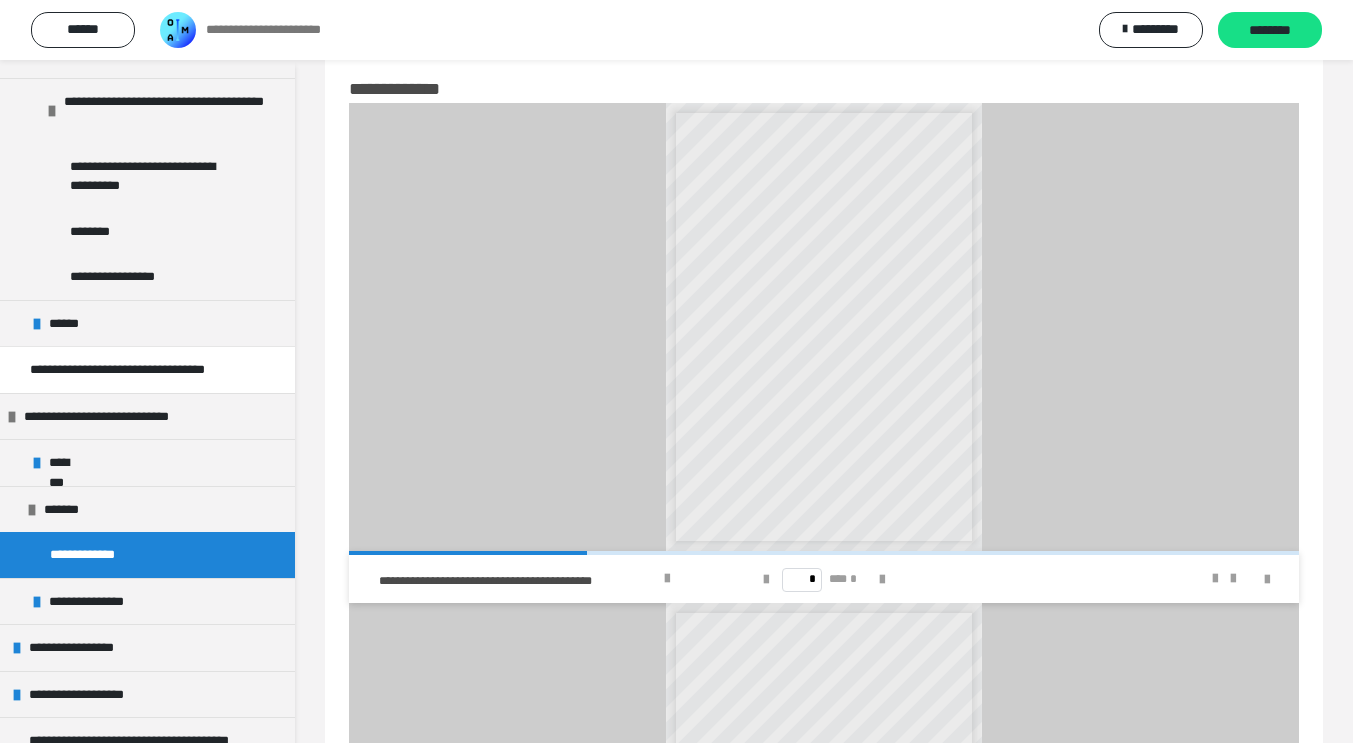 scroll, scrollTop: 0, scrollLeft: 0, axis: both 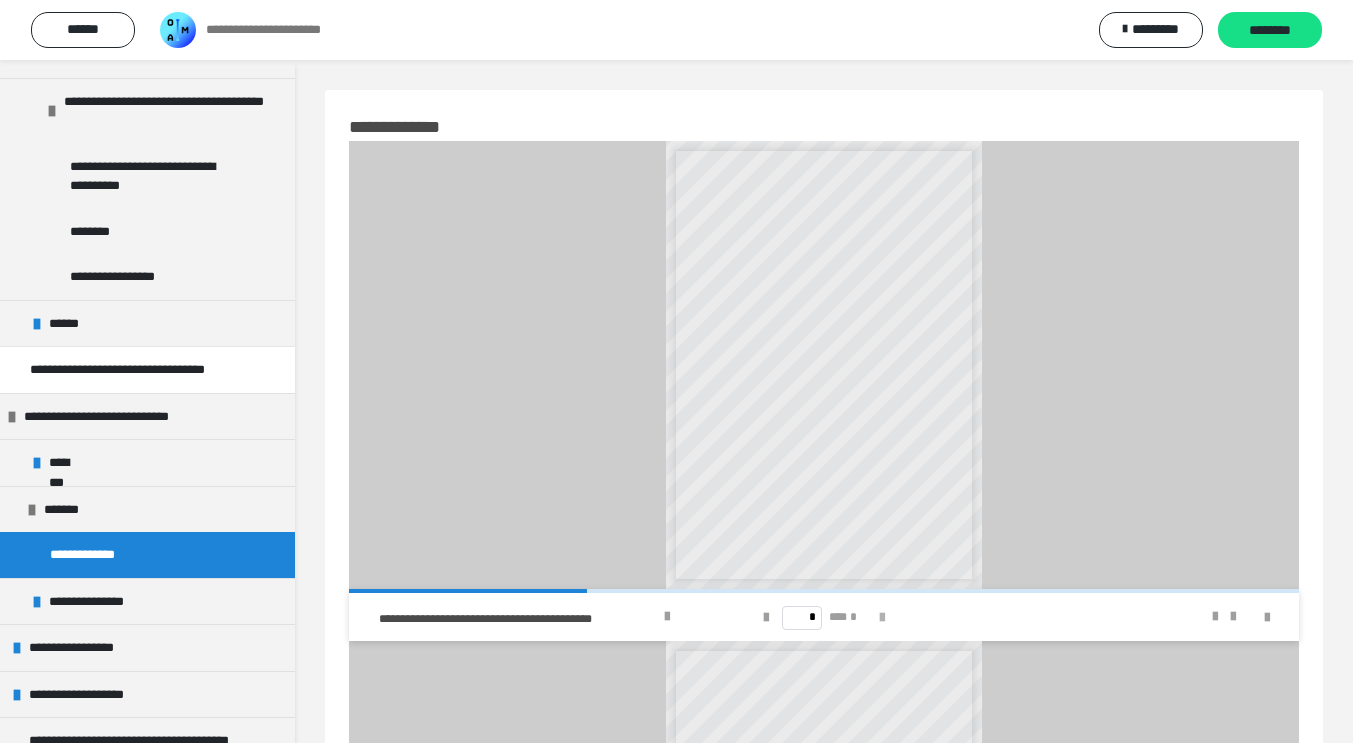 click at bounding box center (882, 618) 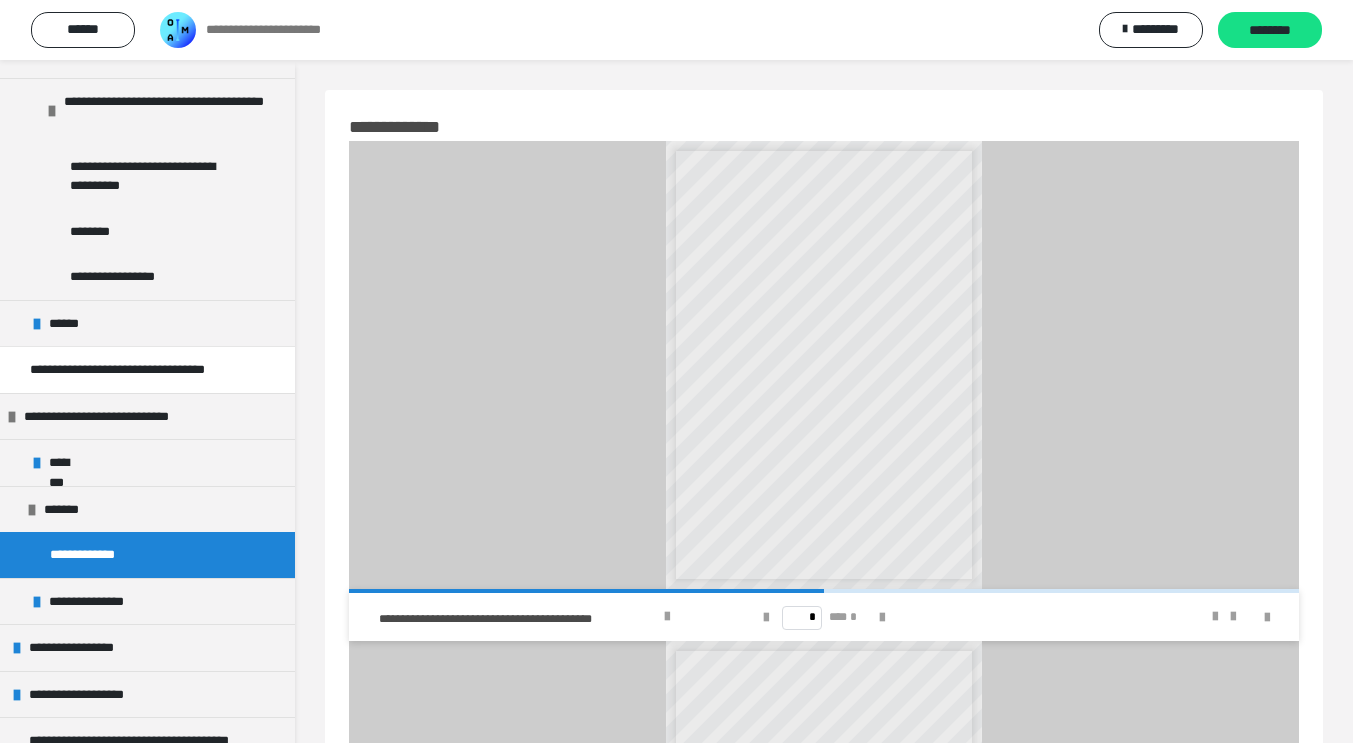click on "**********" at bounding box center [862, 301] 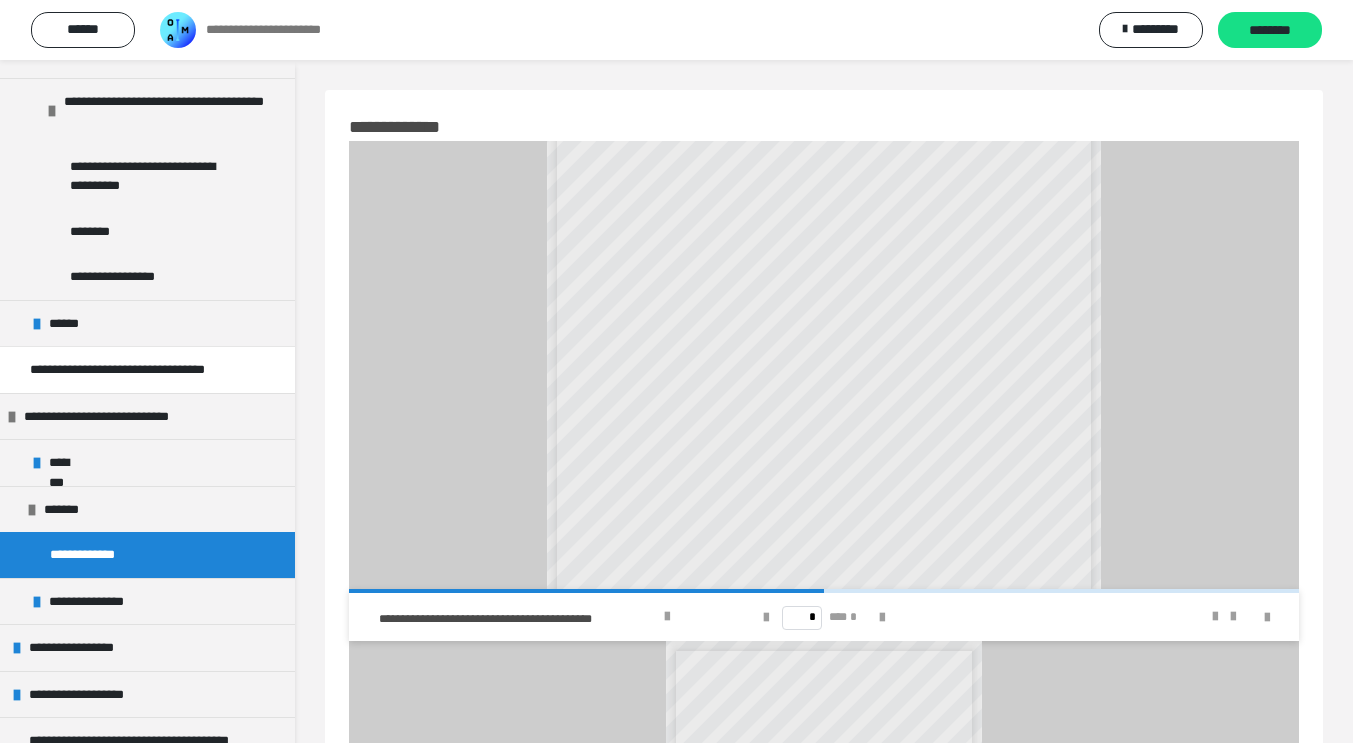 scroll, scrollTop: 226, scrollLeft: 0, axis: vertical 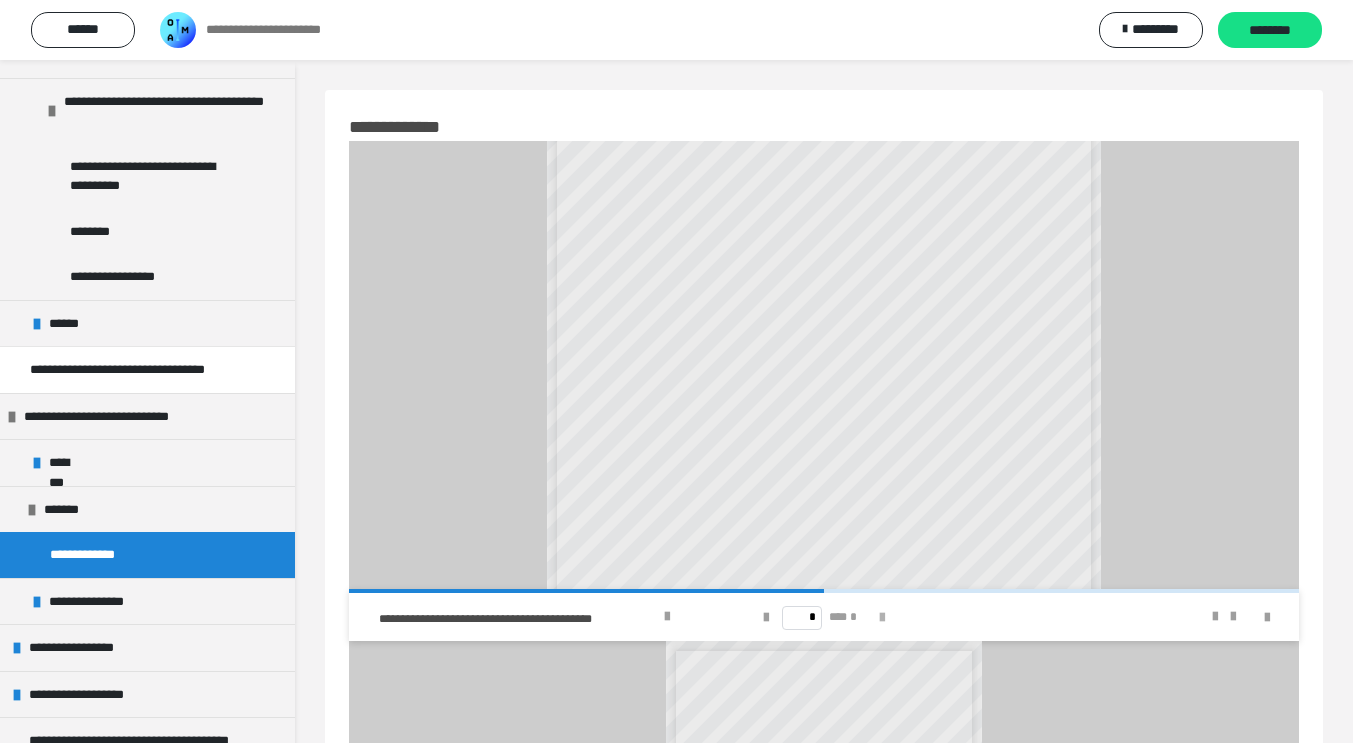 click at bounding box center [882, 618] 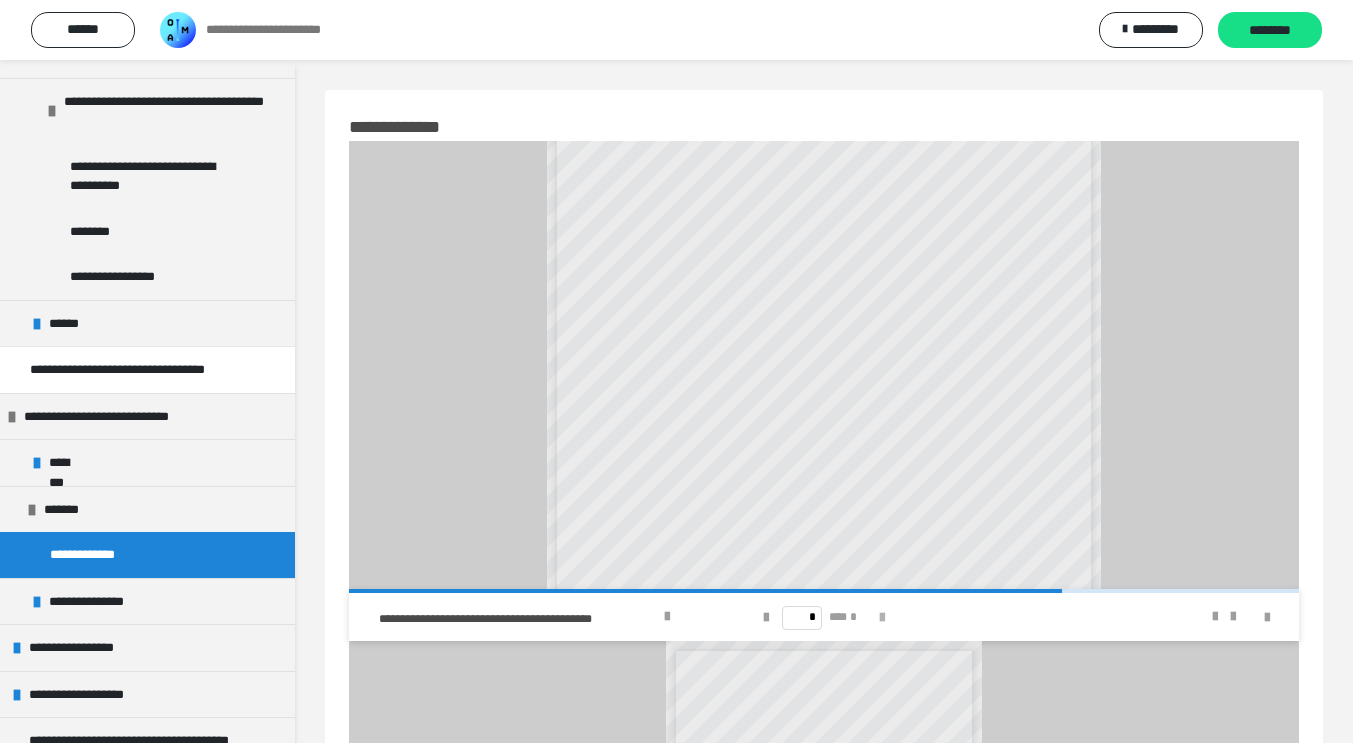scroll, scrollTop: 0, scrollLeft: 0, axis: both 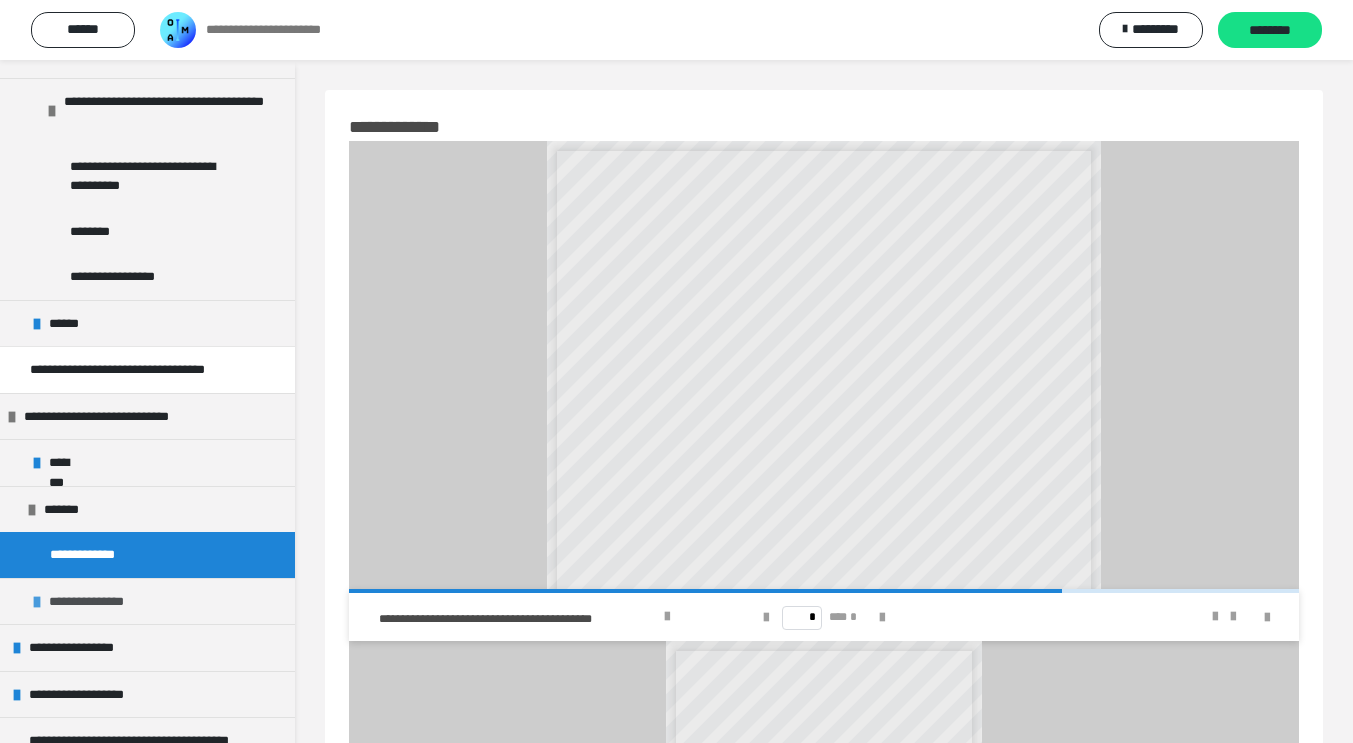 click on "**********" at bounding box center [147, 601] 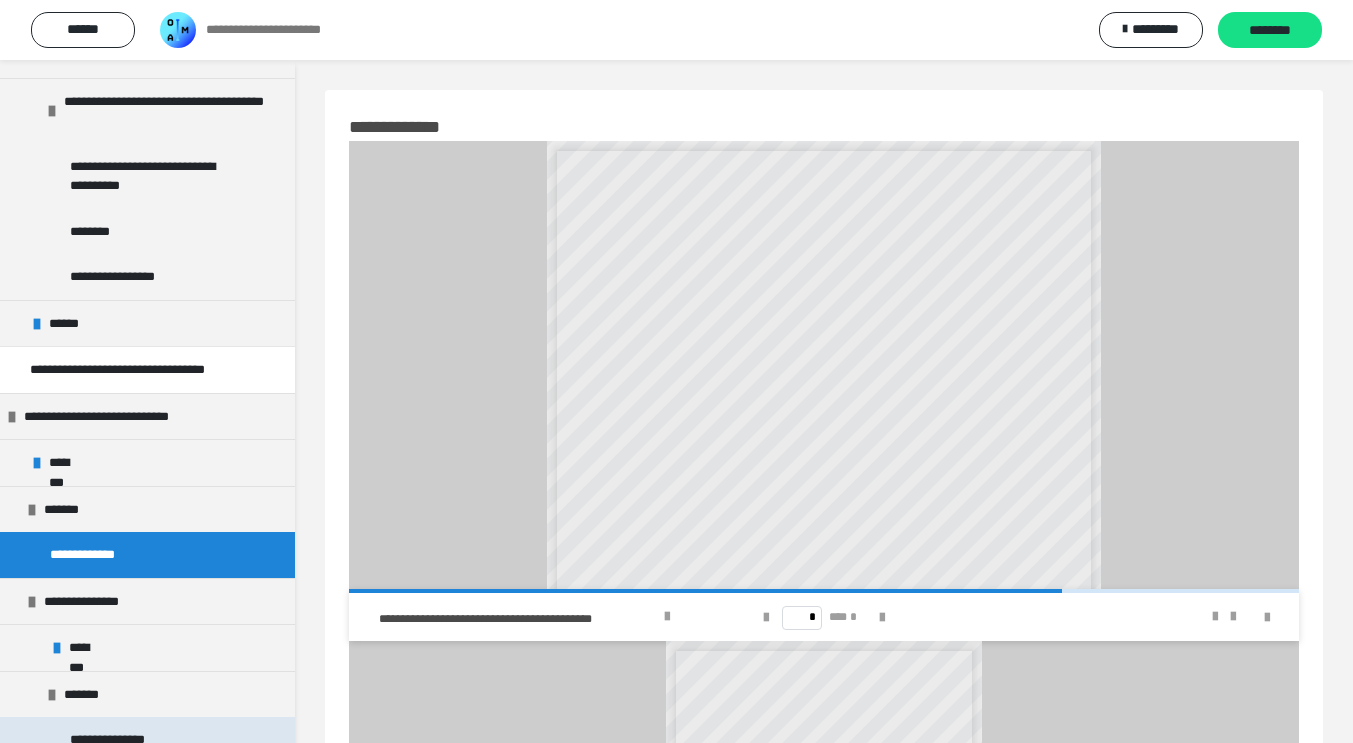 scroll, scrollTop: 1248, scrollLeft: 0, axis: vertical 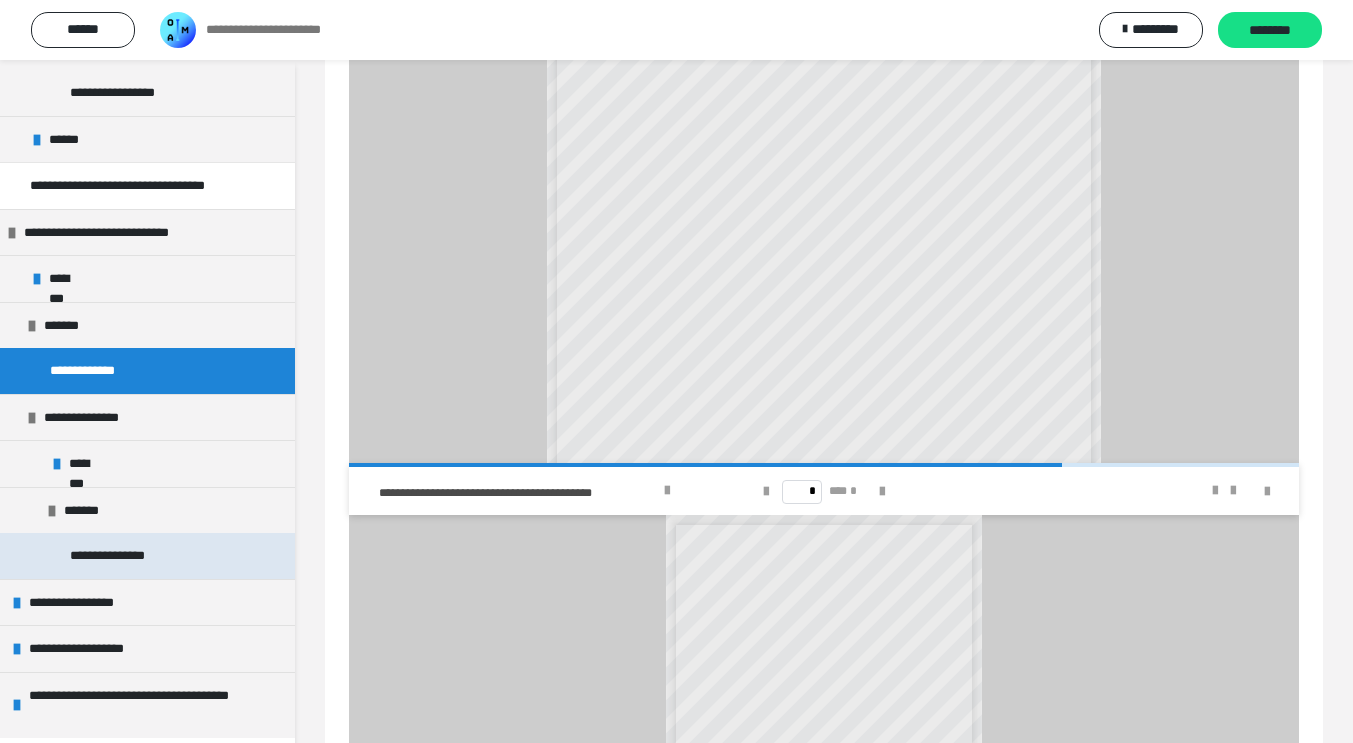 click on "**********" at bounding box center (124, 556) 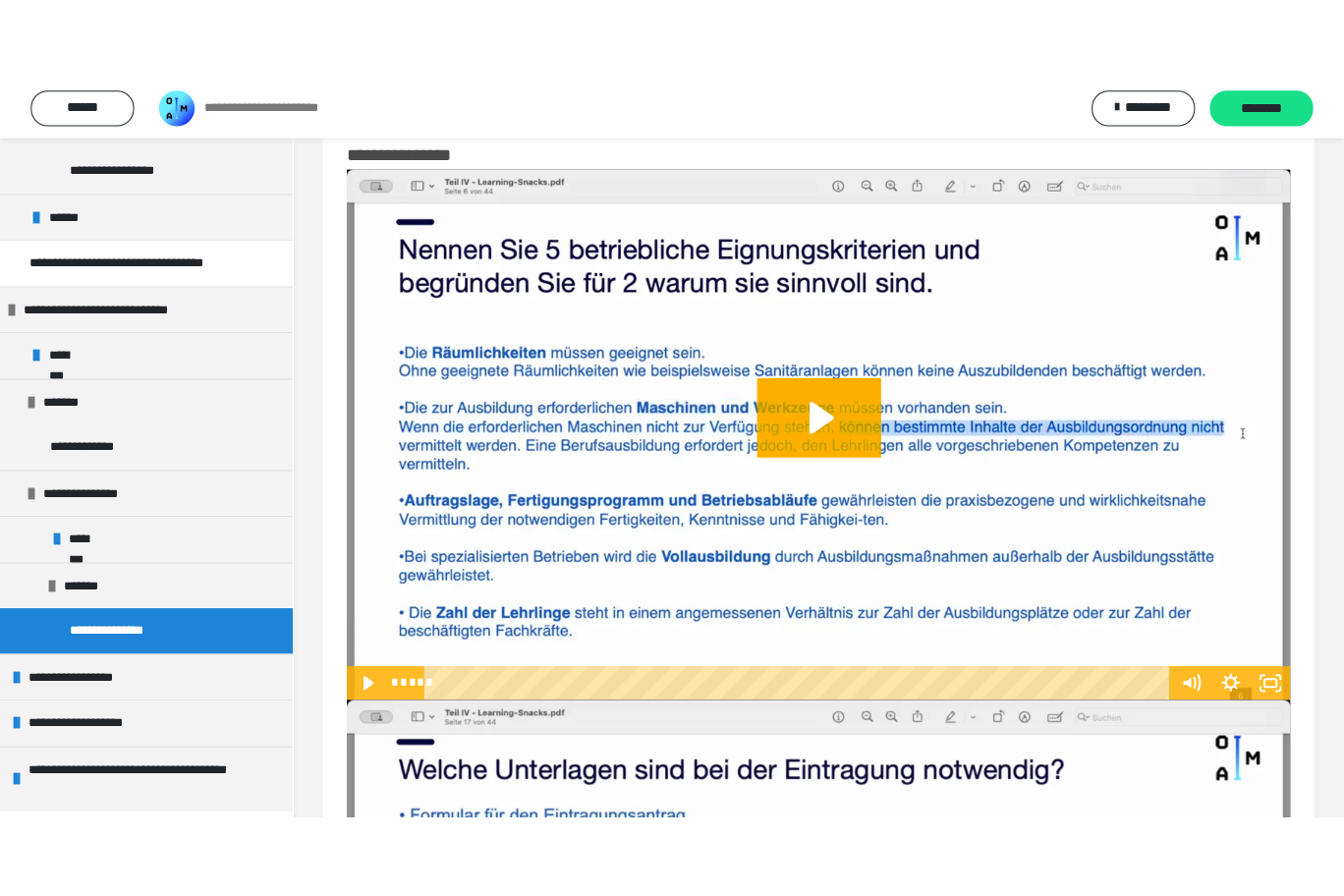 scroll, scrollTop: 0, scrollLeft: 0, axis: both 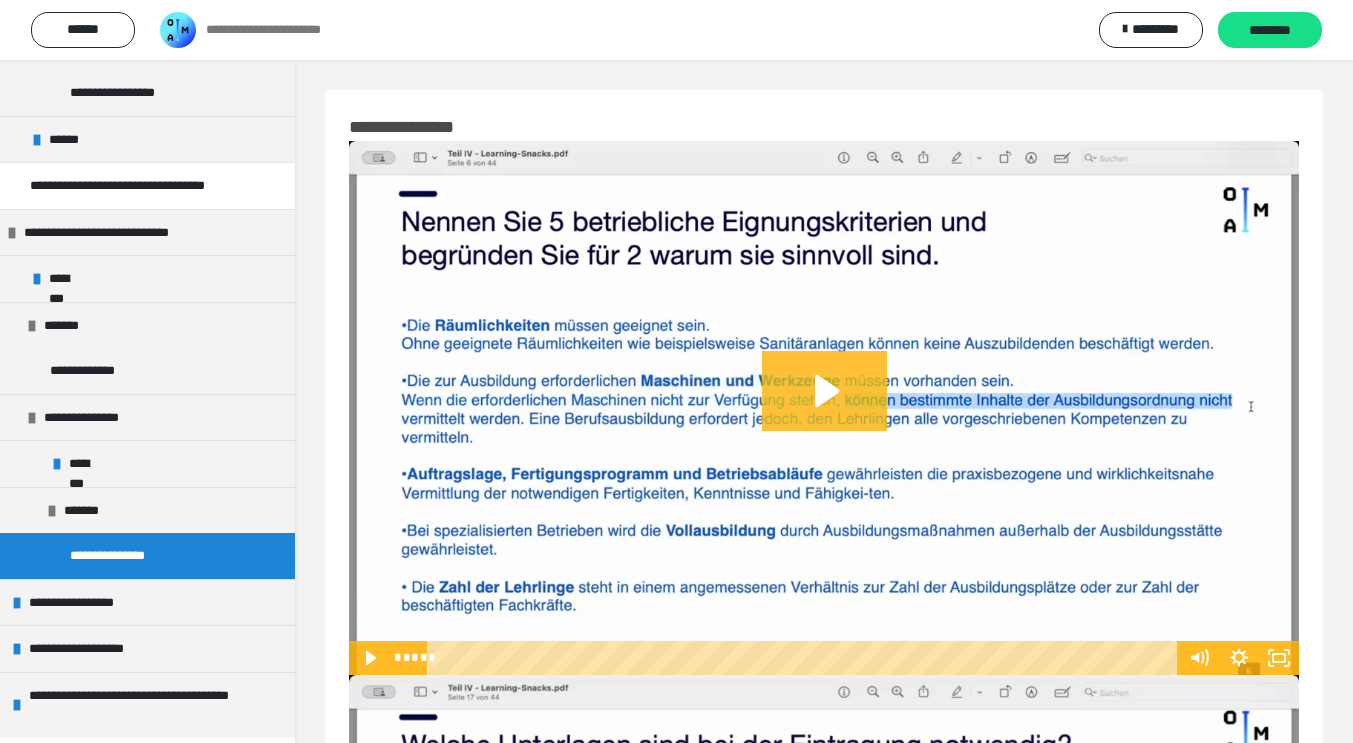 click 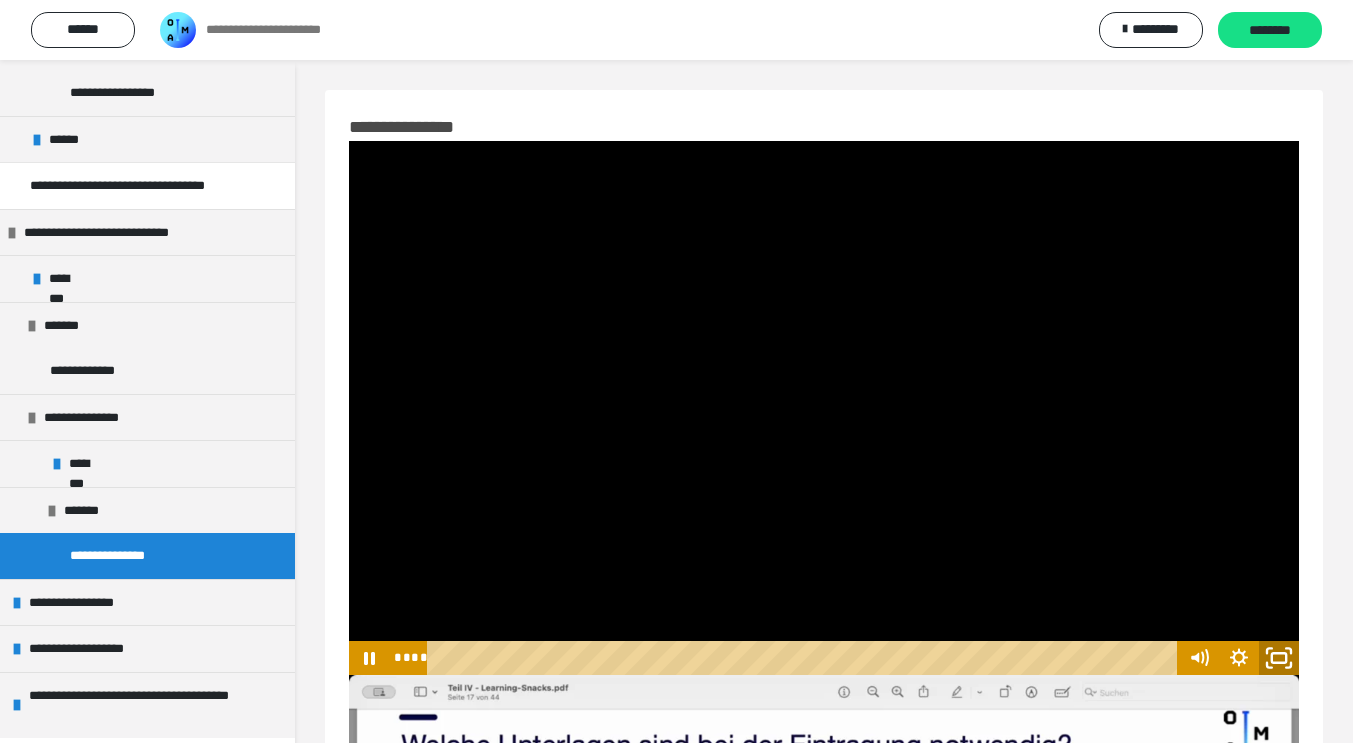 click 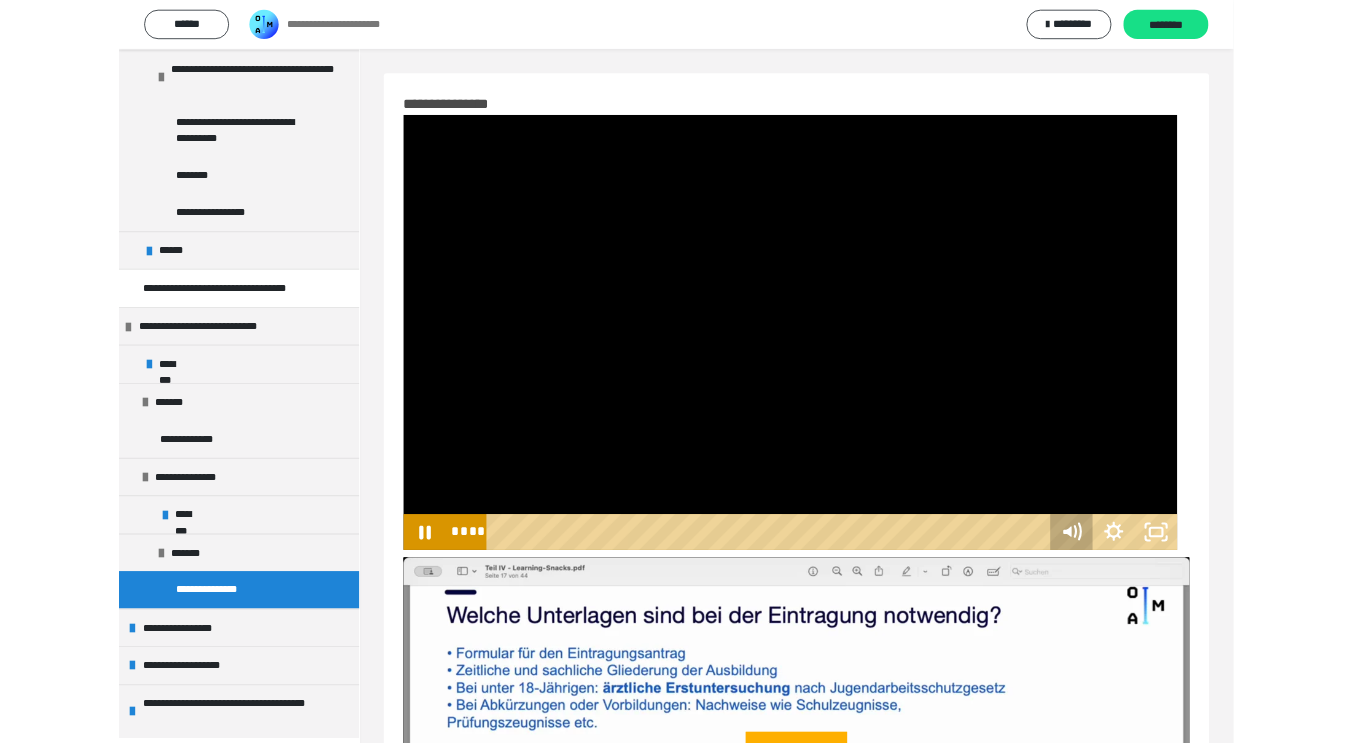 scroll, scrollTop: 1079, scrollLeft: 0, axis: vertical 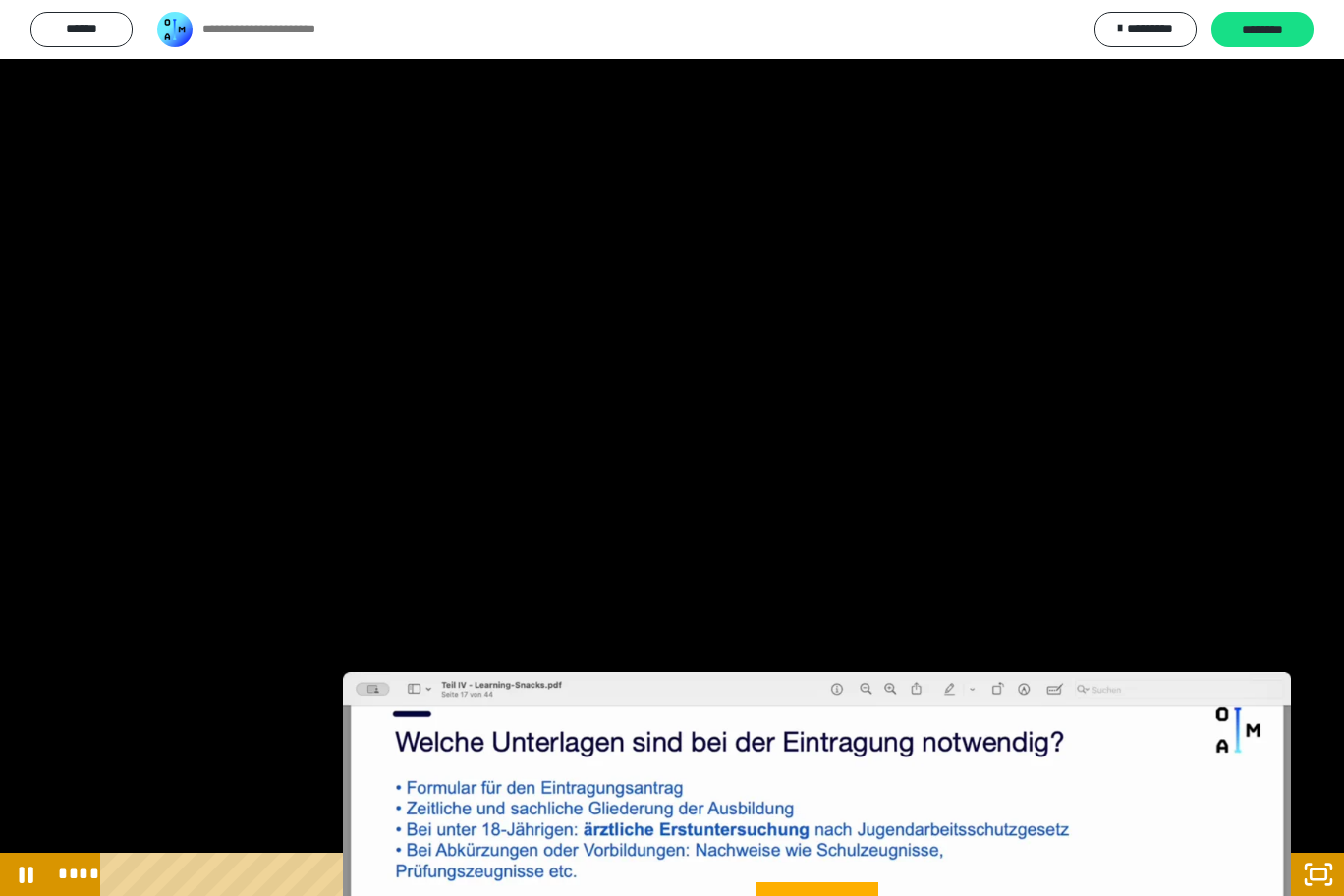 type 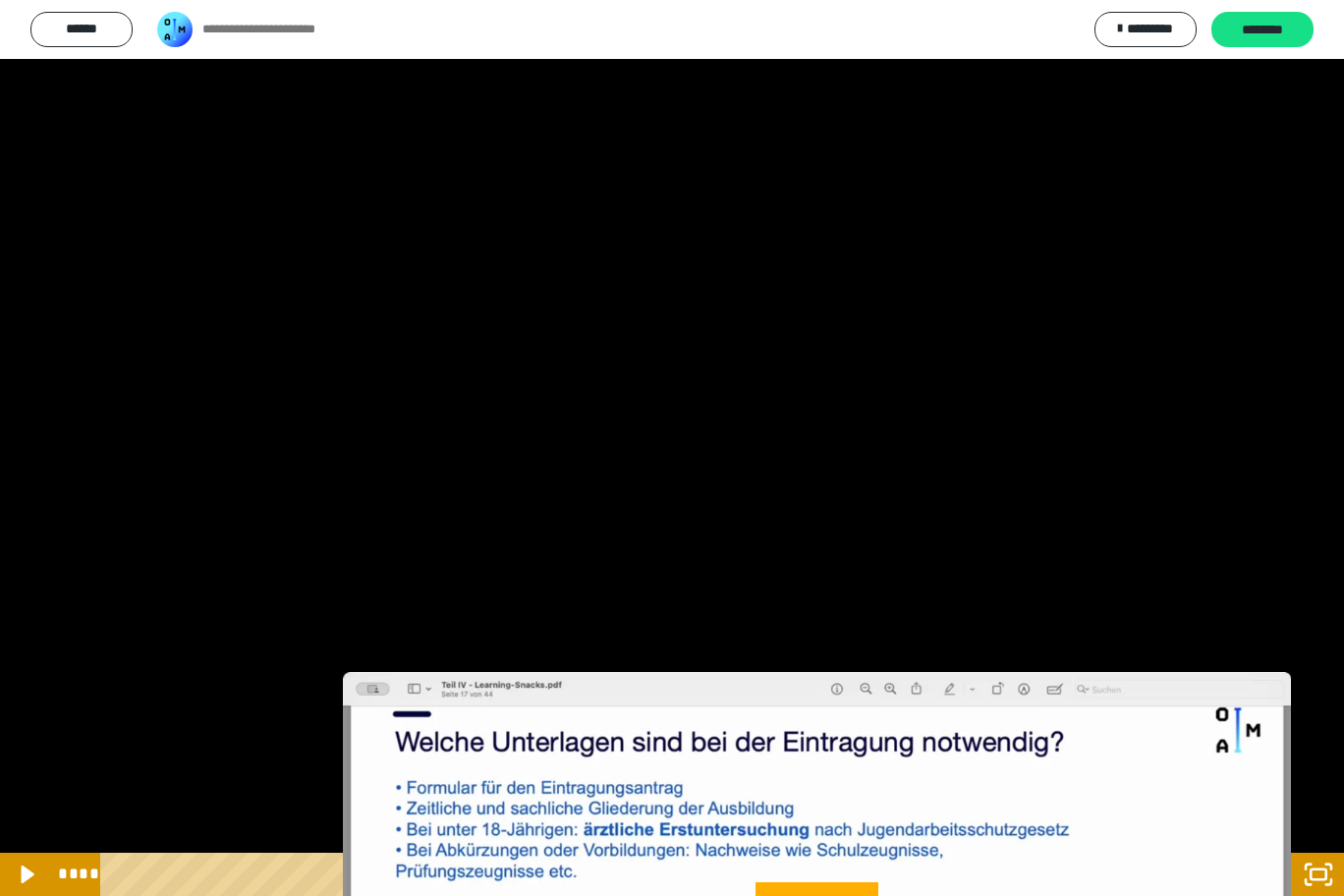 type 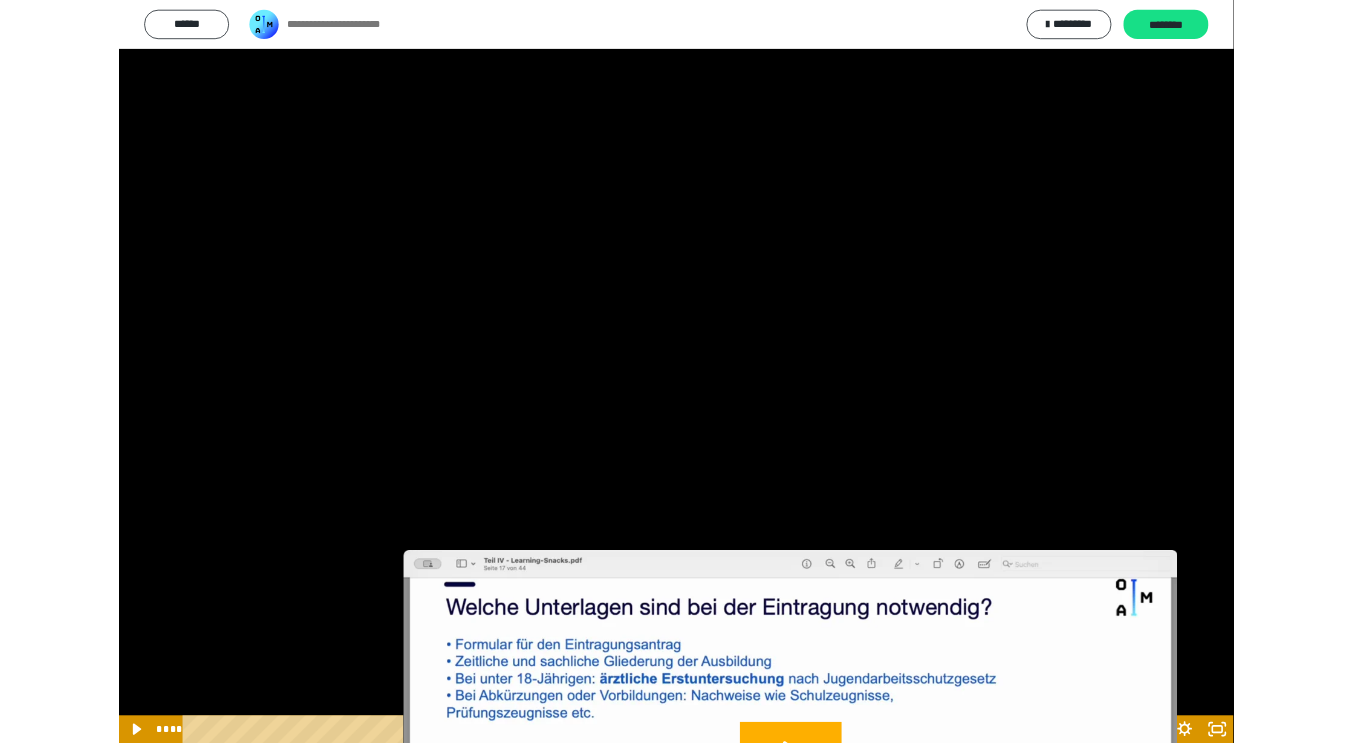 scroll, scrollTop: 1248, scrollLeft: 0, axis: vertical 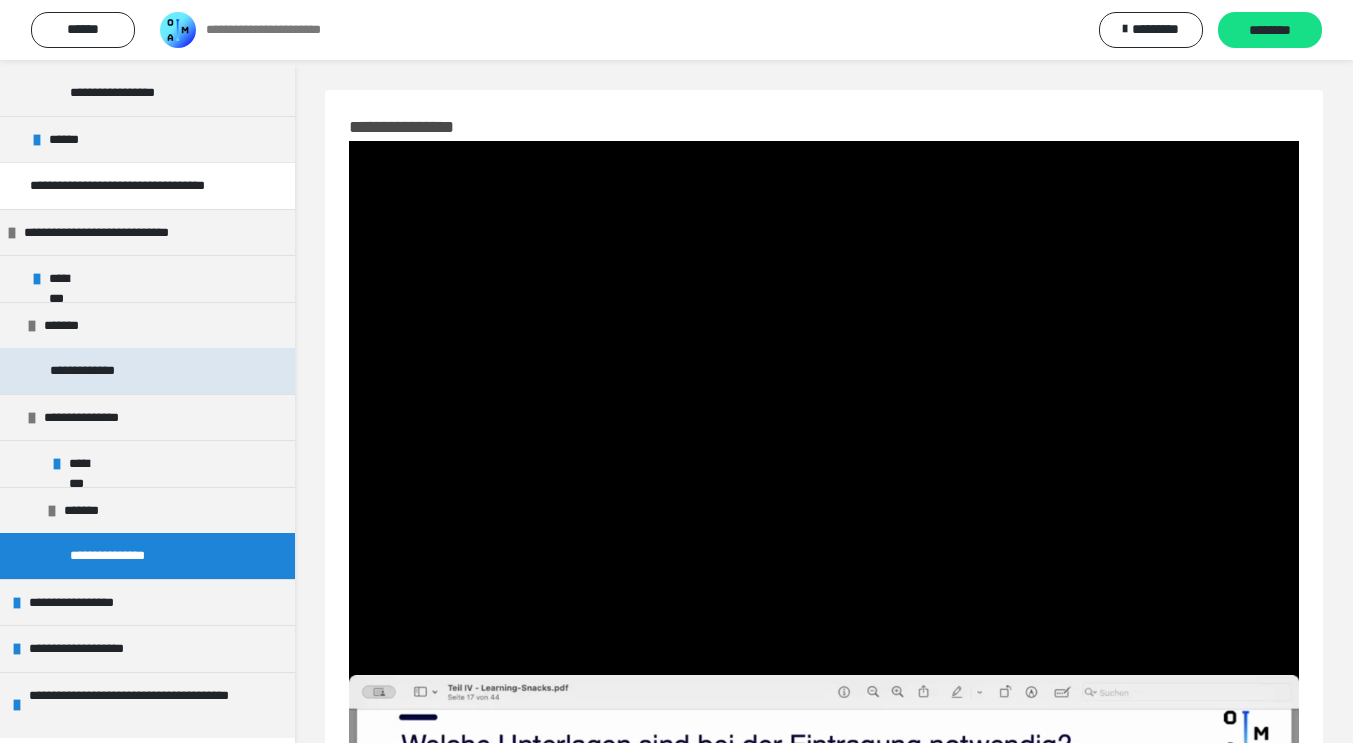 click on "**********" at bounding box center (147, 371) 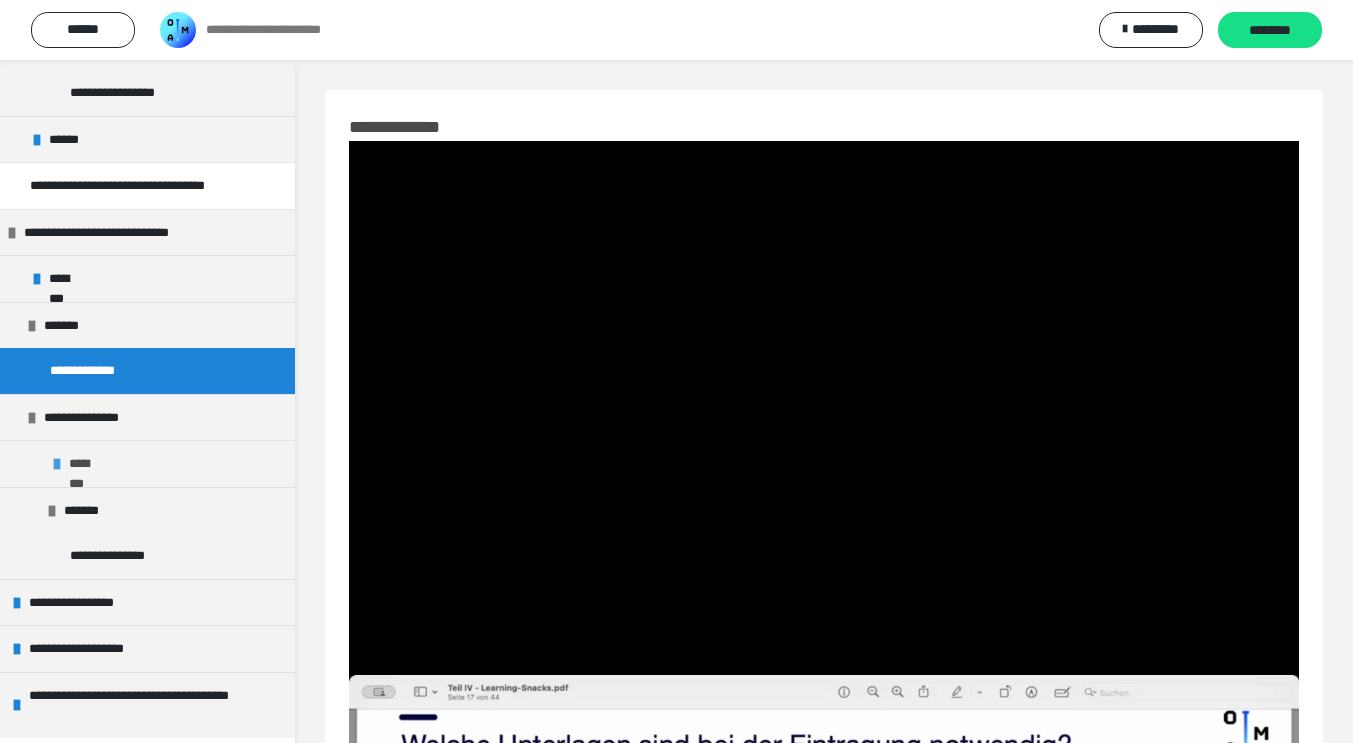 click on "********" at bounding box center [147, 463] 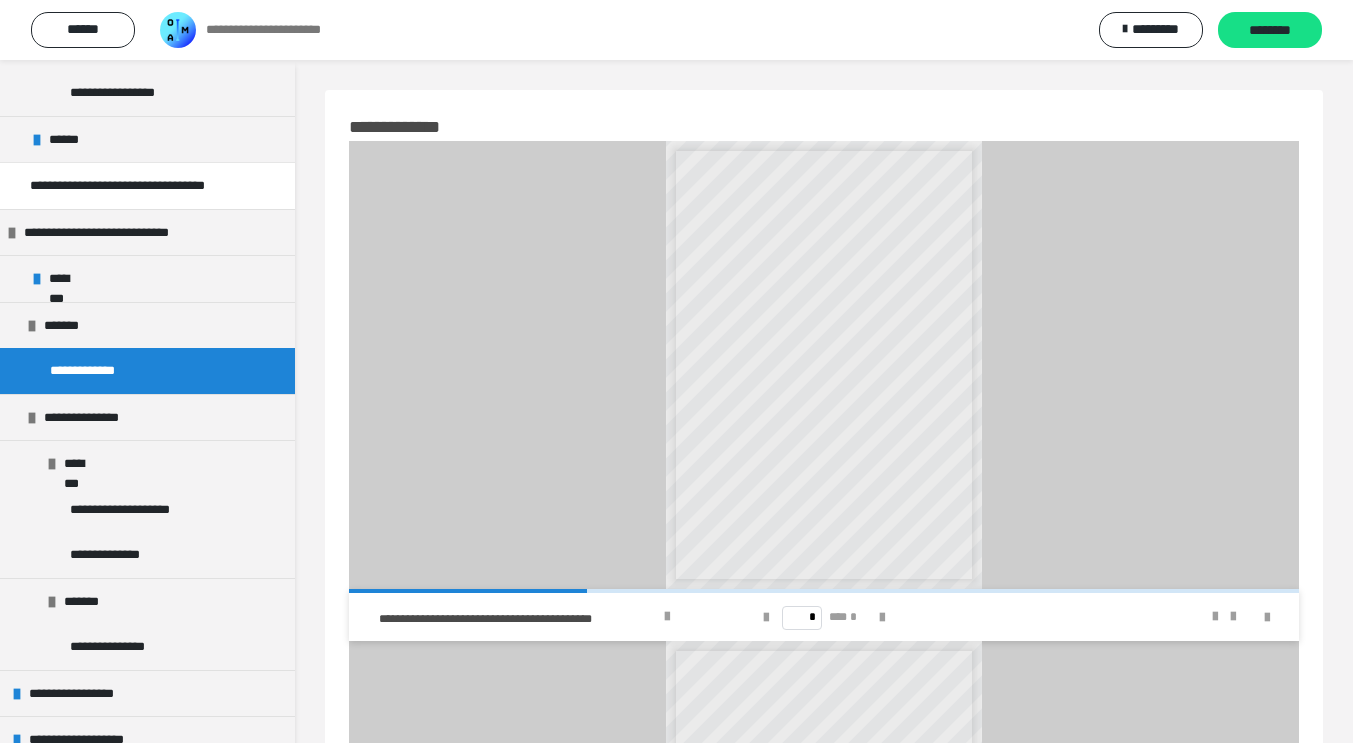 scroll, scrollTop: 43, scrollLeft: 0, axis: vertical 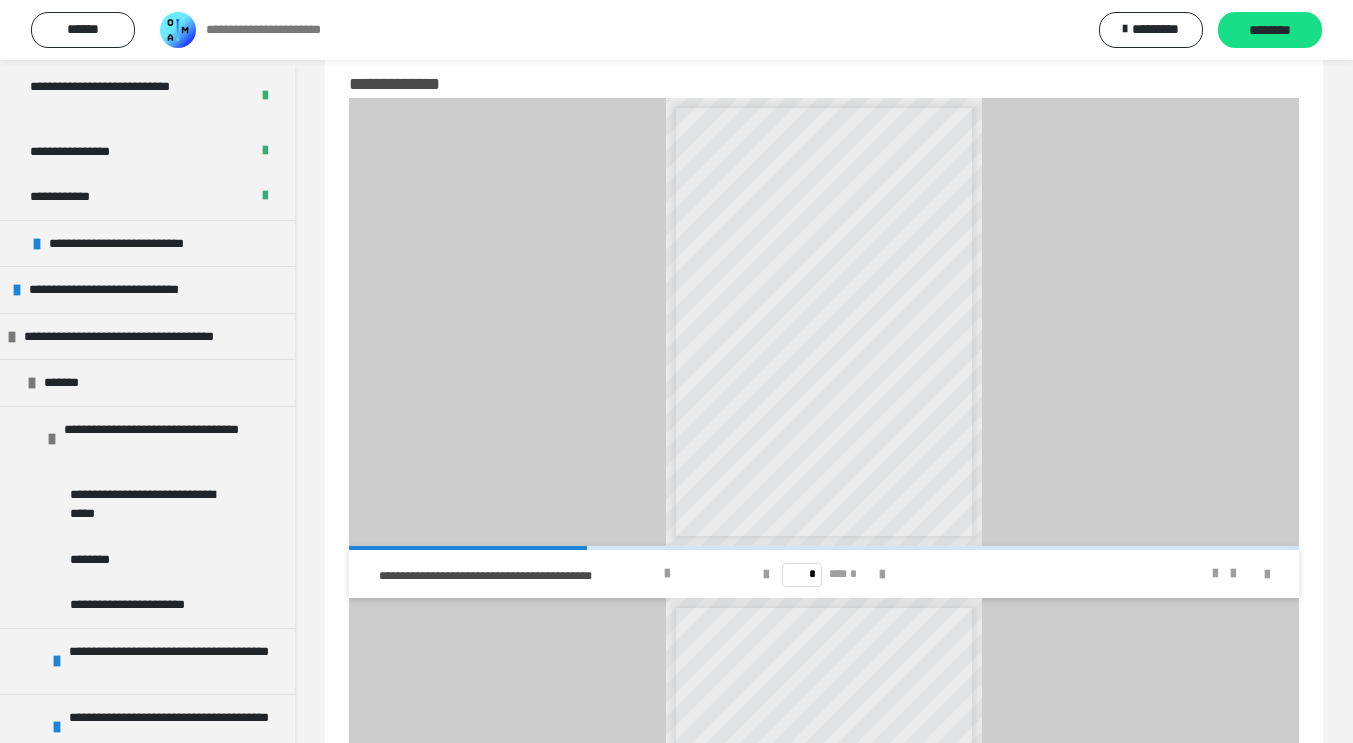 click on "*******" at bounding box center [147, 382] 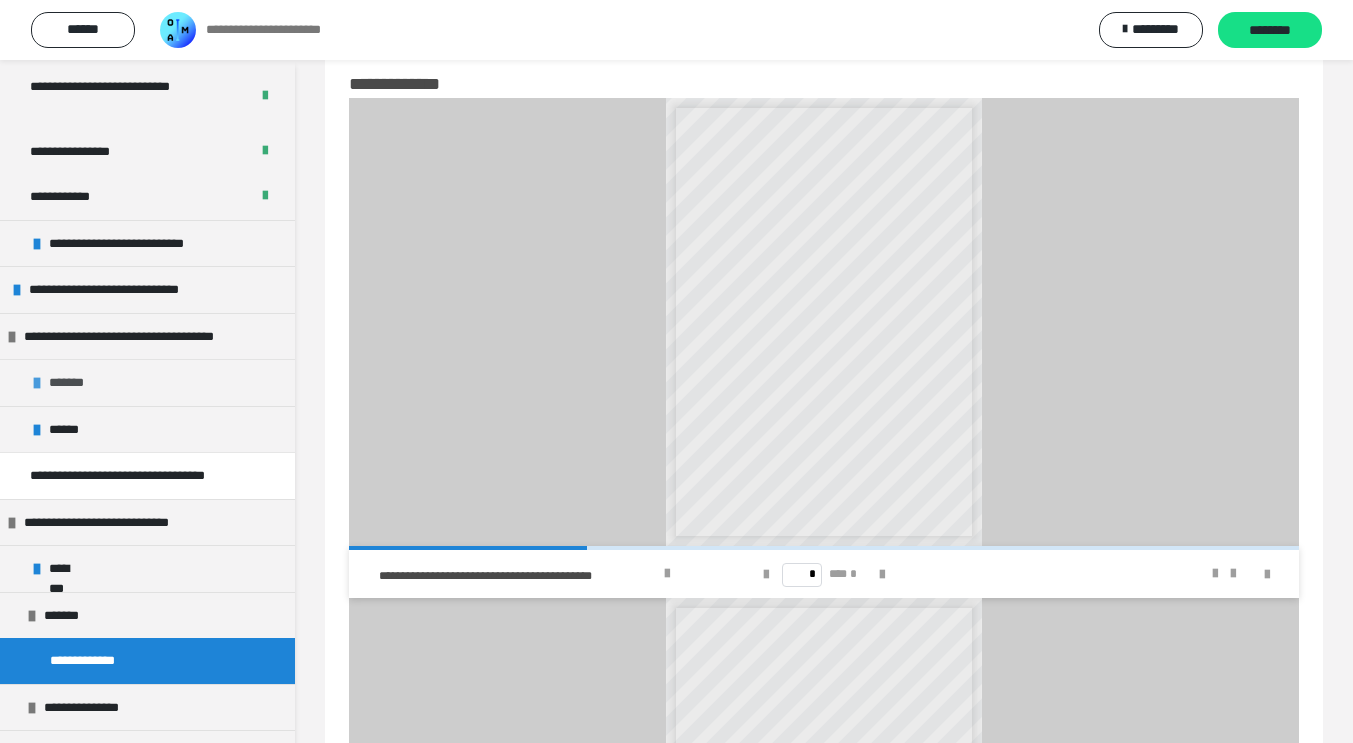click on "*******" at bounding box center [147, 382] 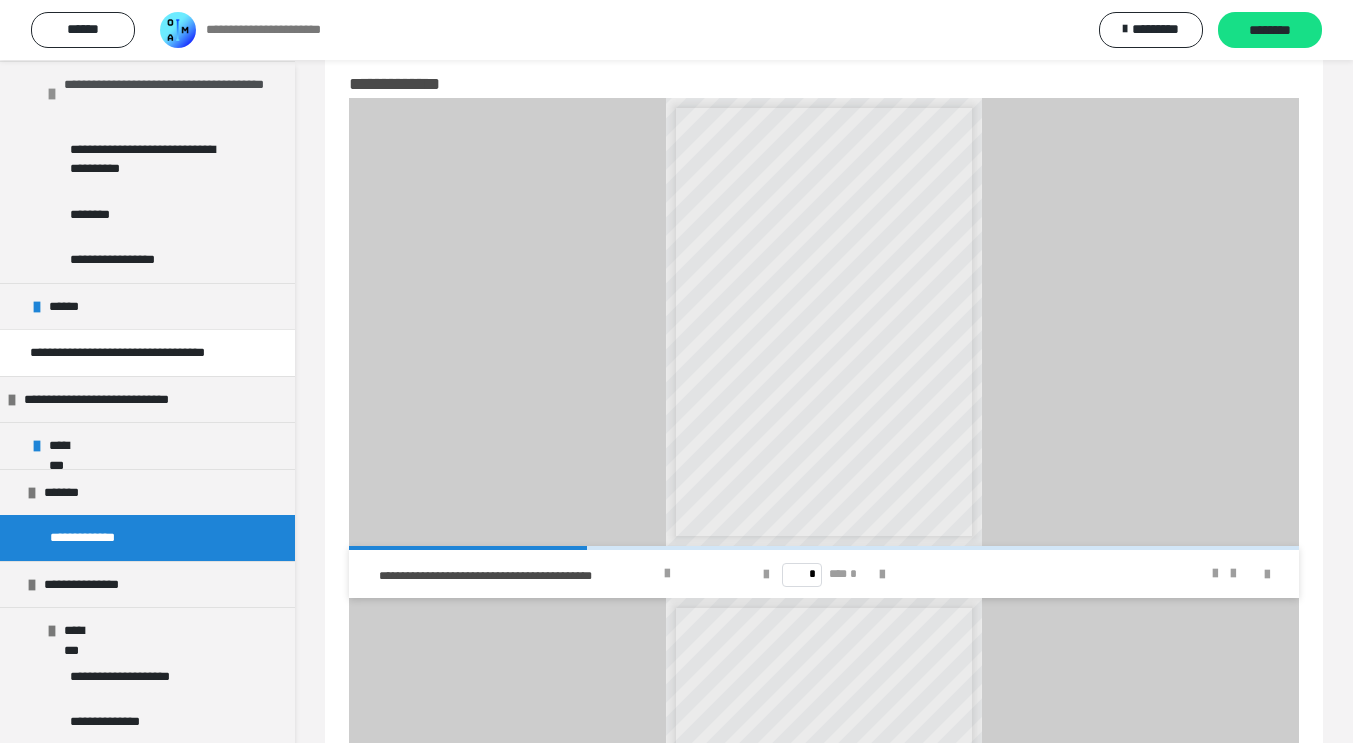 scroll, scrollTop: 1082, scrollLeft: 0, axis: vertical 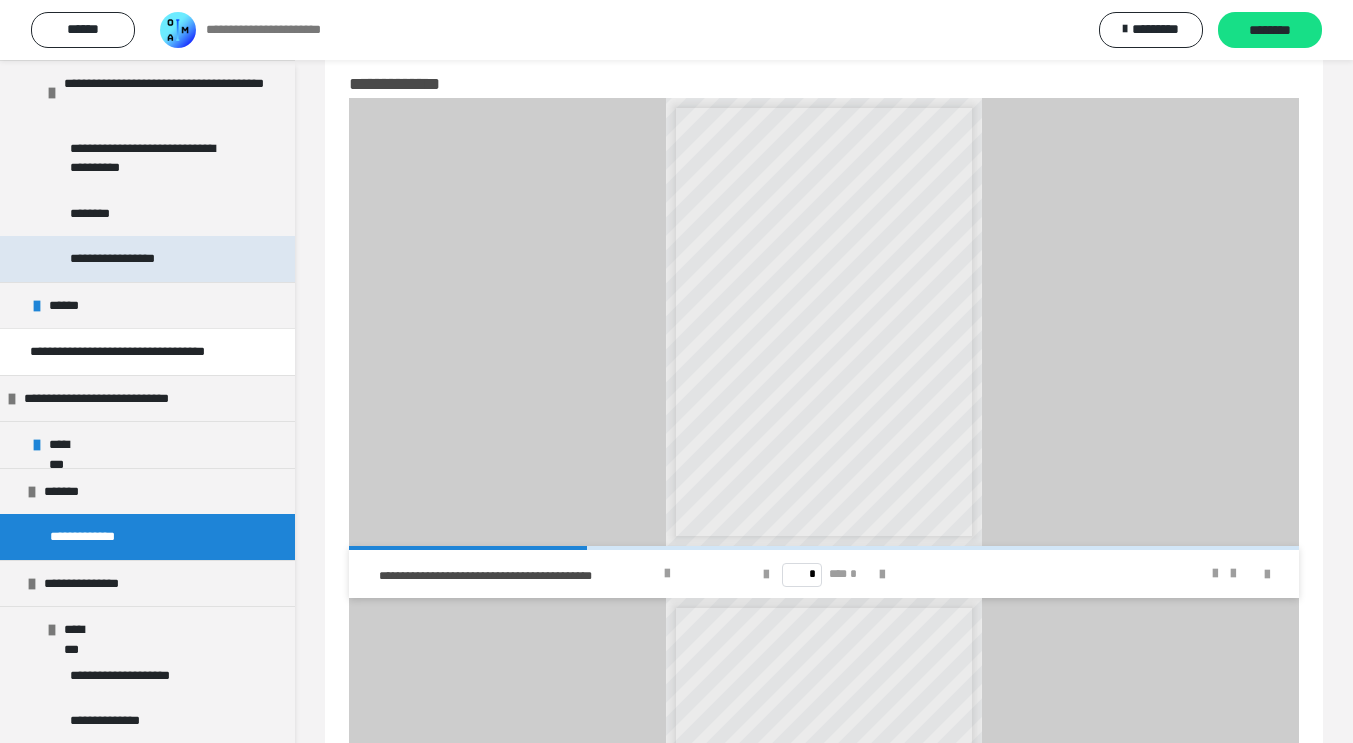 click on "**********" at bounding box center [133, 259] 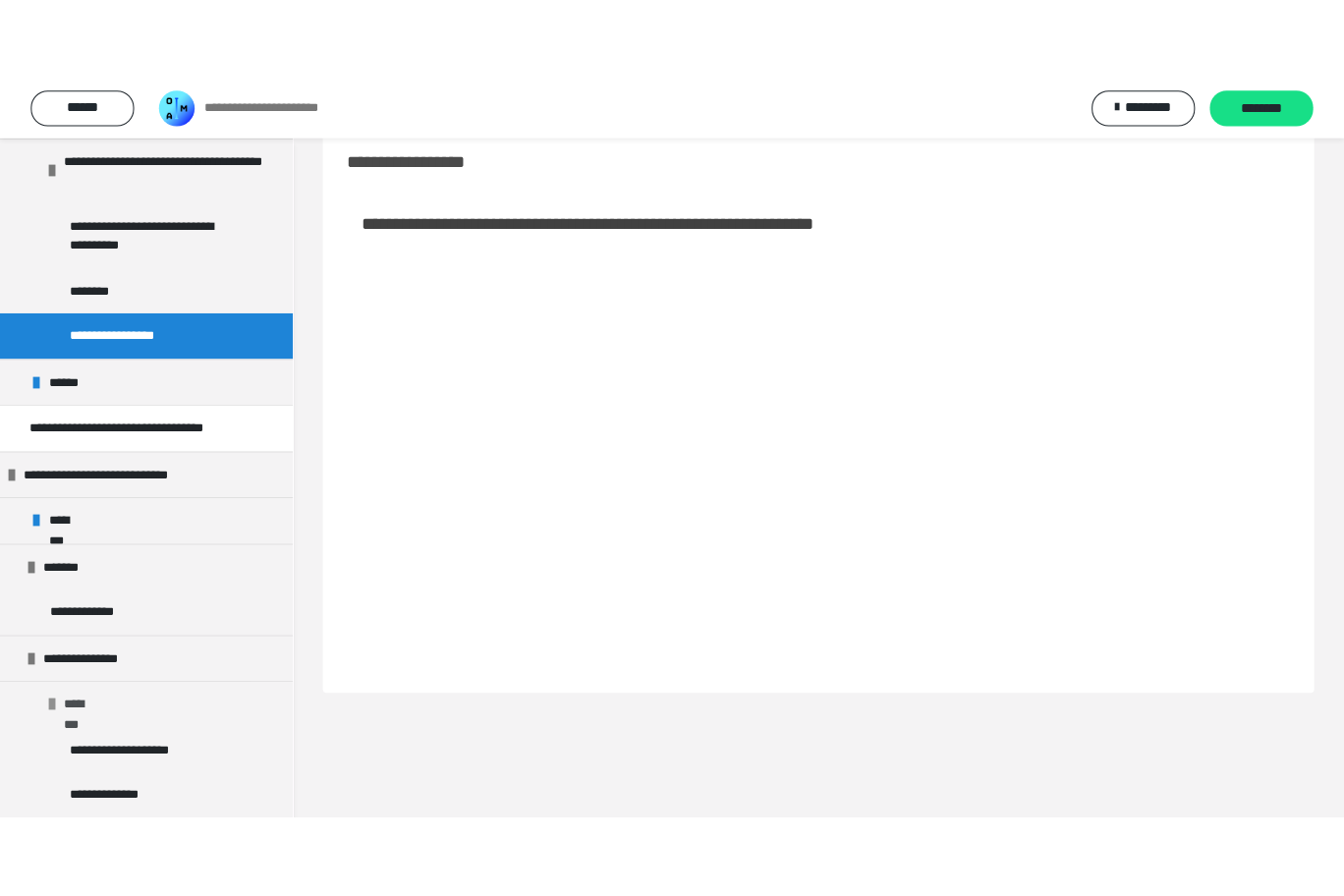 scroll, scrollTop: 1316, scrollLeft: 0, axis: vertical 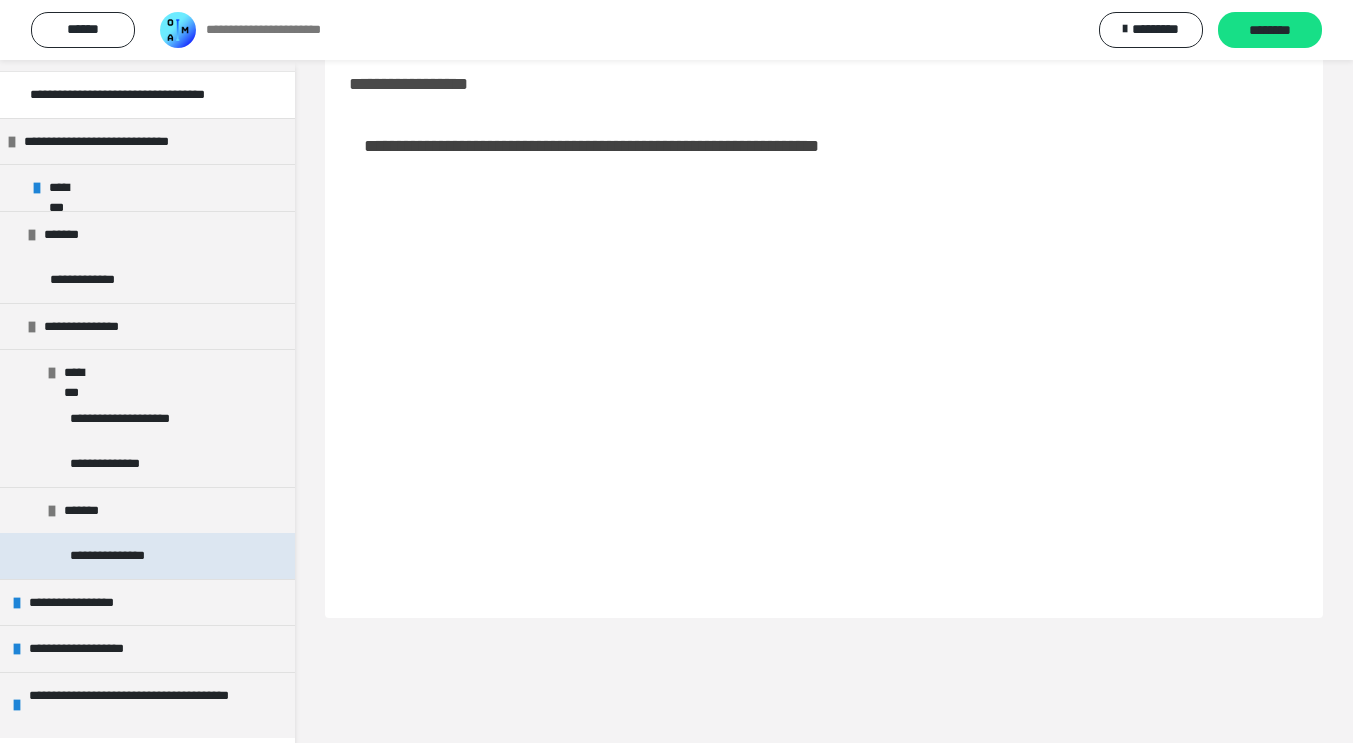 click on "**********" at bounding box center (124, 556) 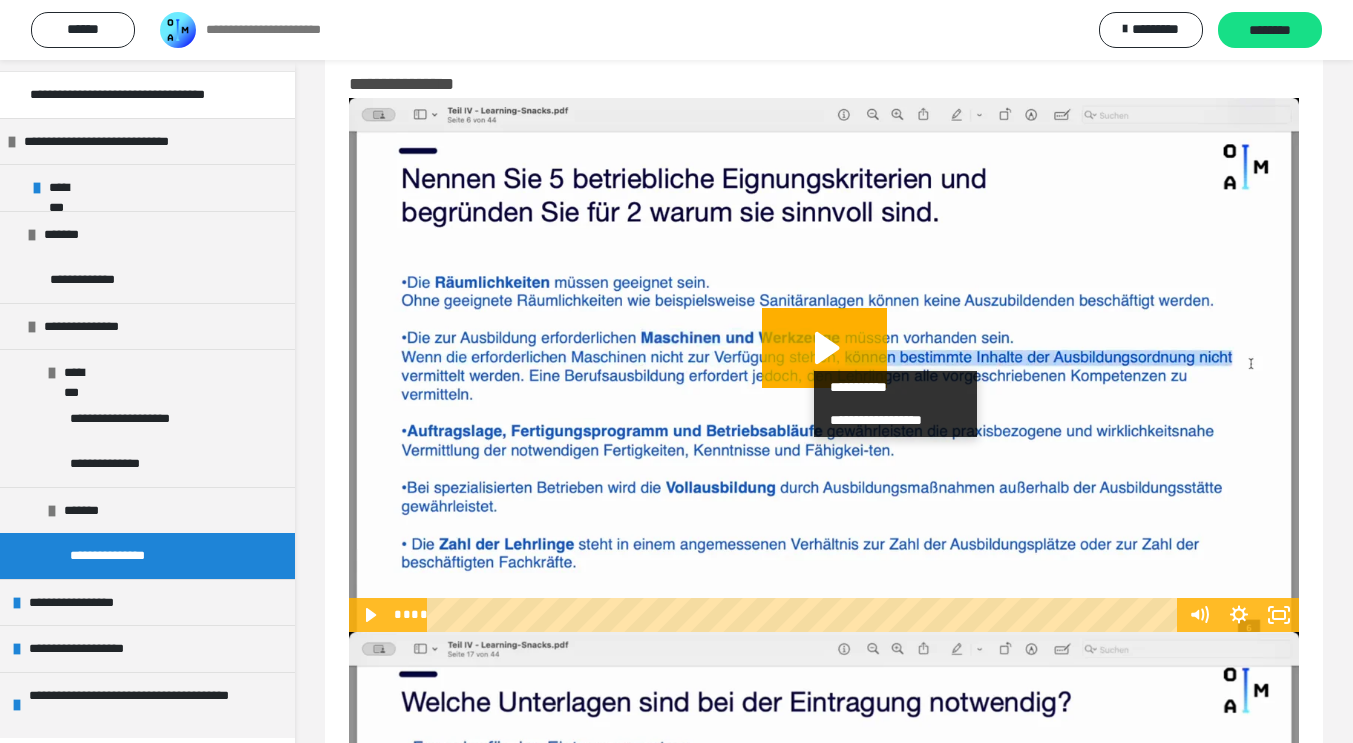 click at bounding box center (824, 365) 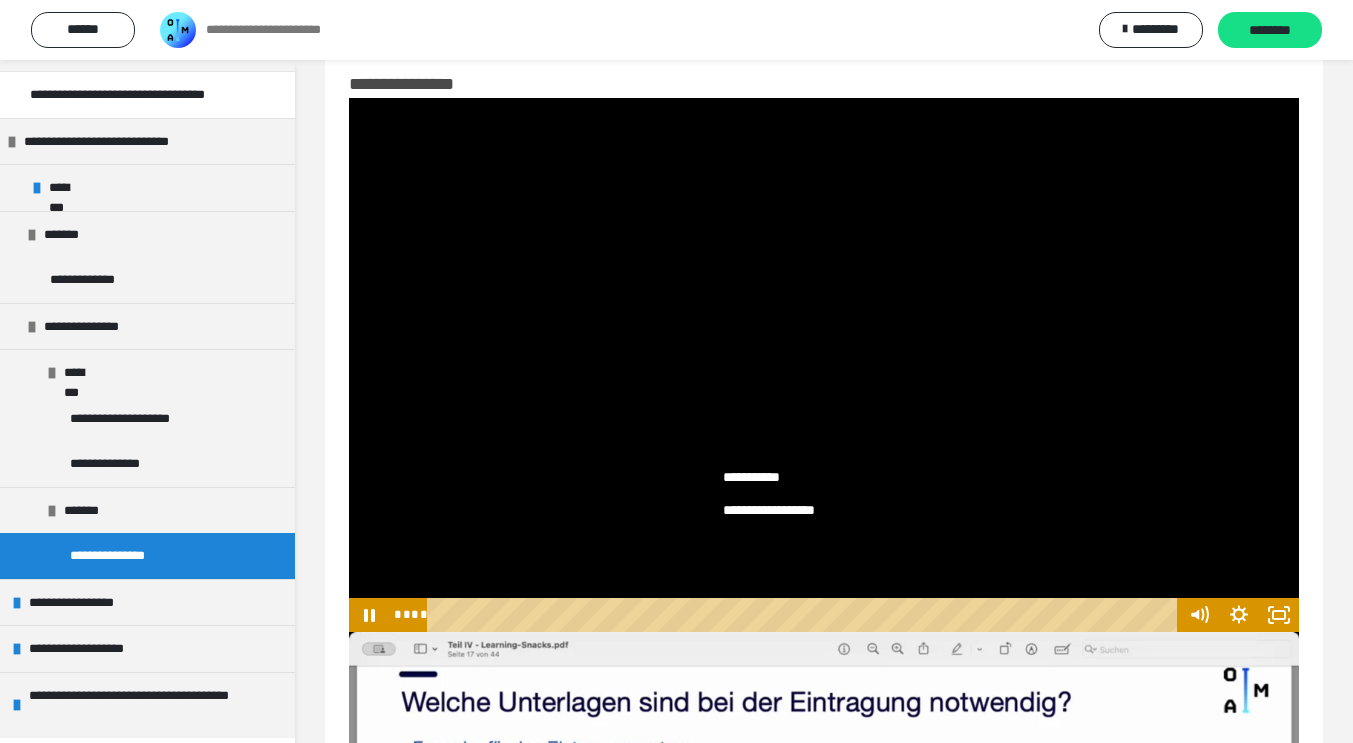 click at bounding box center [824, 365] 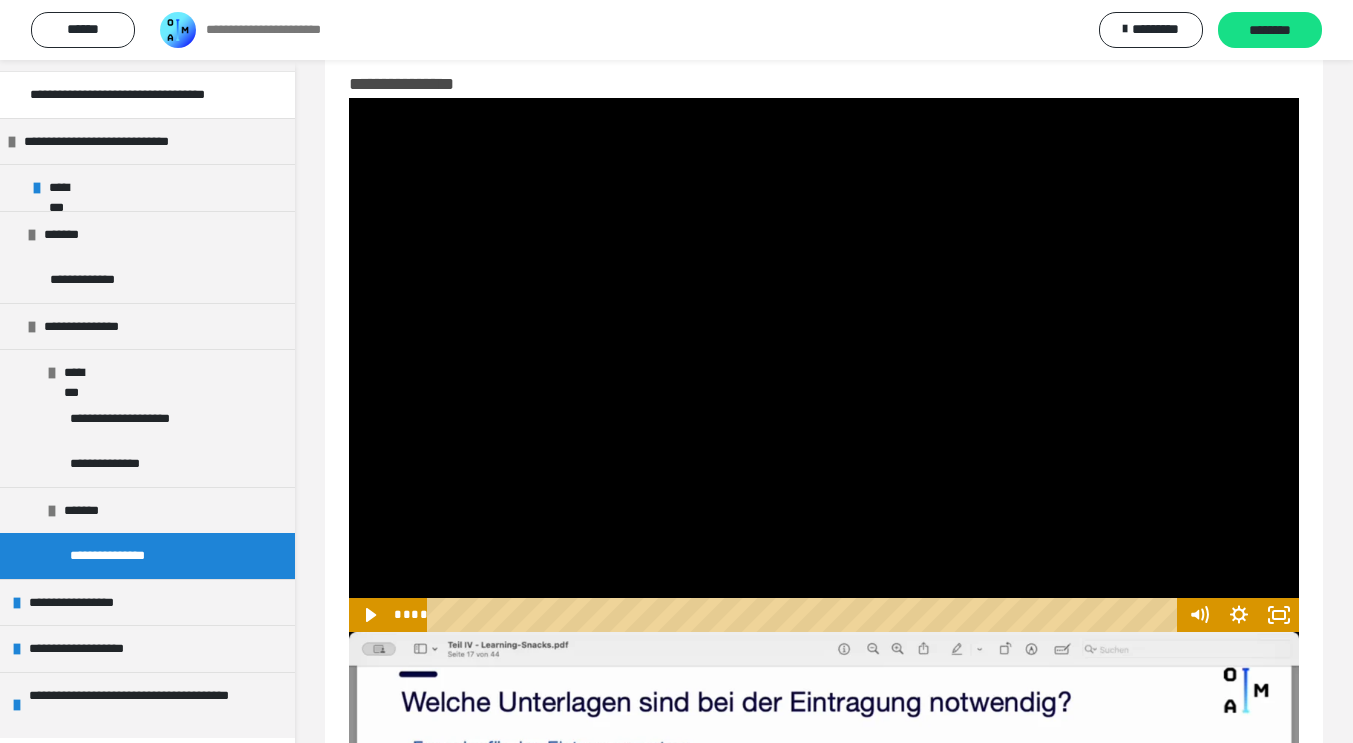 click at bounding box center [824, 365] 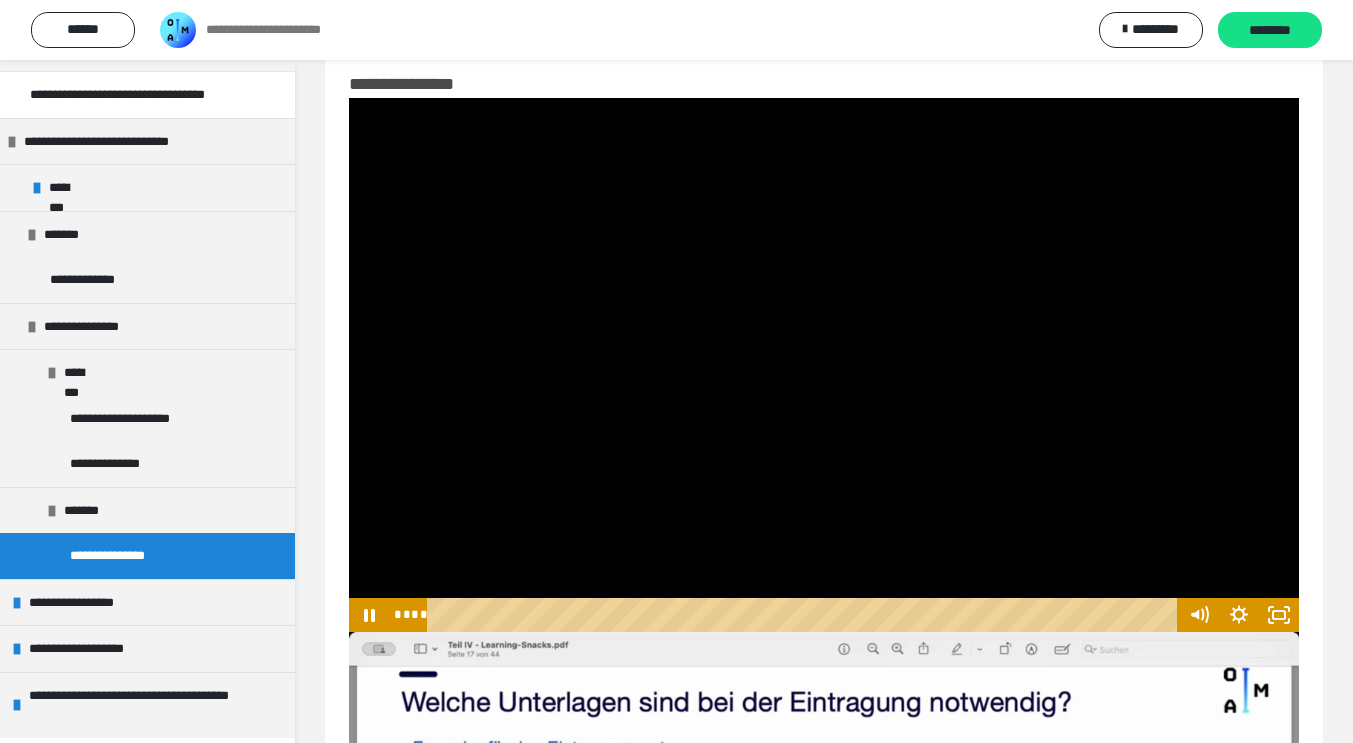 click at bounding box center [824, 365] 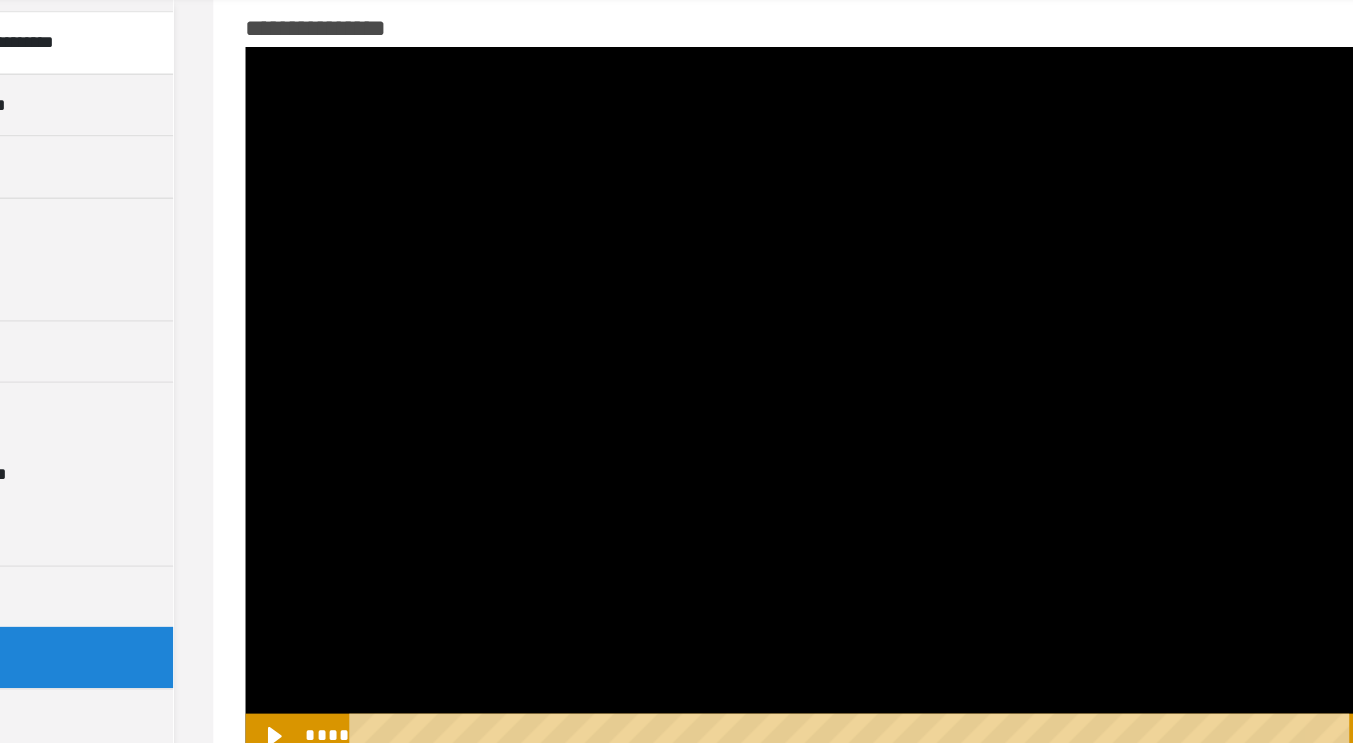 click at bounding box center (824, 365) 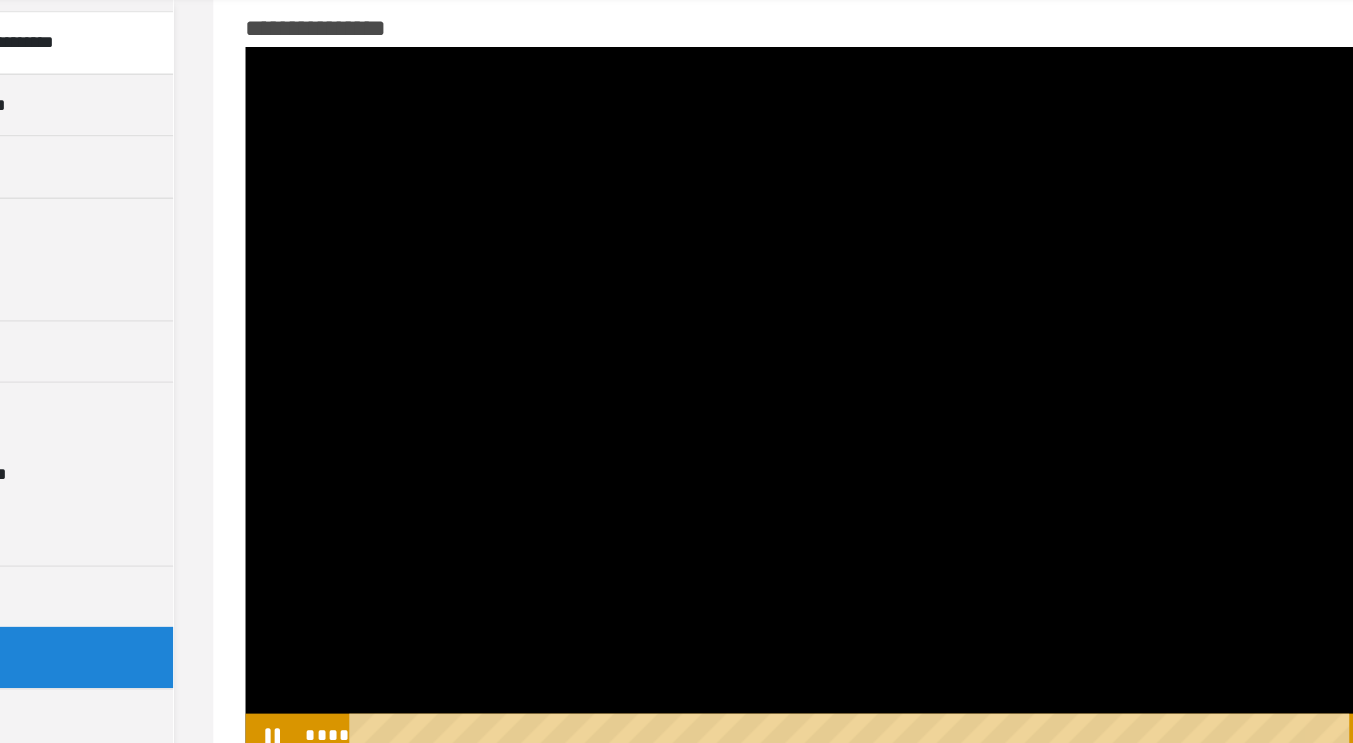 click at bounding box center (824, 365) 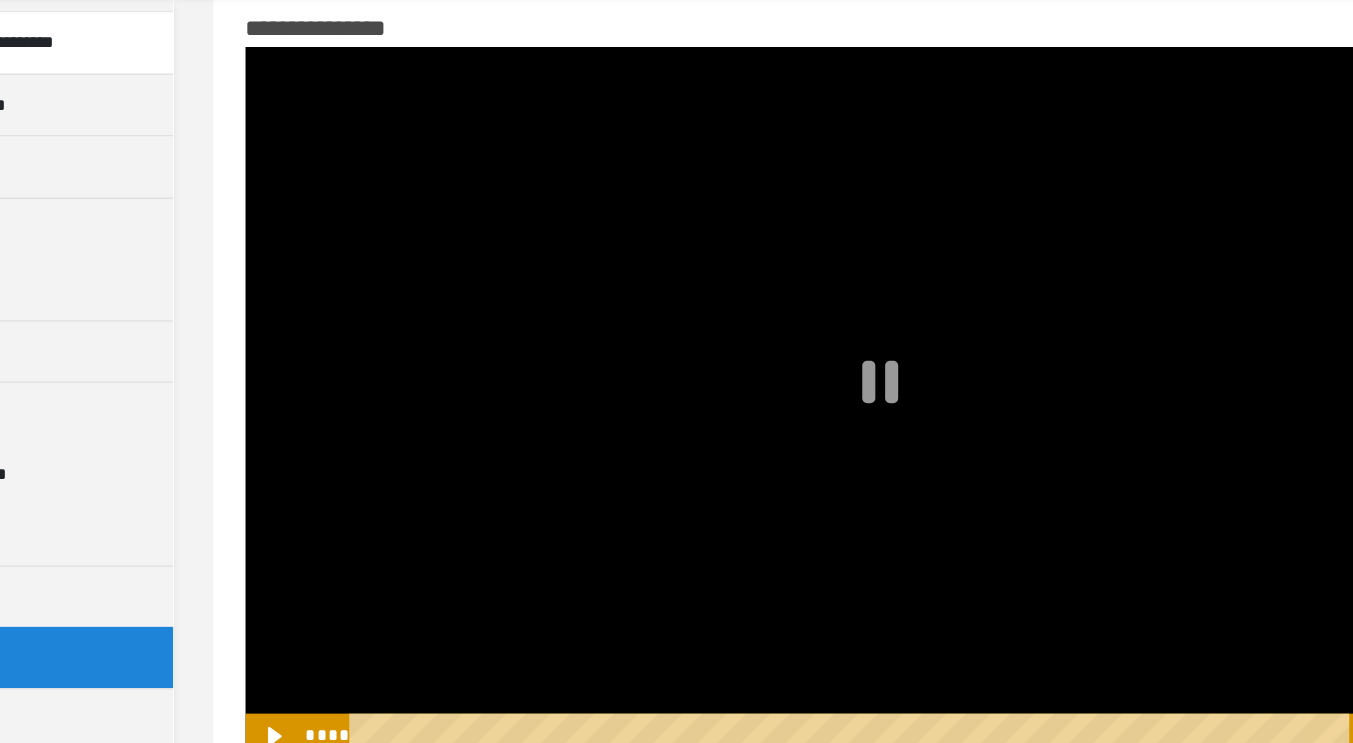click at bounding box center (824, 365) 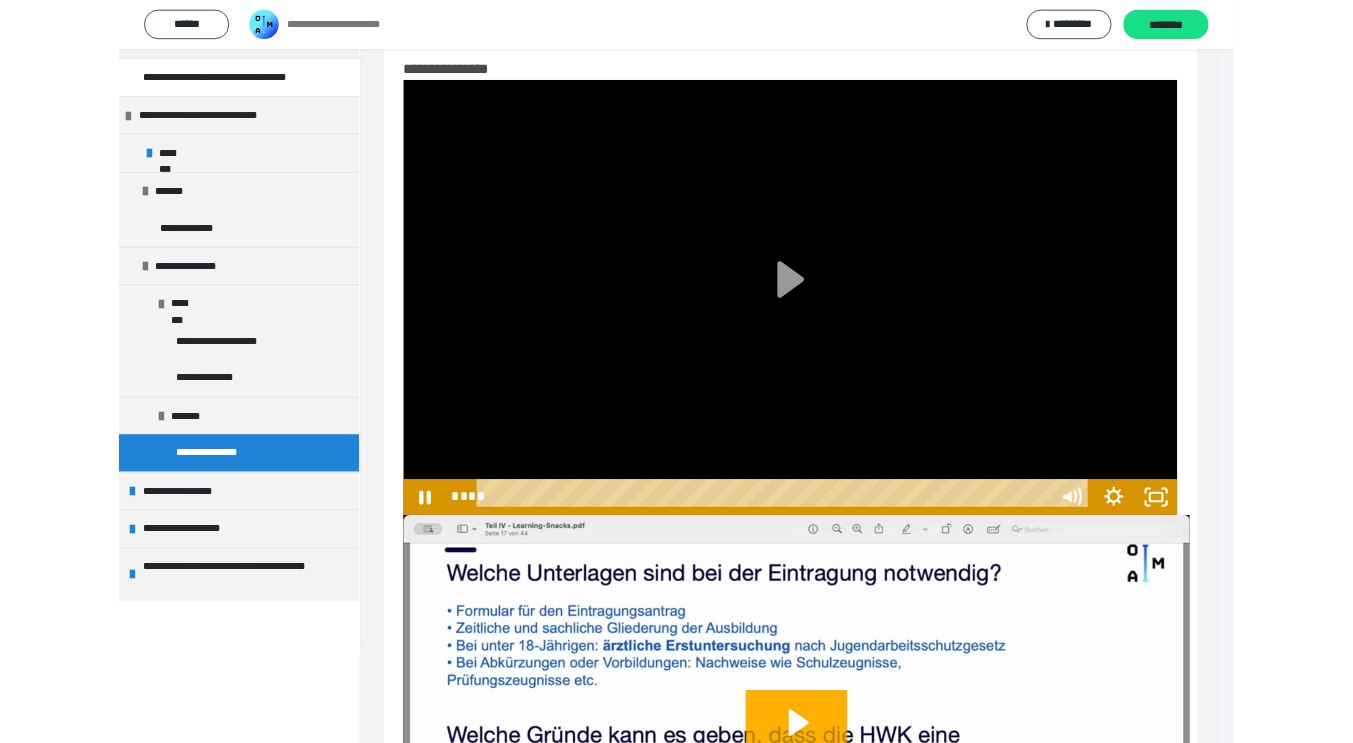 scroll, scrollTop: 1170, scrollLeft: 0, axis: vertical 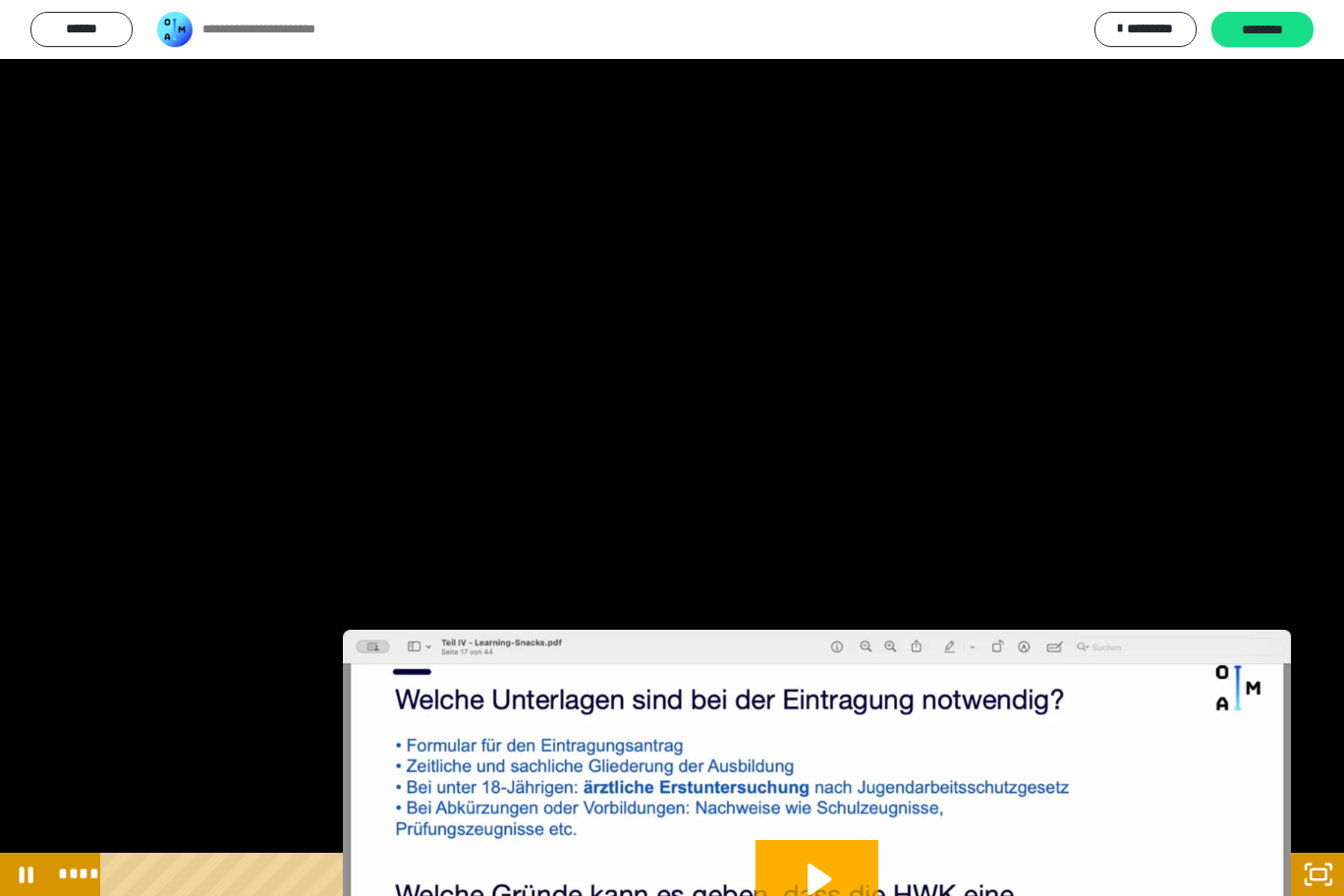 click at bounding box center [672, 448] 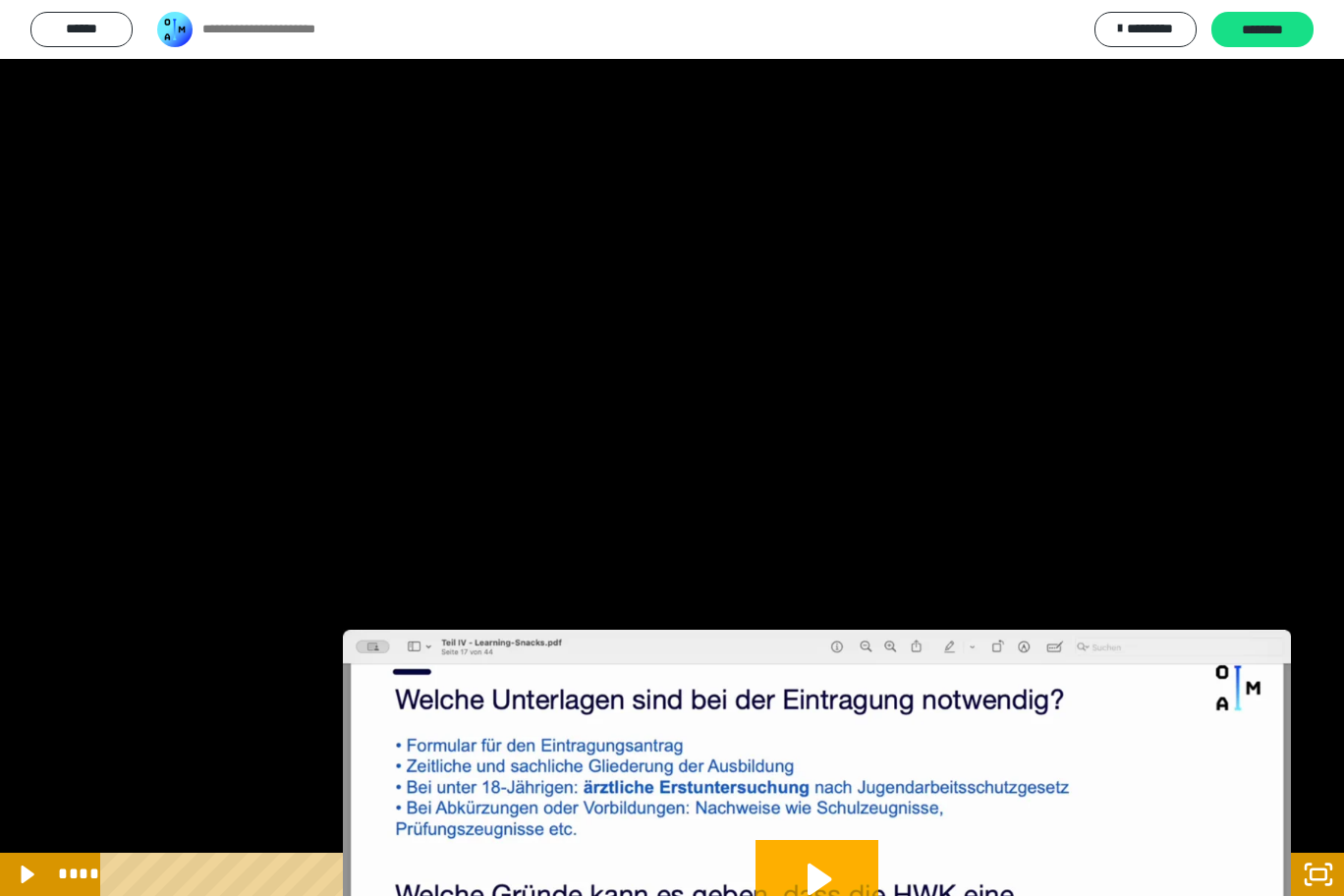 type 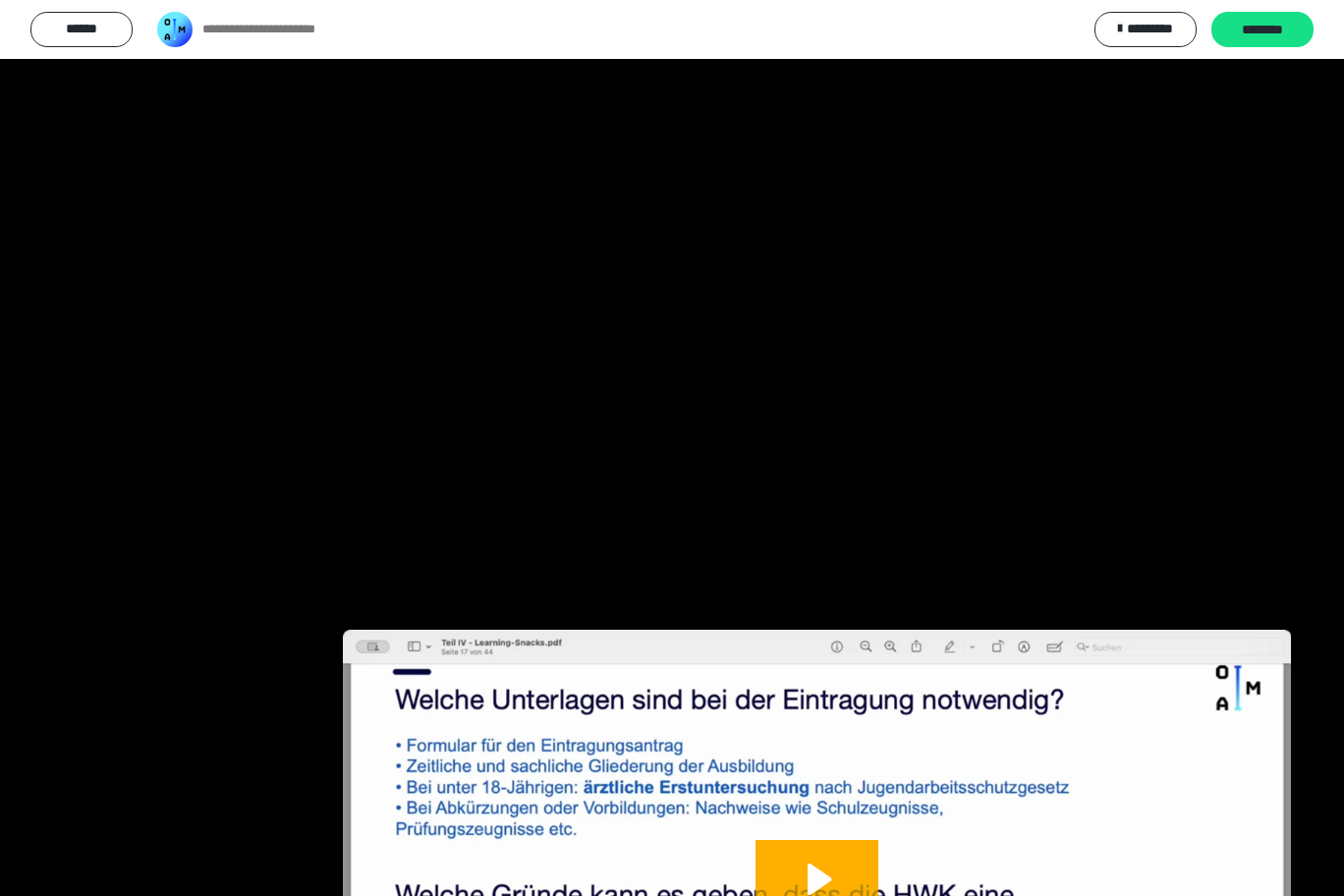 click at bounding box center (0, 0) 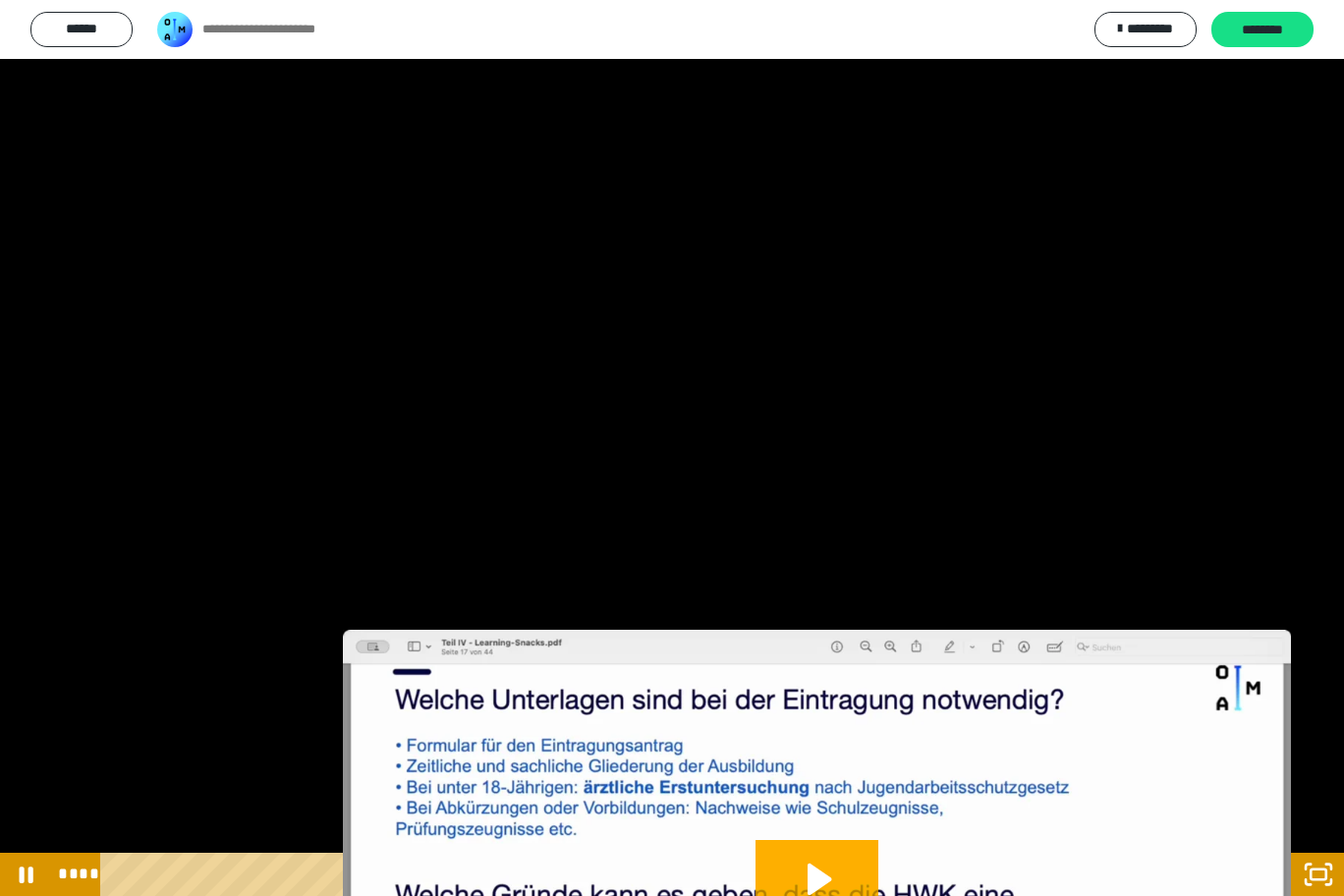 click at bounding box center [0, 0] 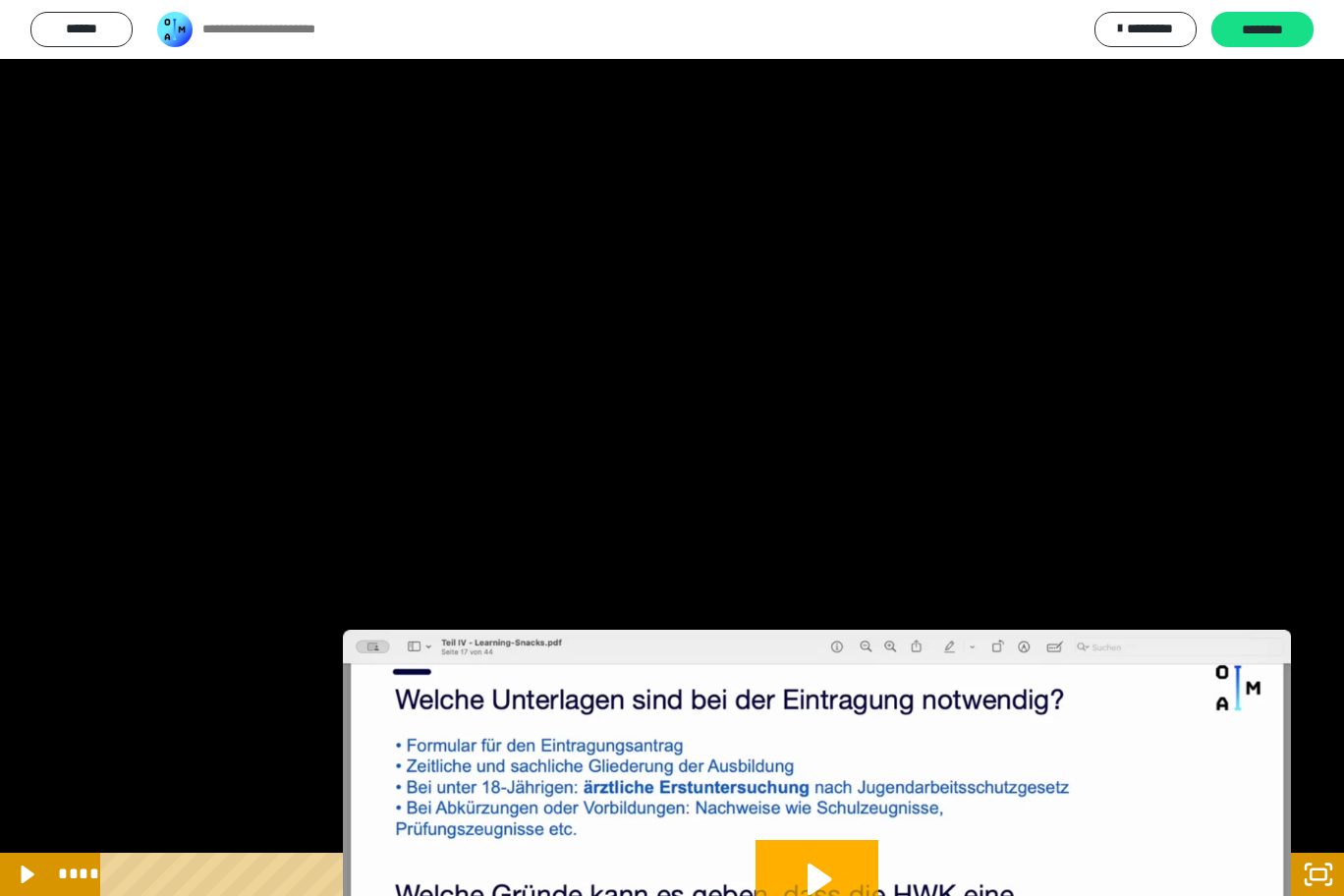click at bounding box center [0, 0] 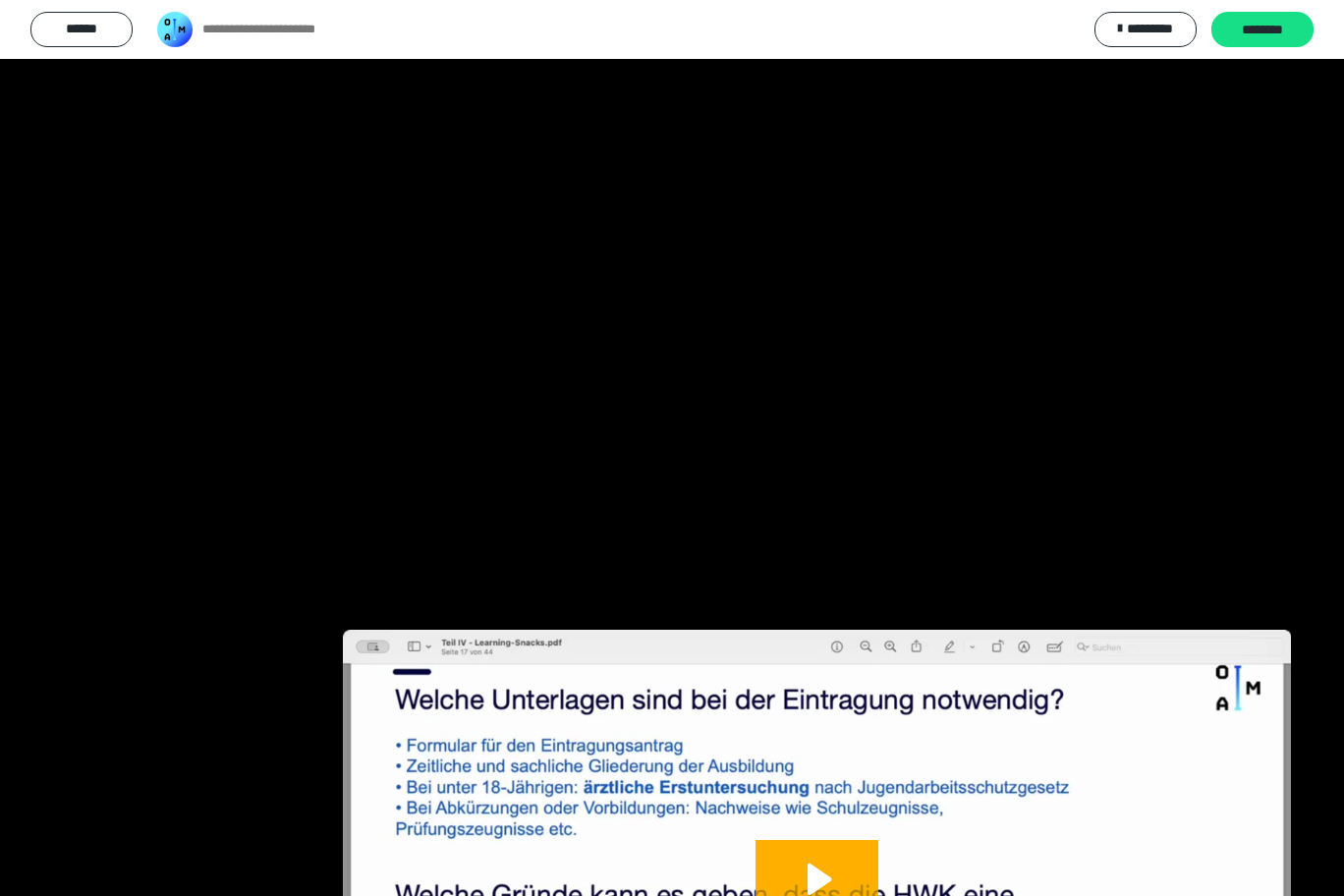 click at bounding box center (0, 0) 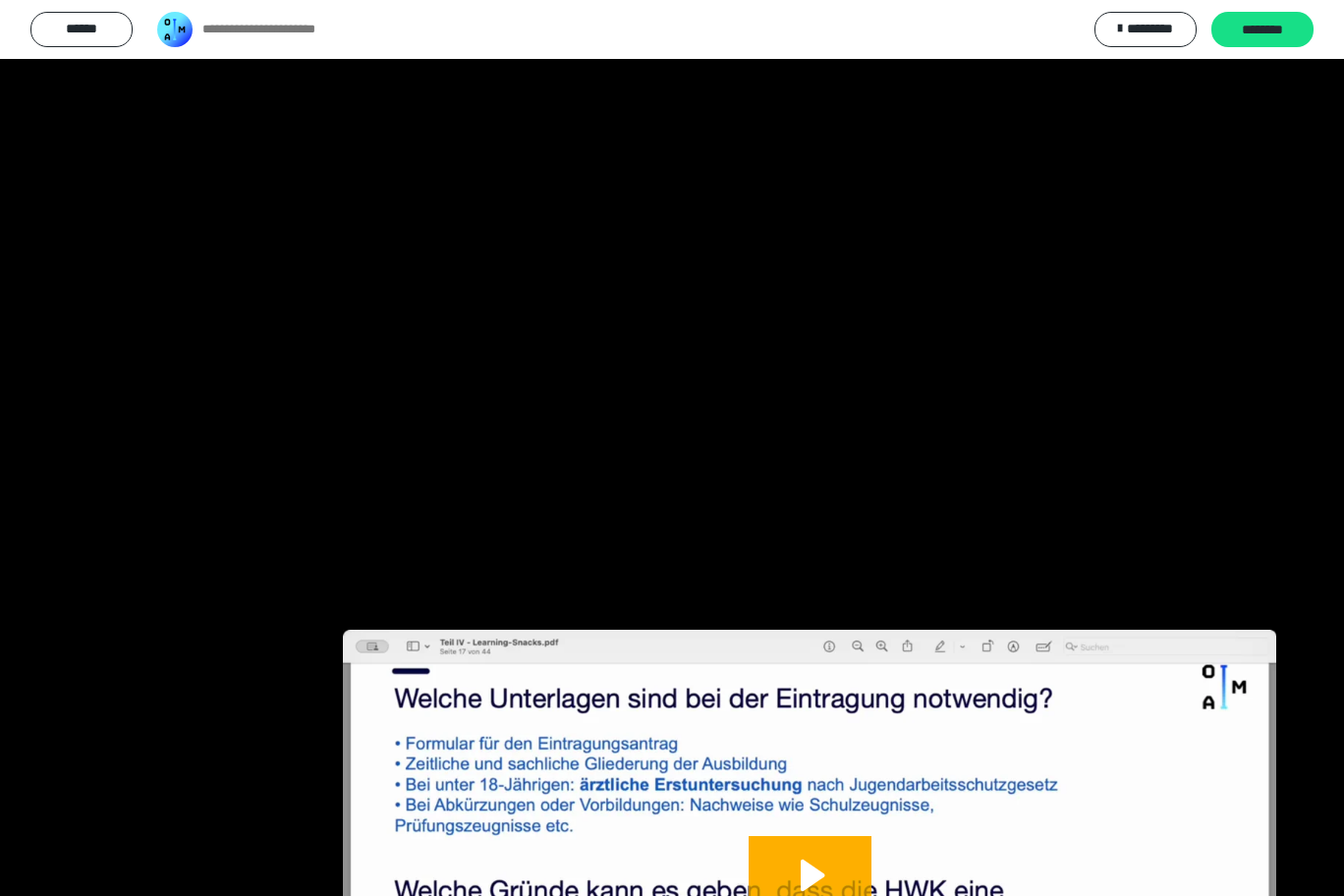 scroll, scrollTop: 1316, scrollLeft: 0, axis: vertical 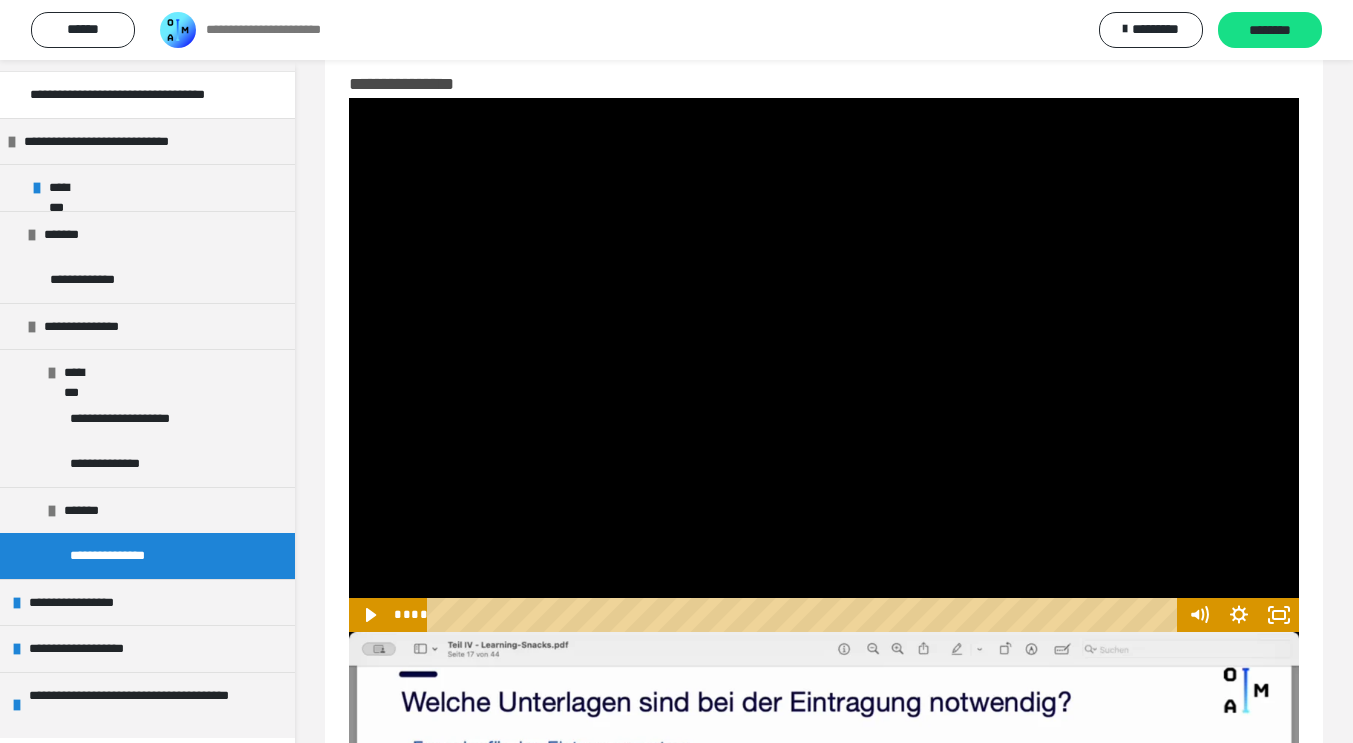 click at bounding box center [824, 365] 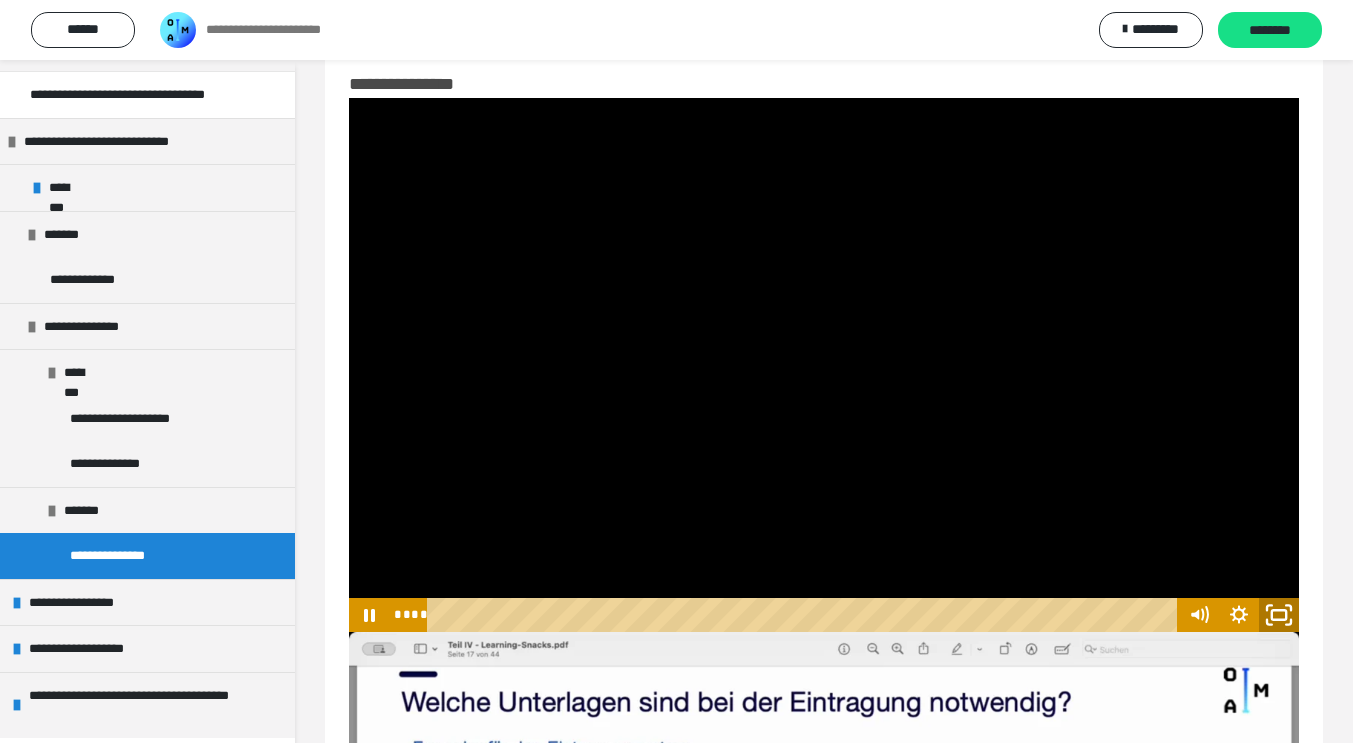 click 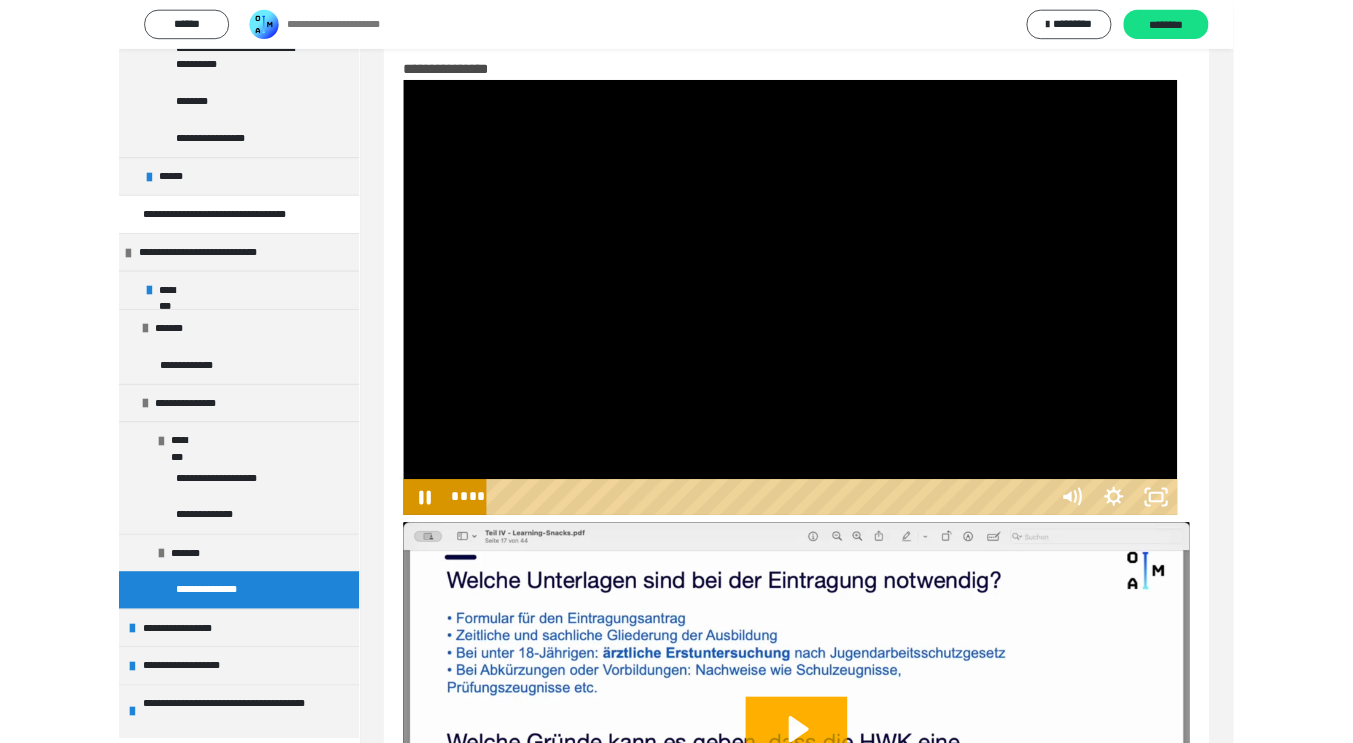 scroll, scrollTop: 1170, scrollLeft: 0, axis: vertical 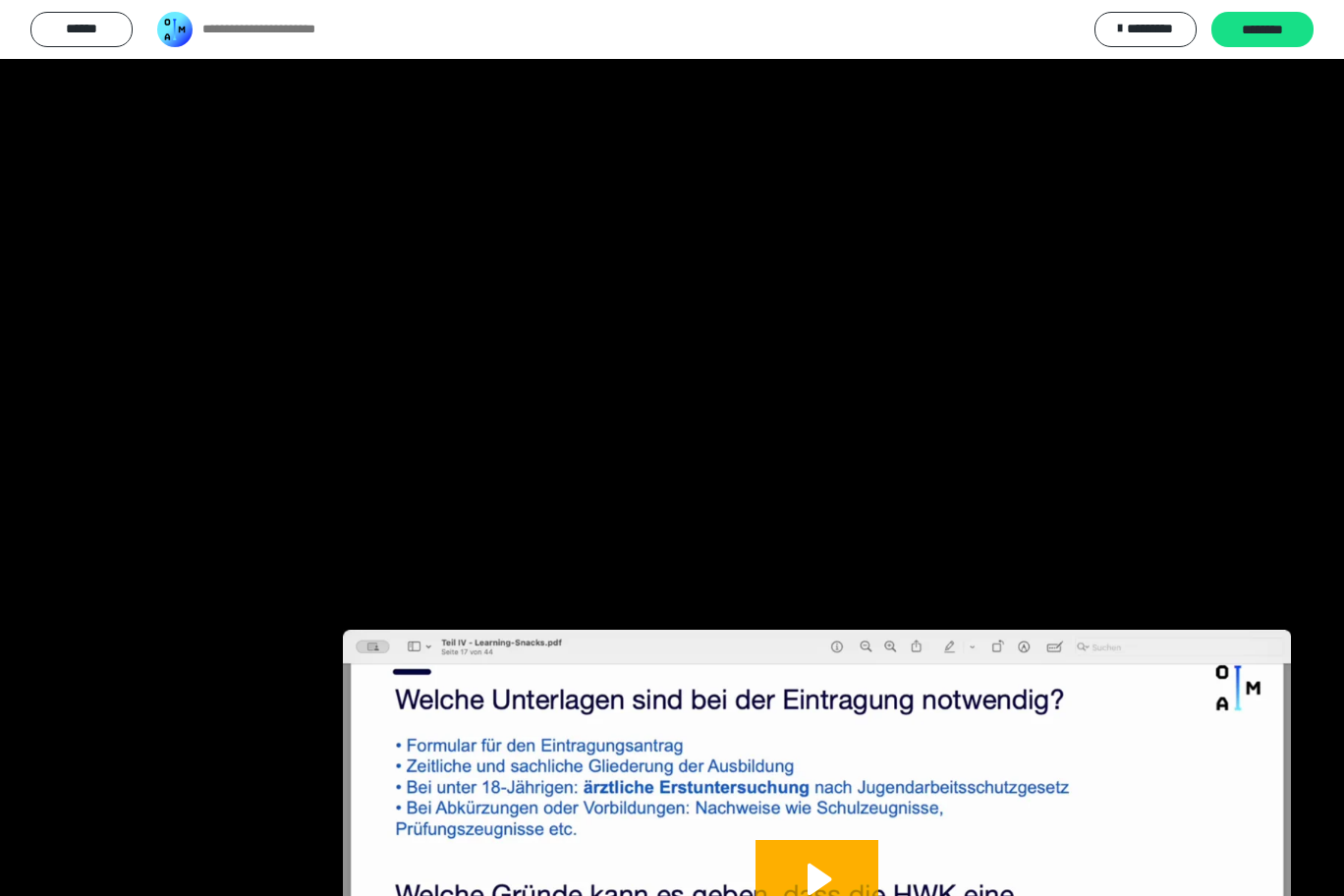 type 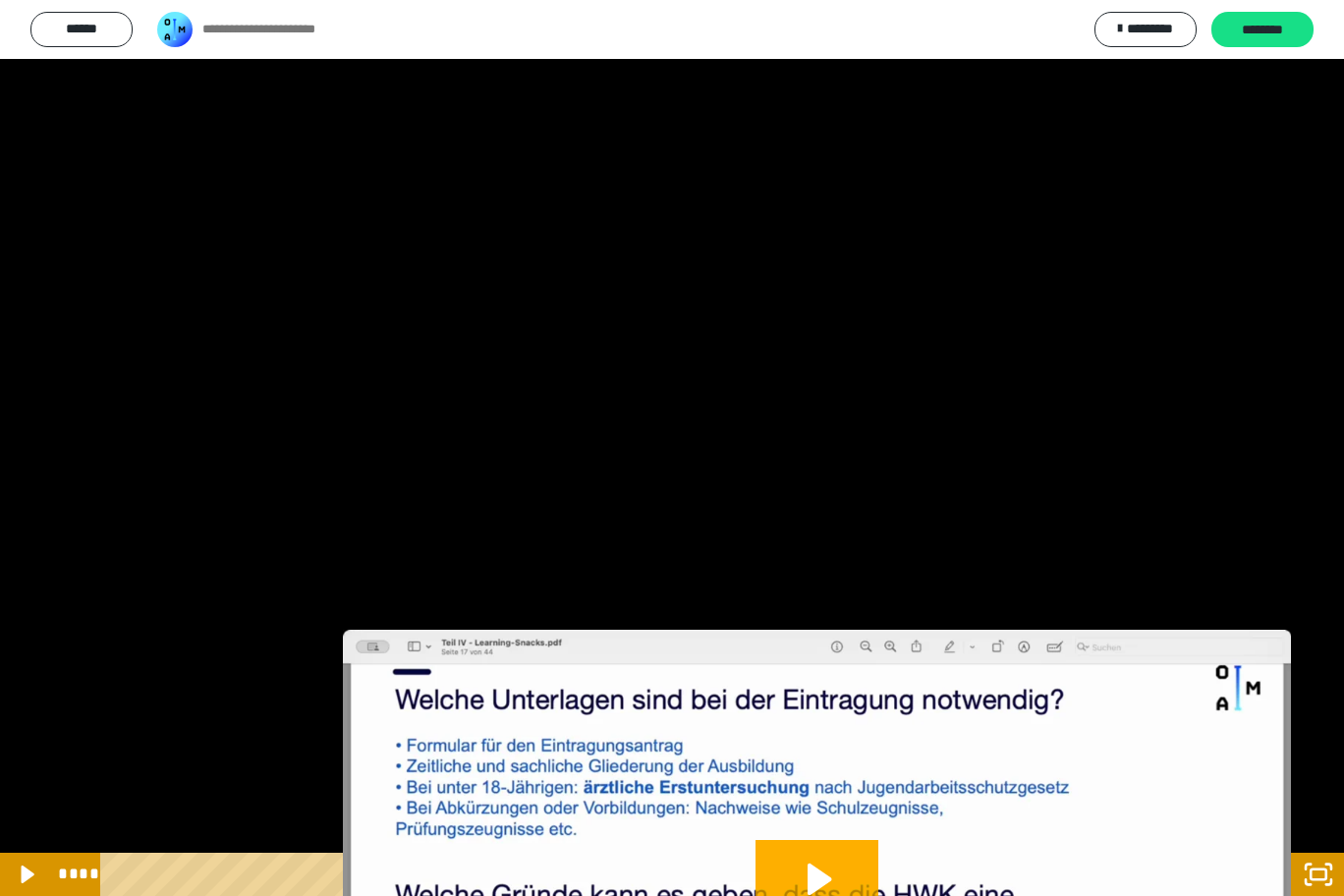 click at bounding box center [672, 448] 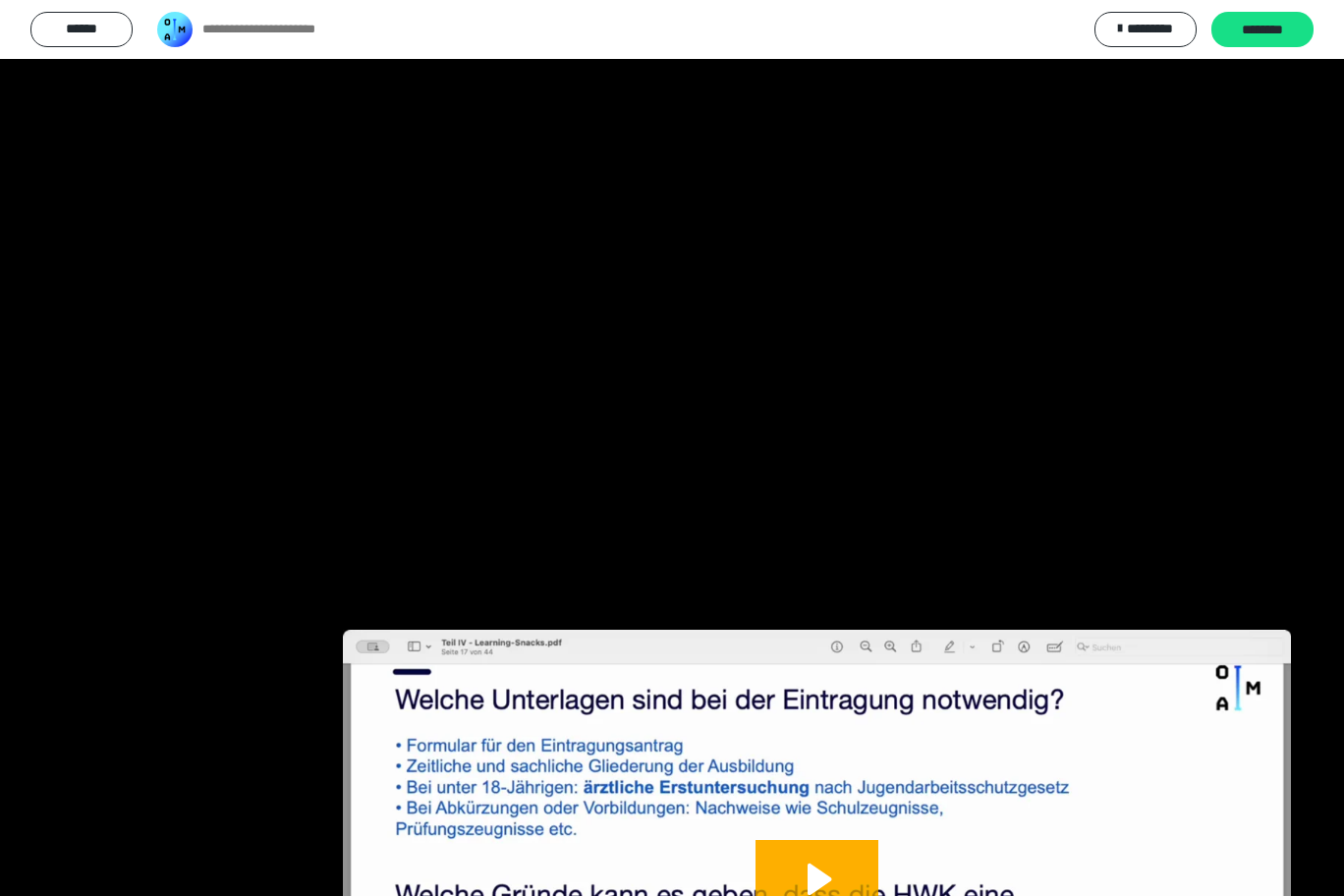click at bounding box center (0, 0) 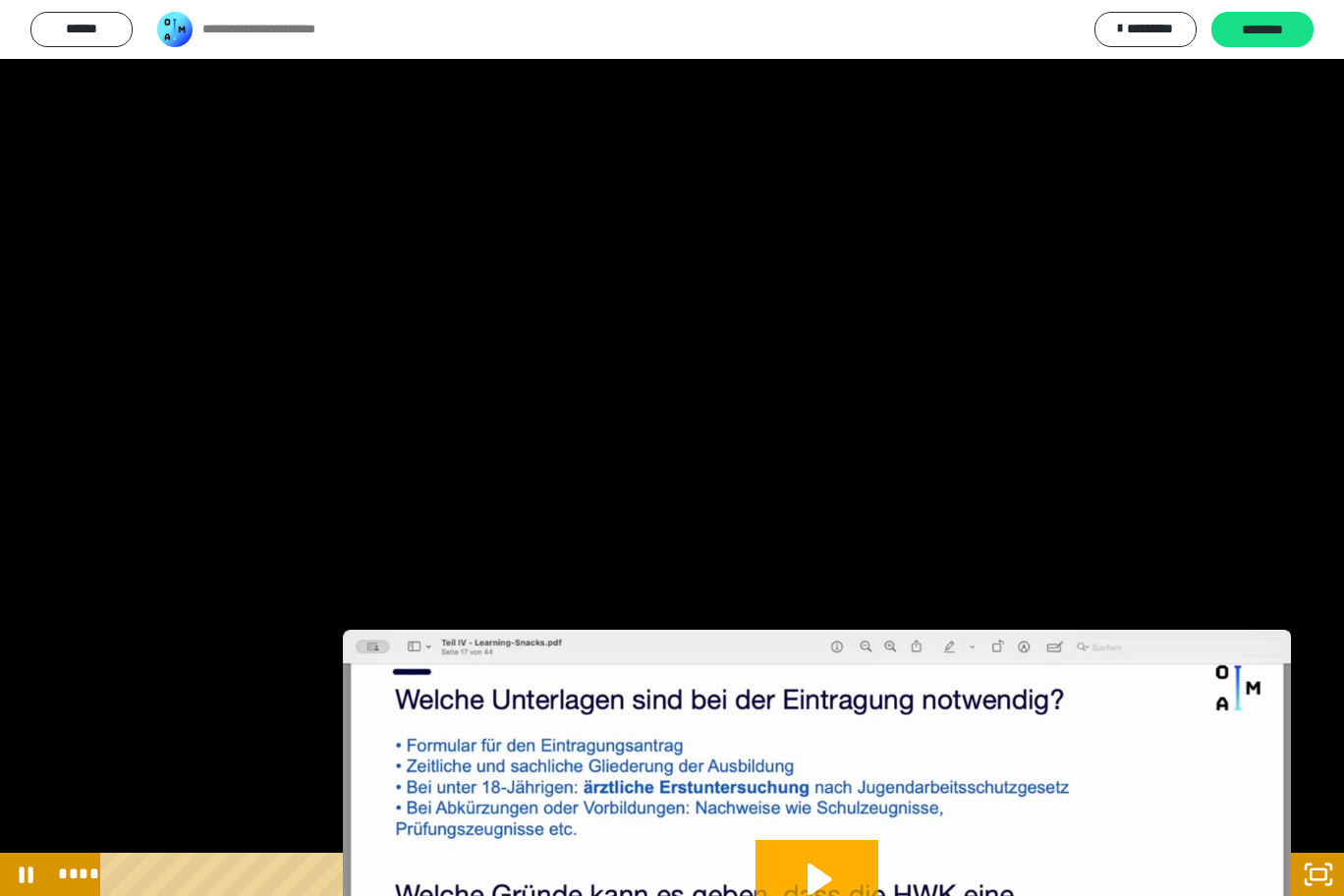 click at bounding box center [672, 448] 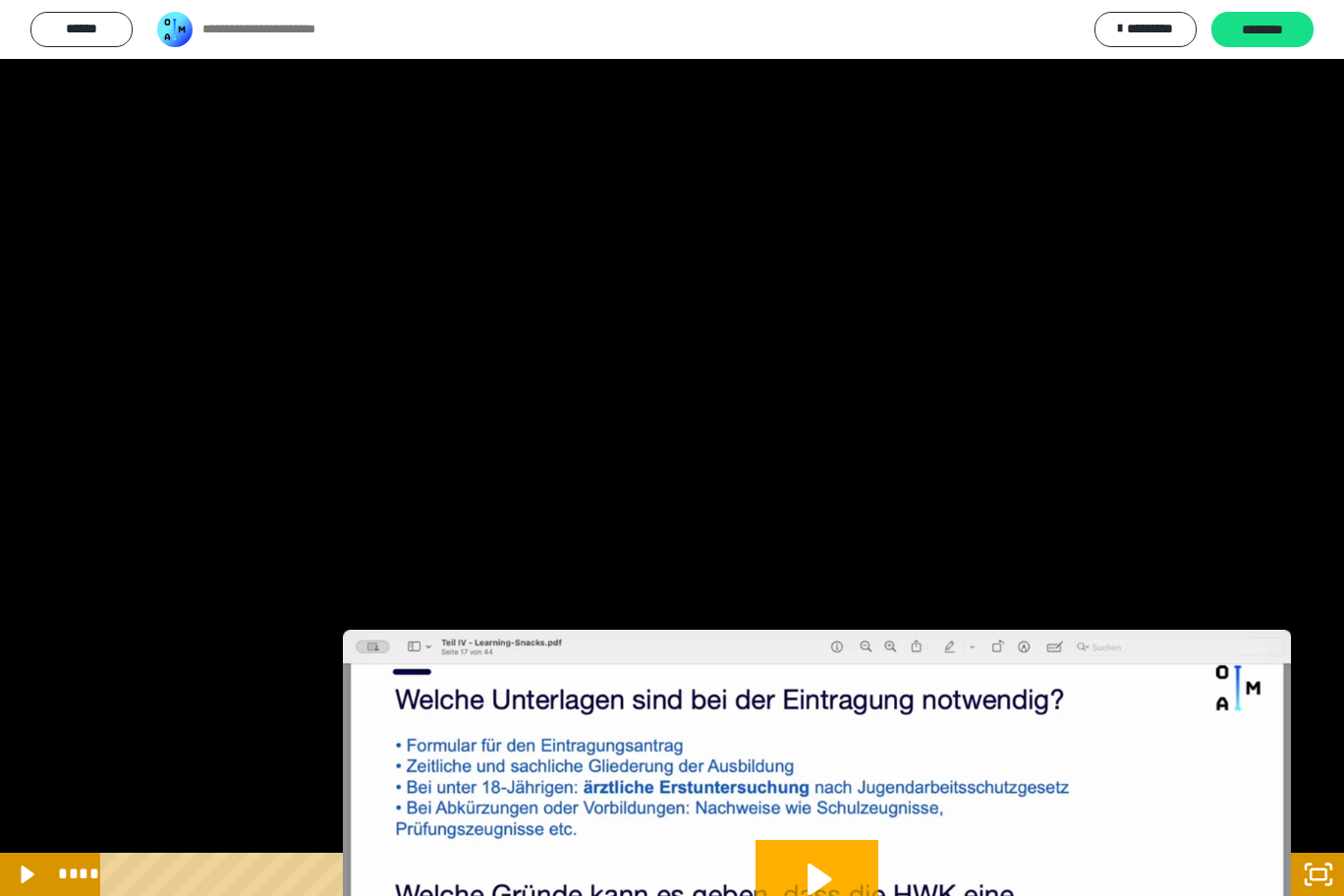 click at bounding box center (672, 448) 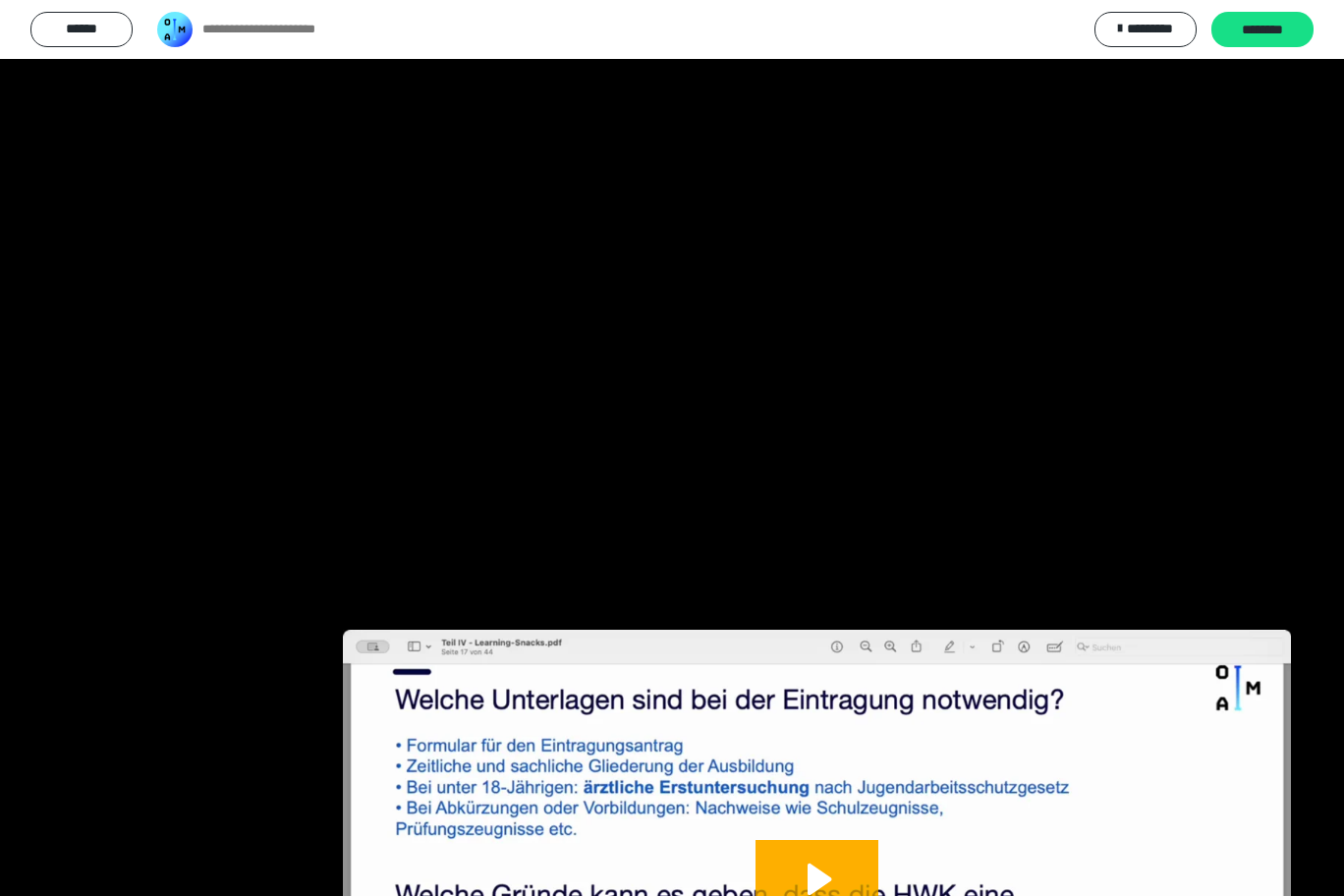 click at bounding box center [672, 448] 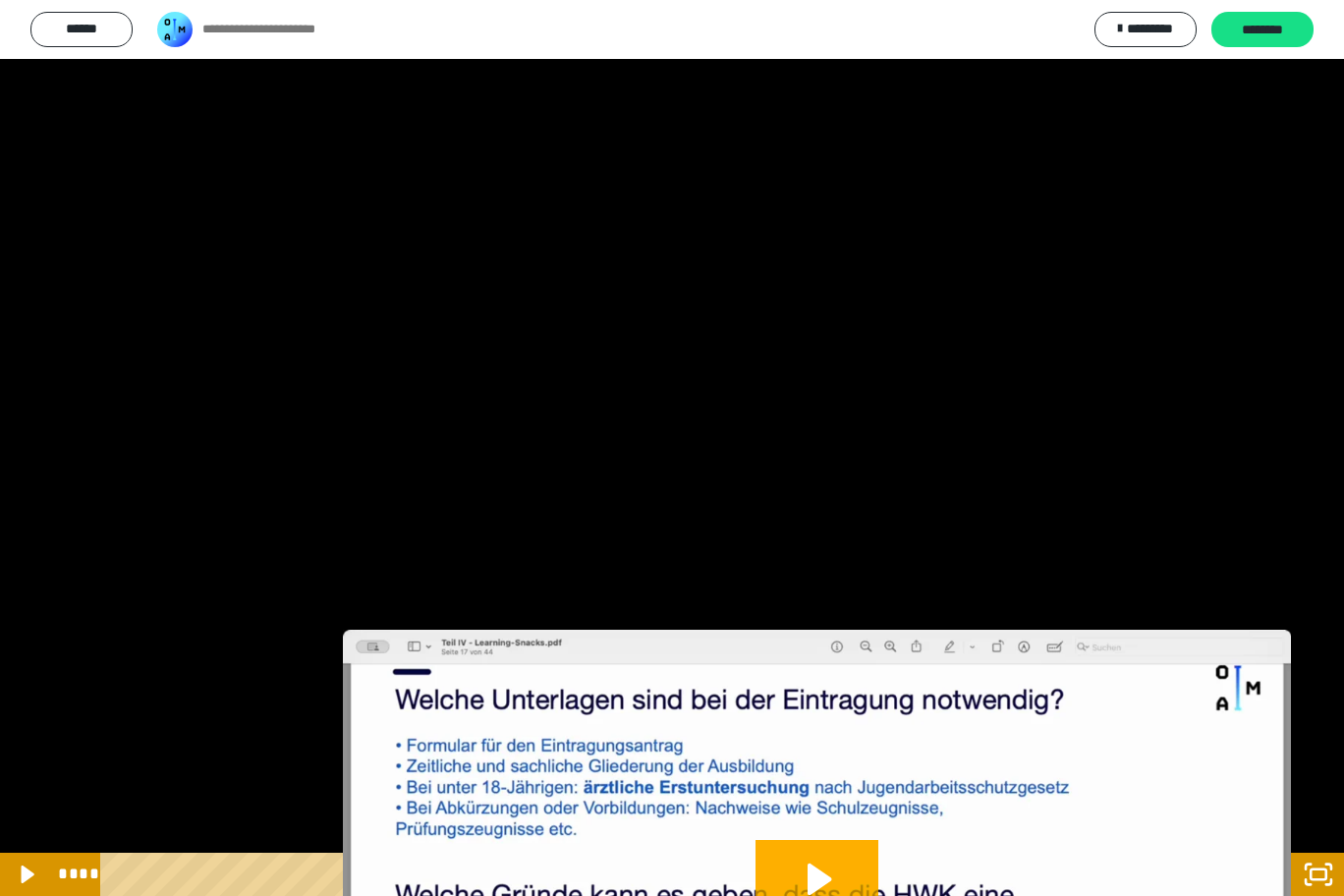 click at bounding box center [672, 448] 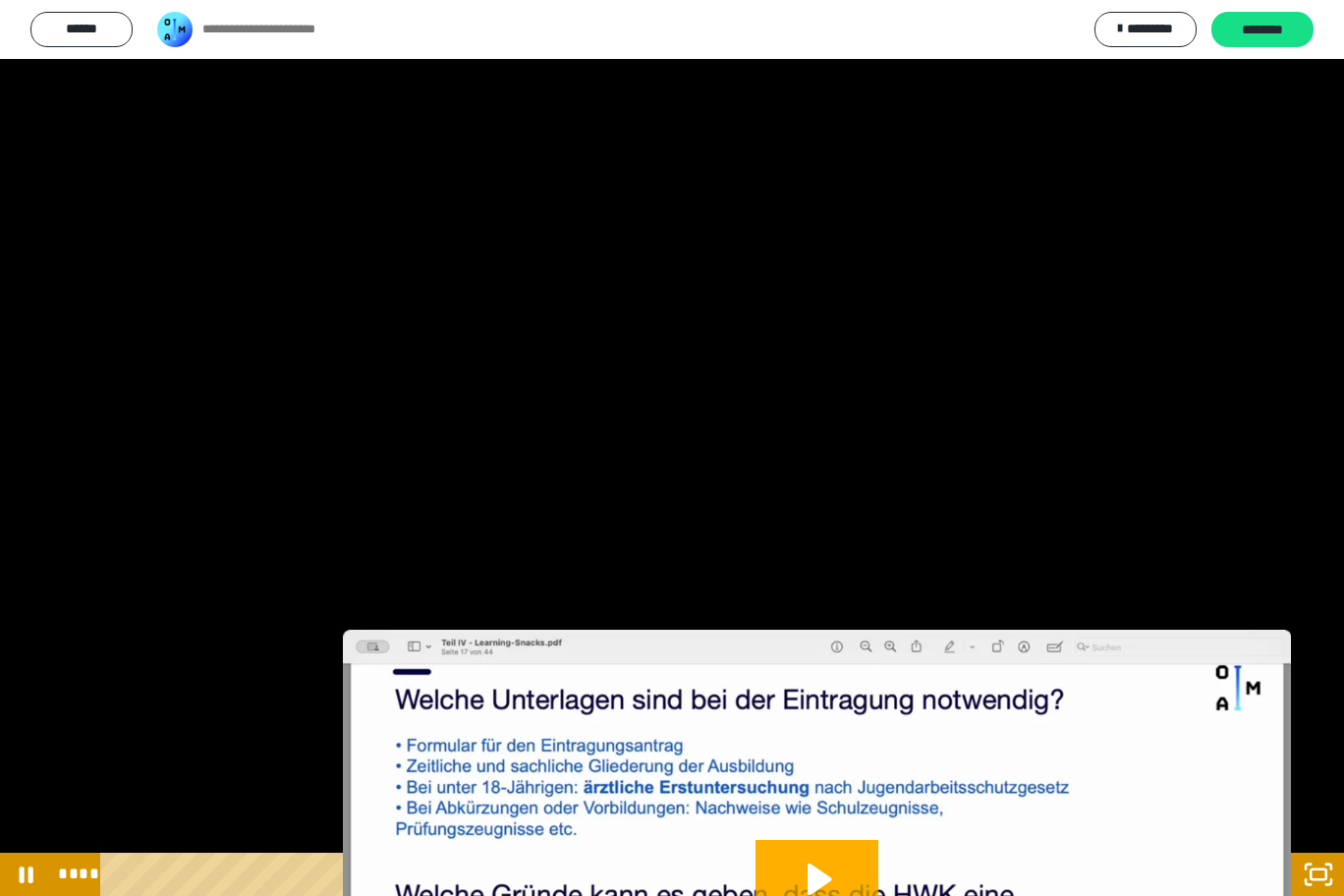 click on "****" at bounding box center (648, 874) 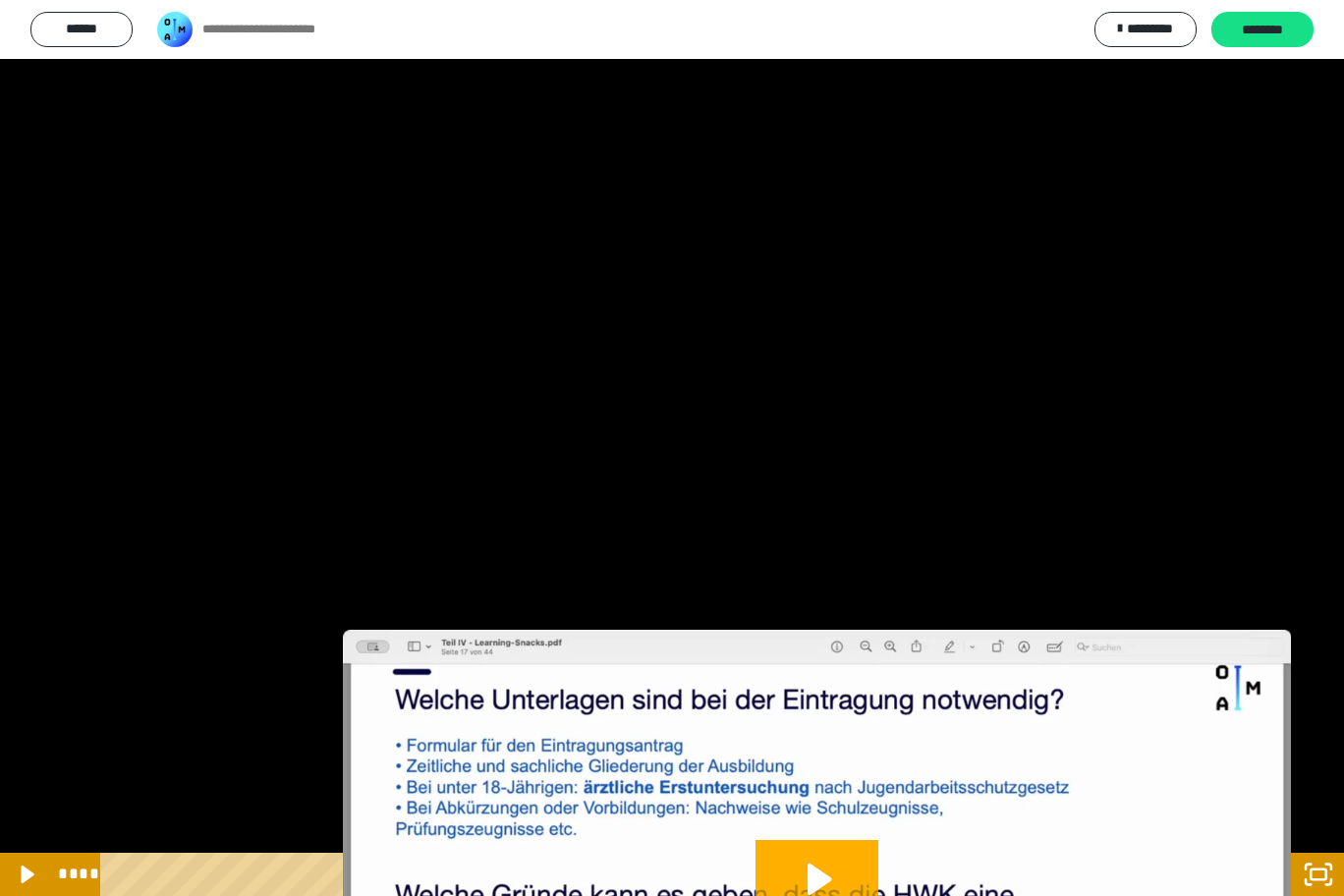 click at bounding box center (672, 448) 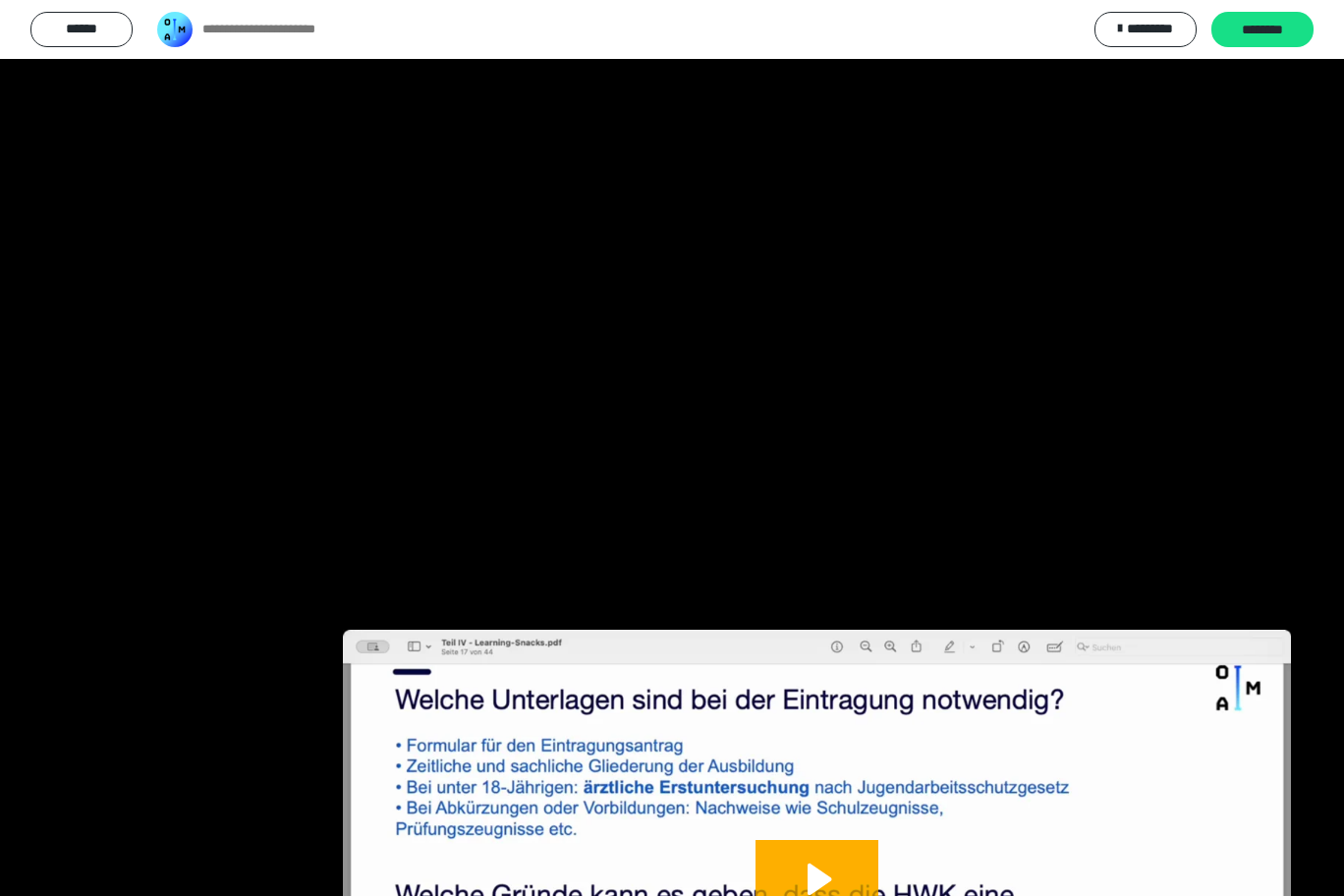 click at bounding box center [672, 448] 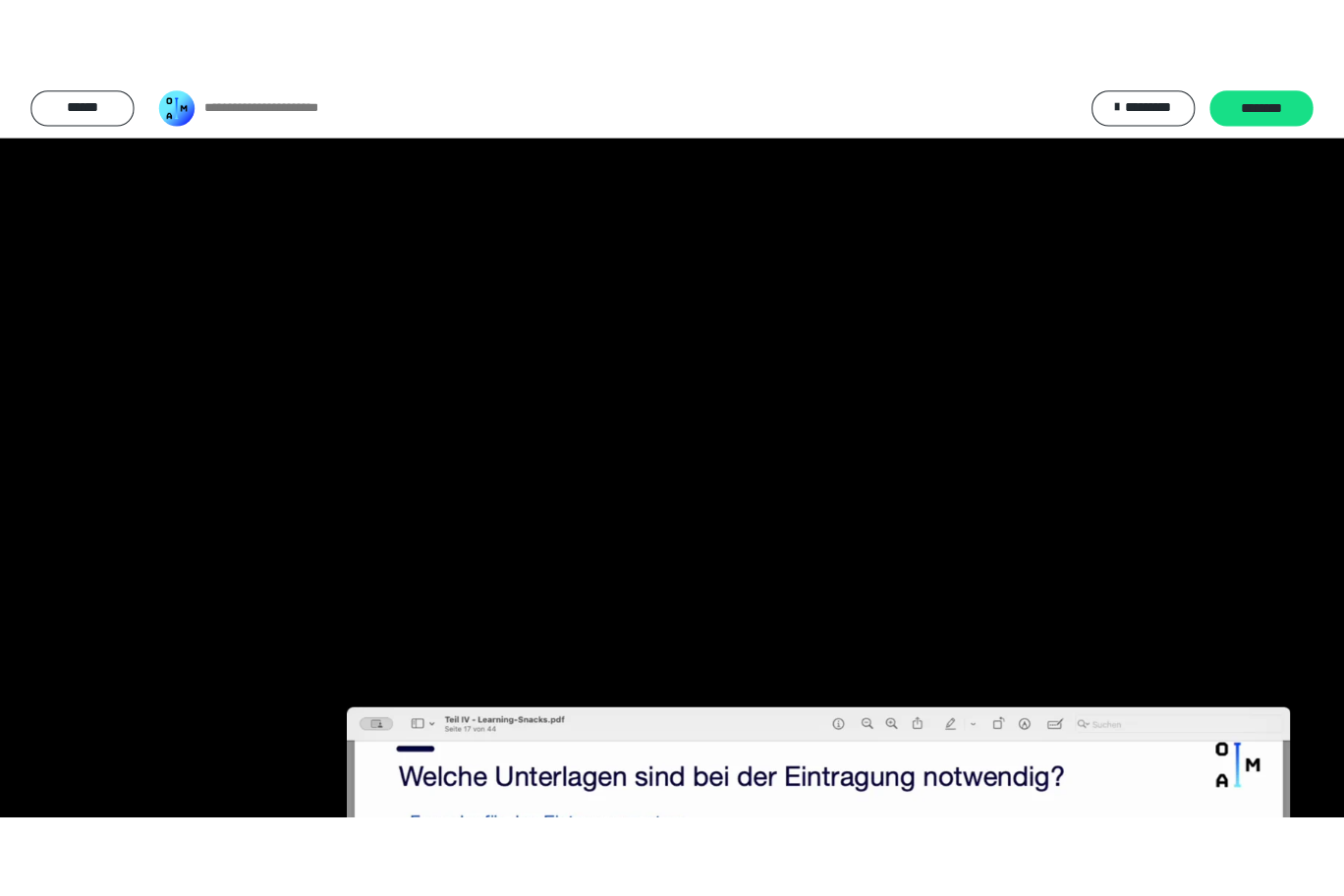 scroll, scrollTop: 1316, scrollLeft: 0, axis: vertical 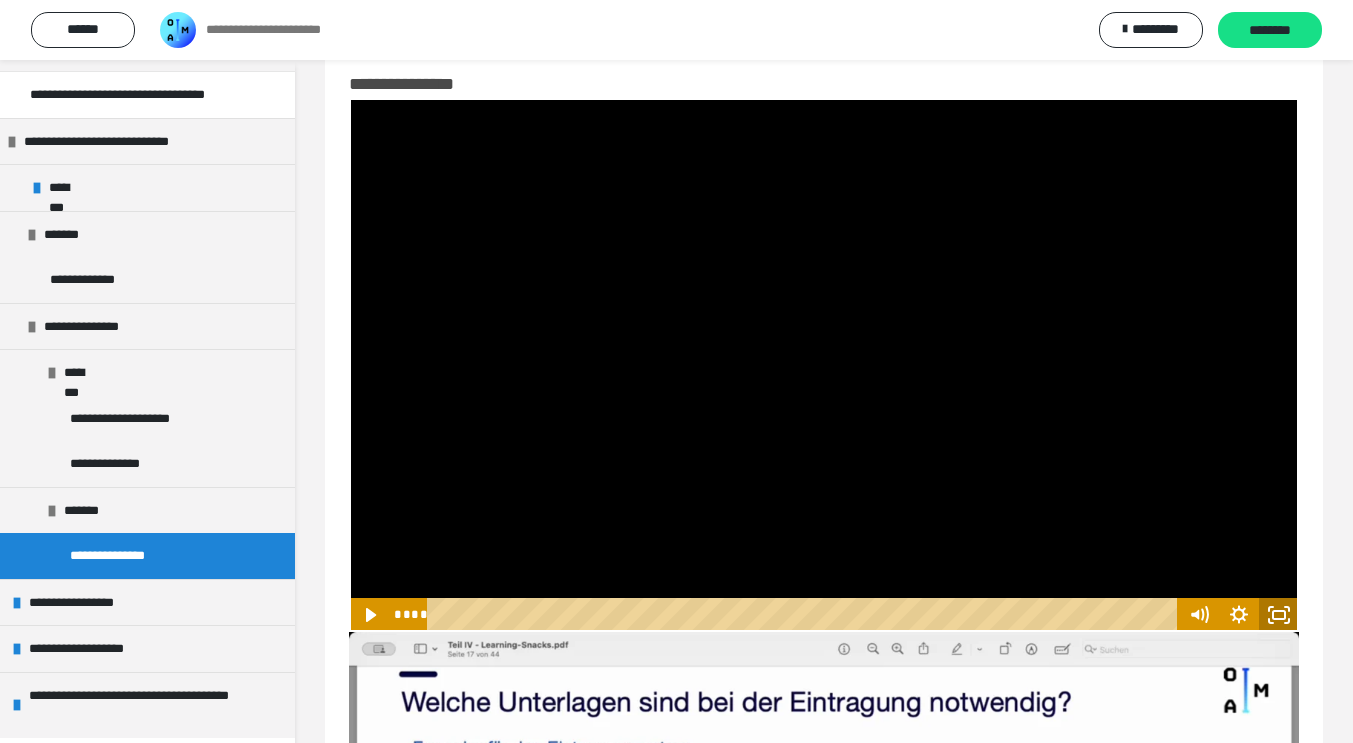 click 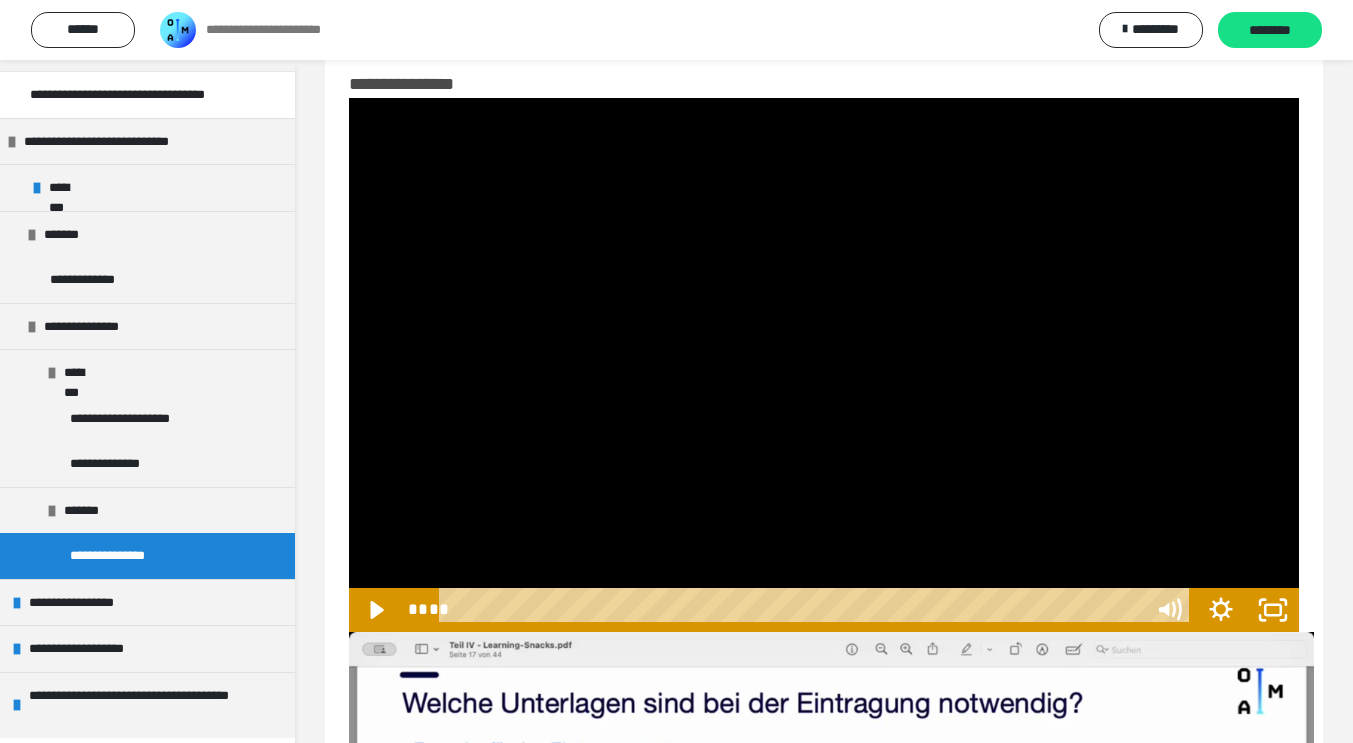 scroll, scrollTop: 1170, scrollLeft: 0, axis: vertical 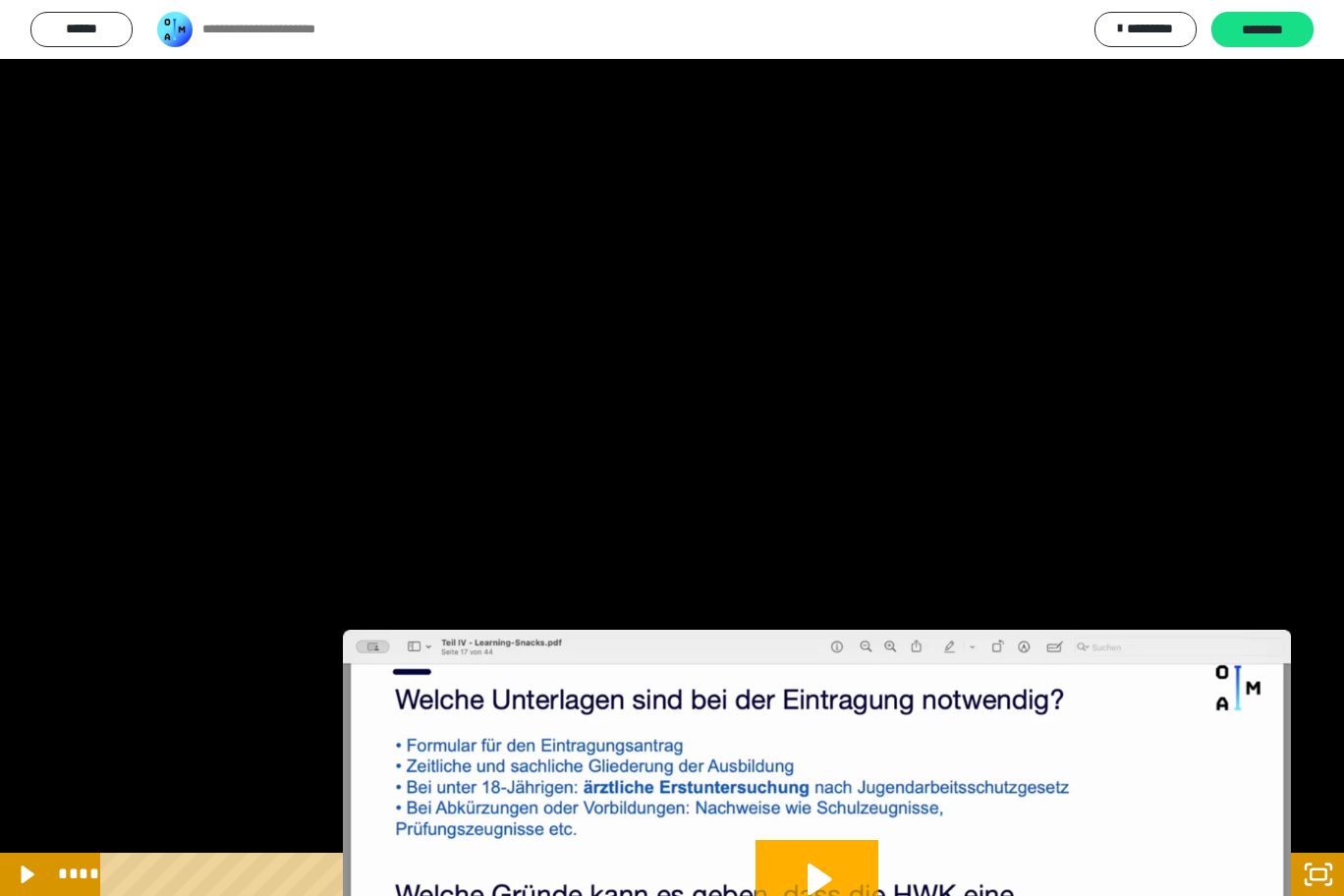 click at bounding box center (672, 448) 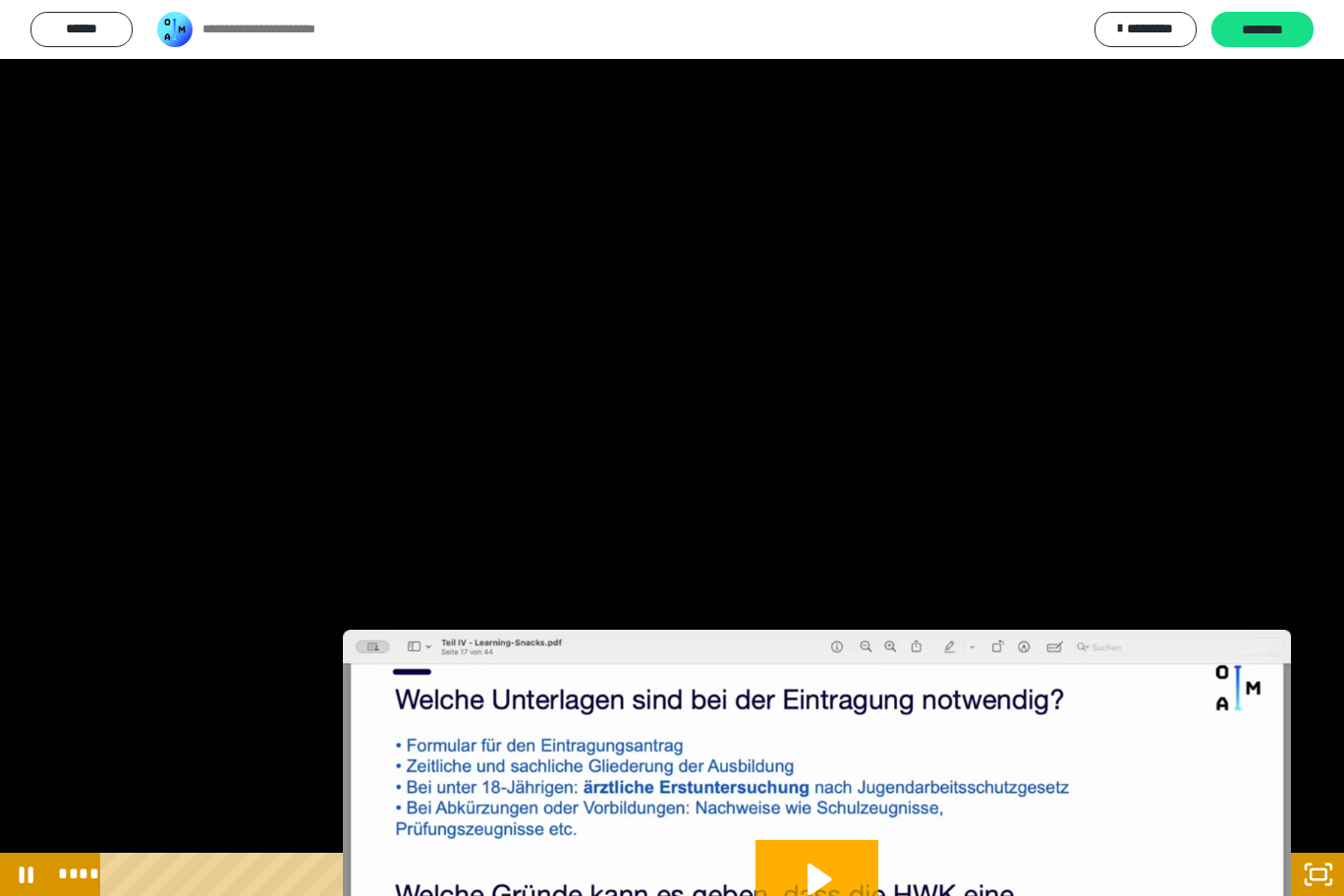 click at bounding box center [672, 448] 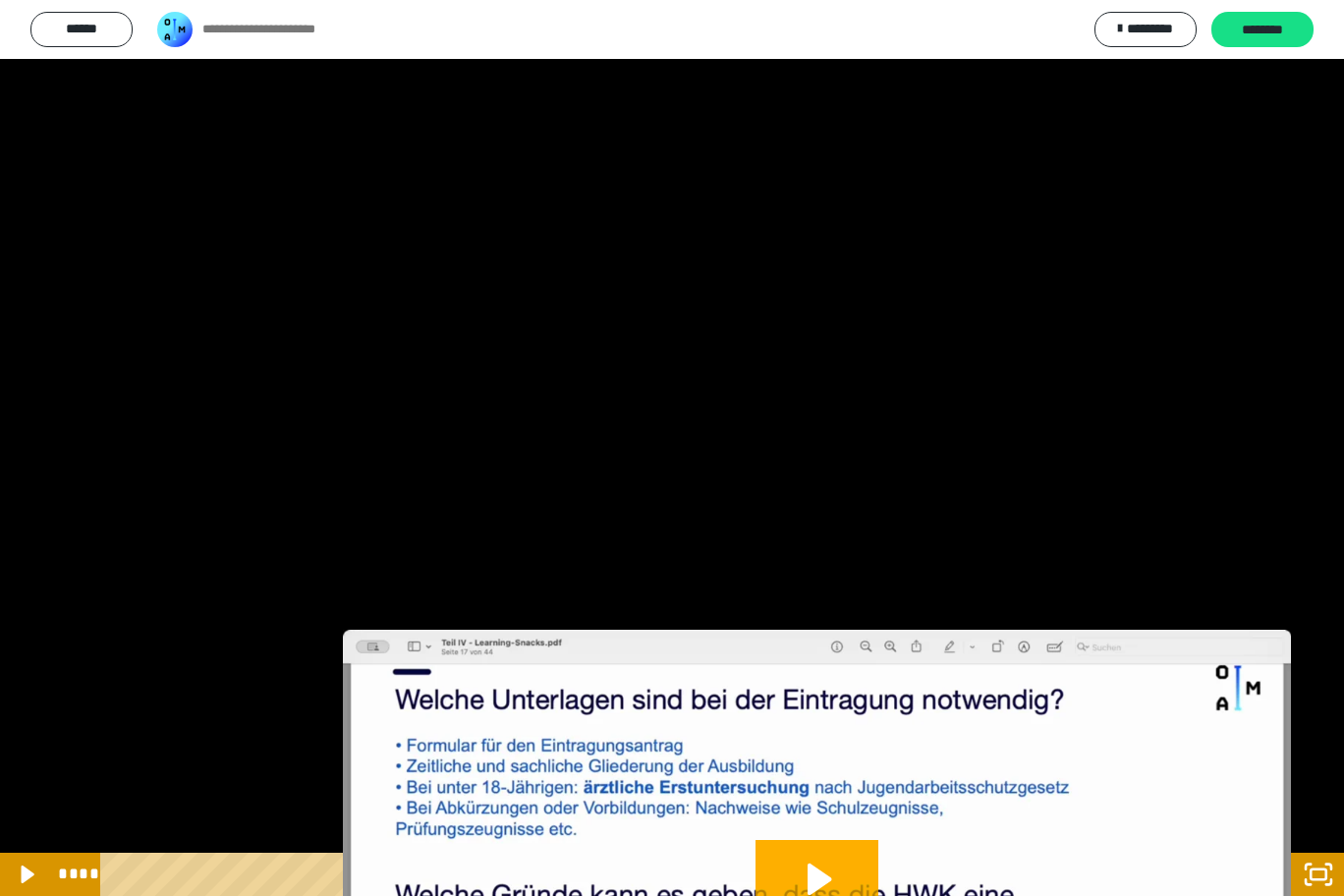 click at bounding box center [672, 448] 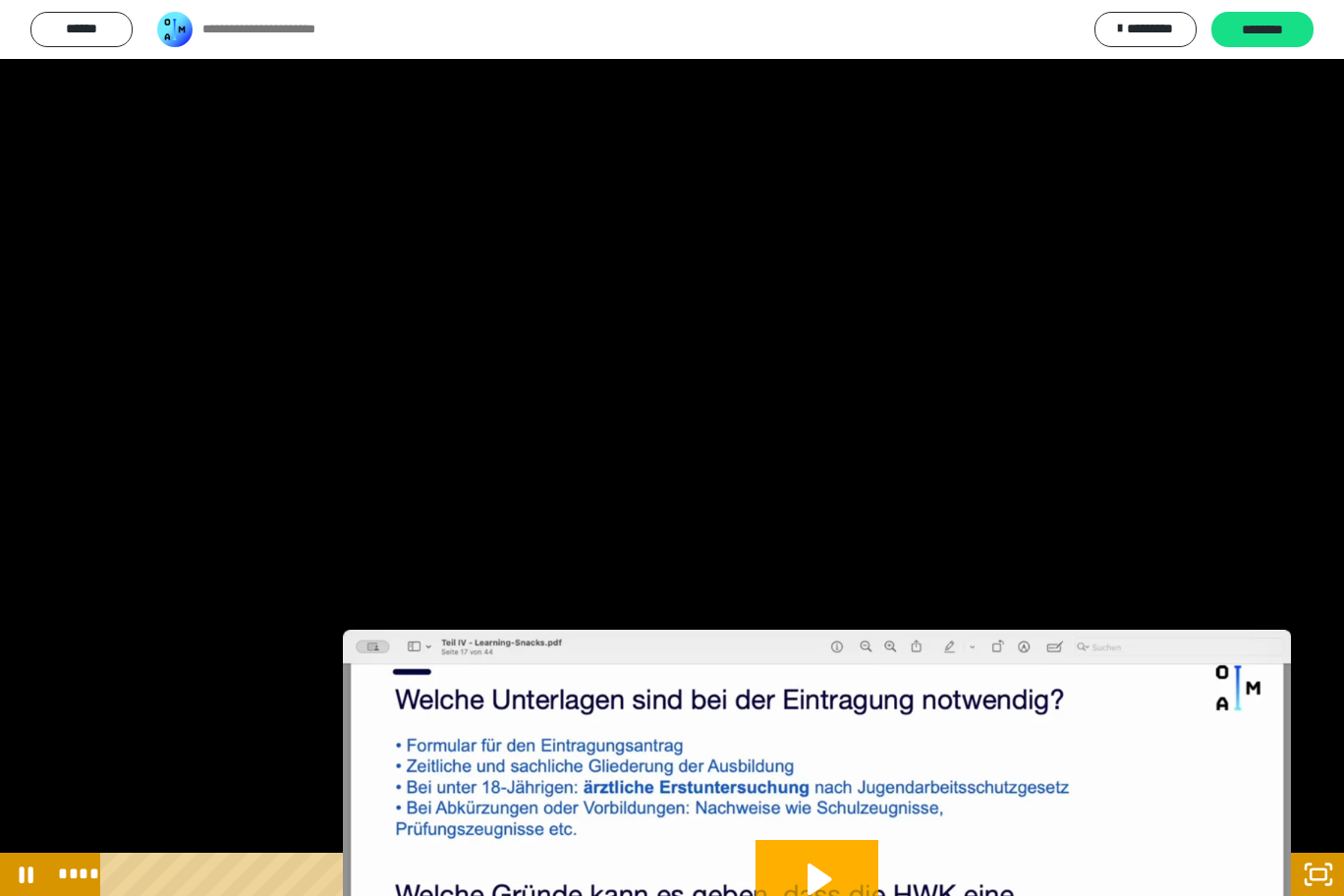 click at bounding box center (672, 448) 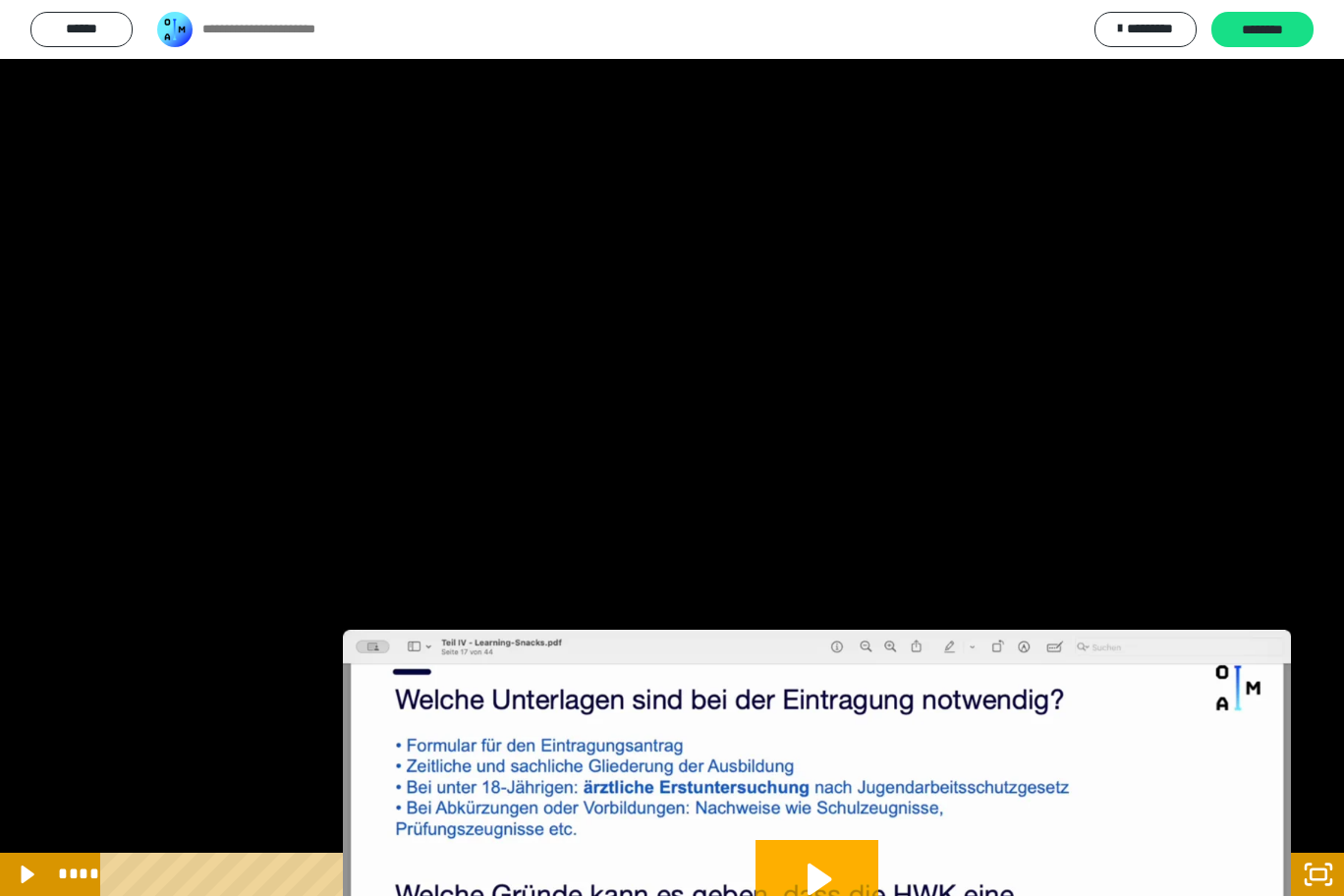 click at bounding box center [0, 0] 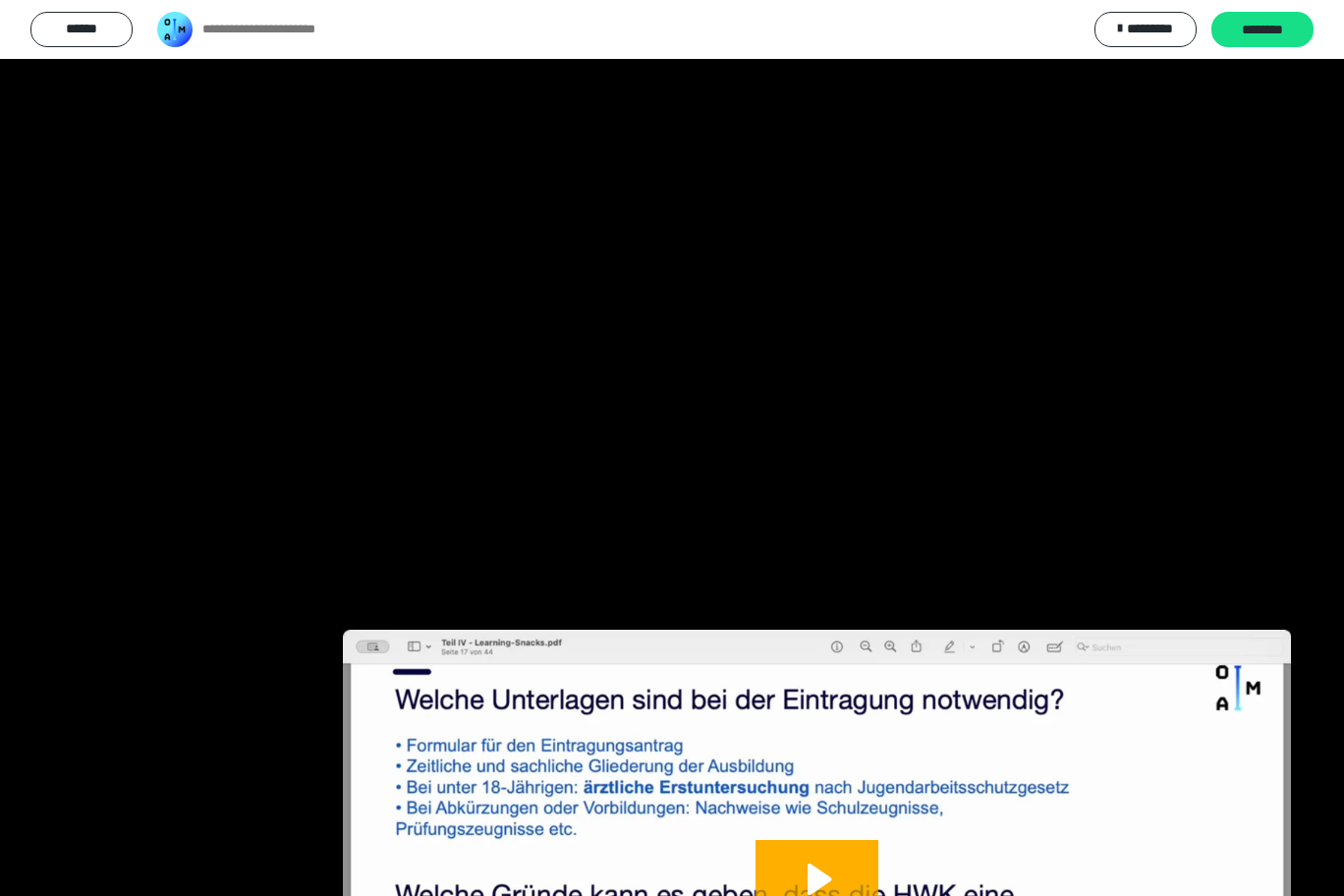 click at bounding box center (0, 0) 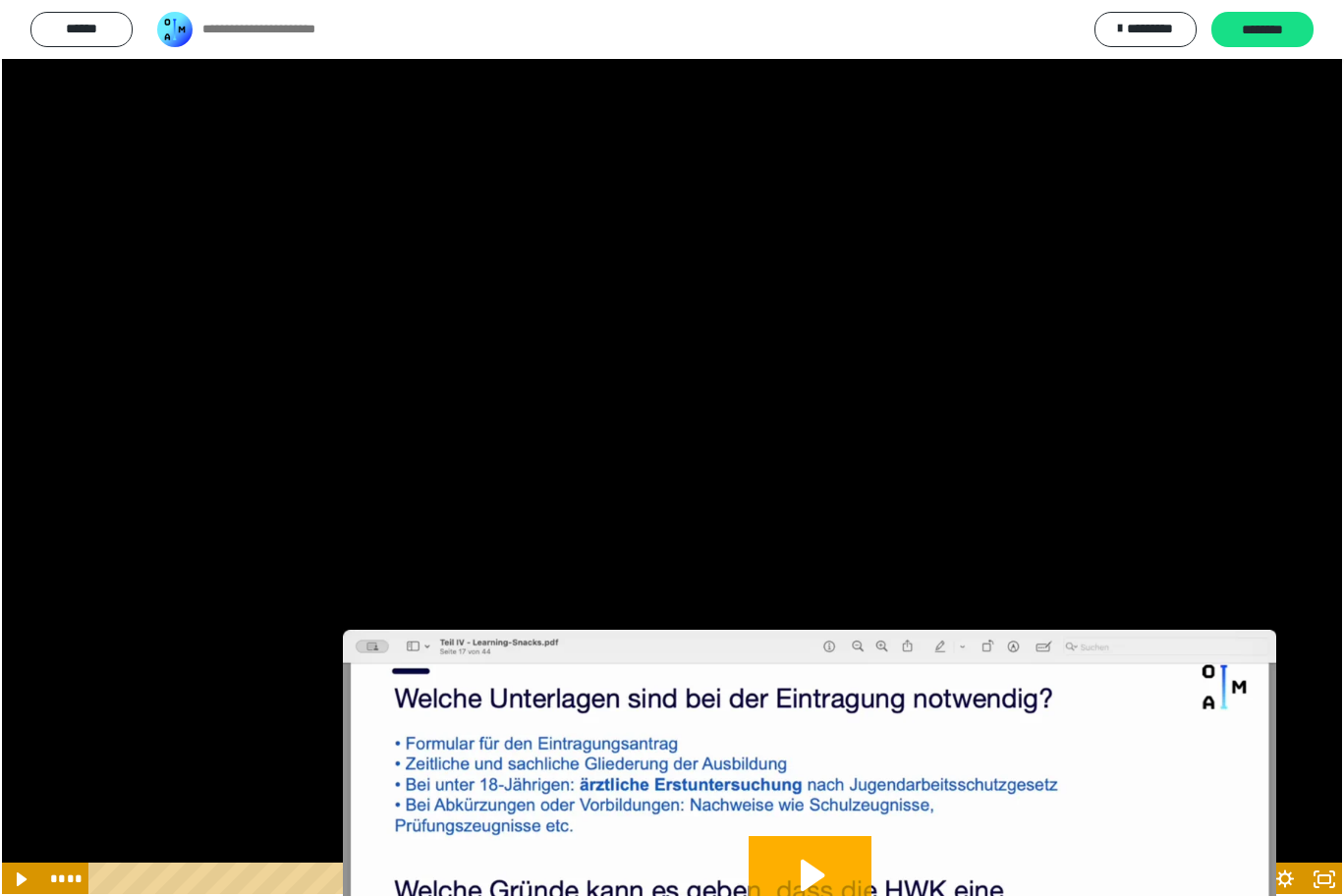scroll, scrollTop: 1316, scrollLeft: 0, axis: vertical 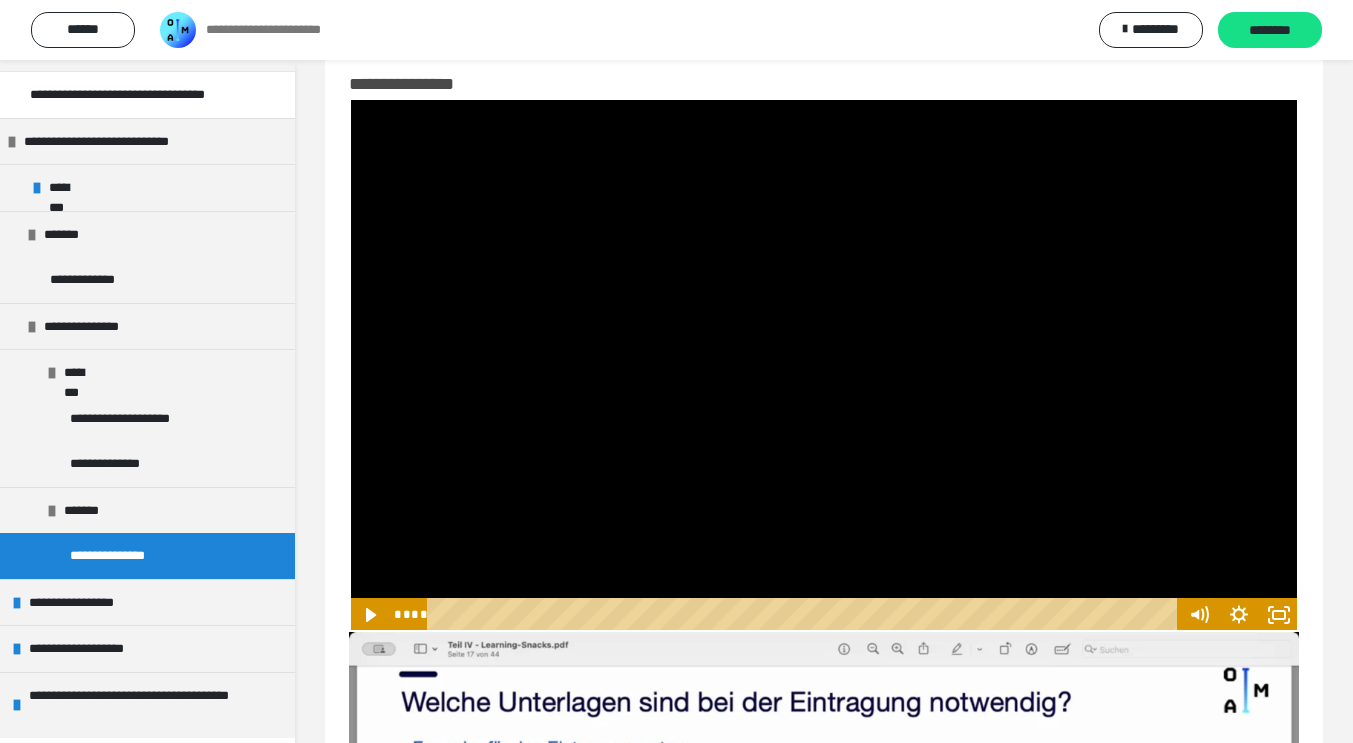 click at bounding box center [824, 365] 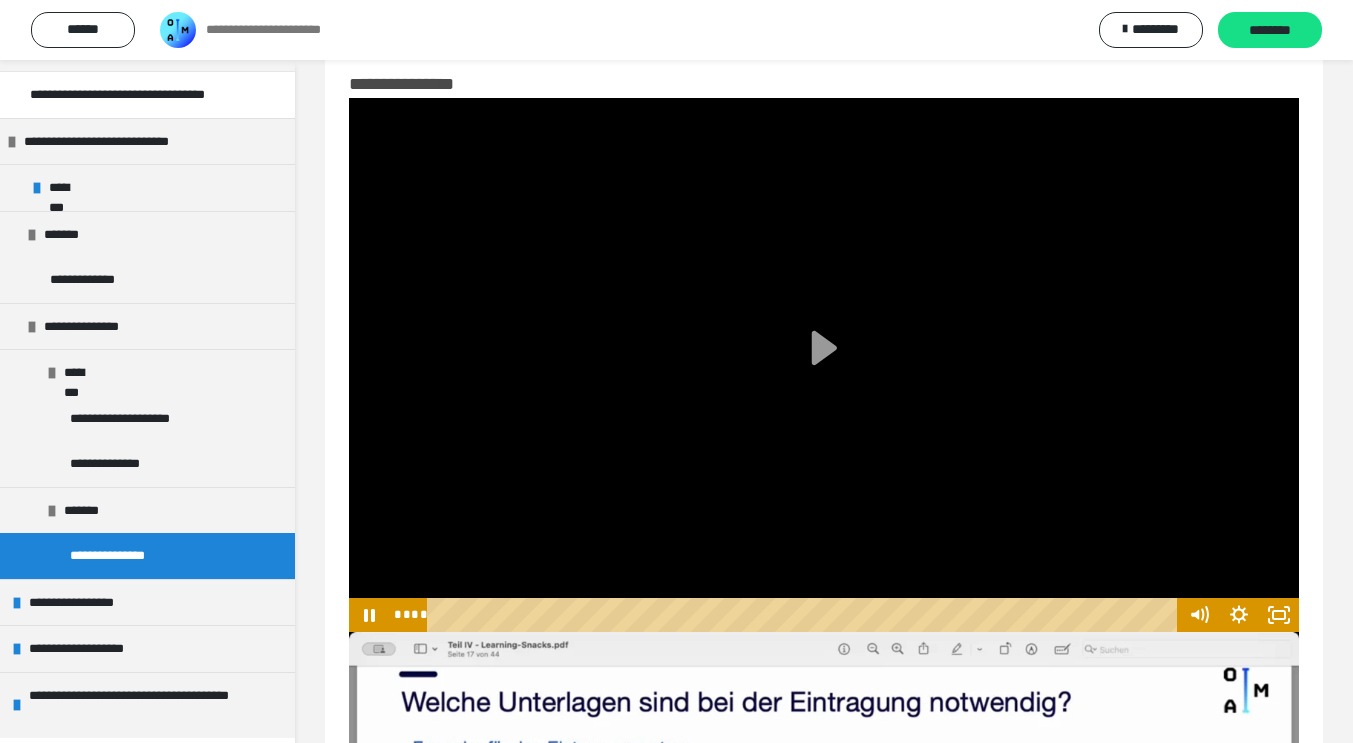 click at bounding box center [824, 365] 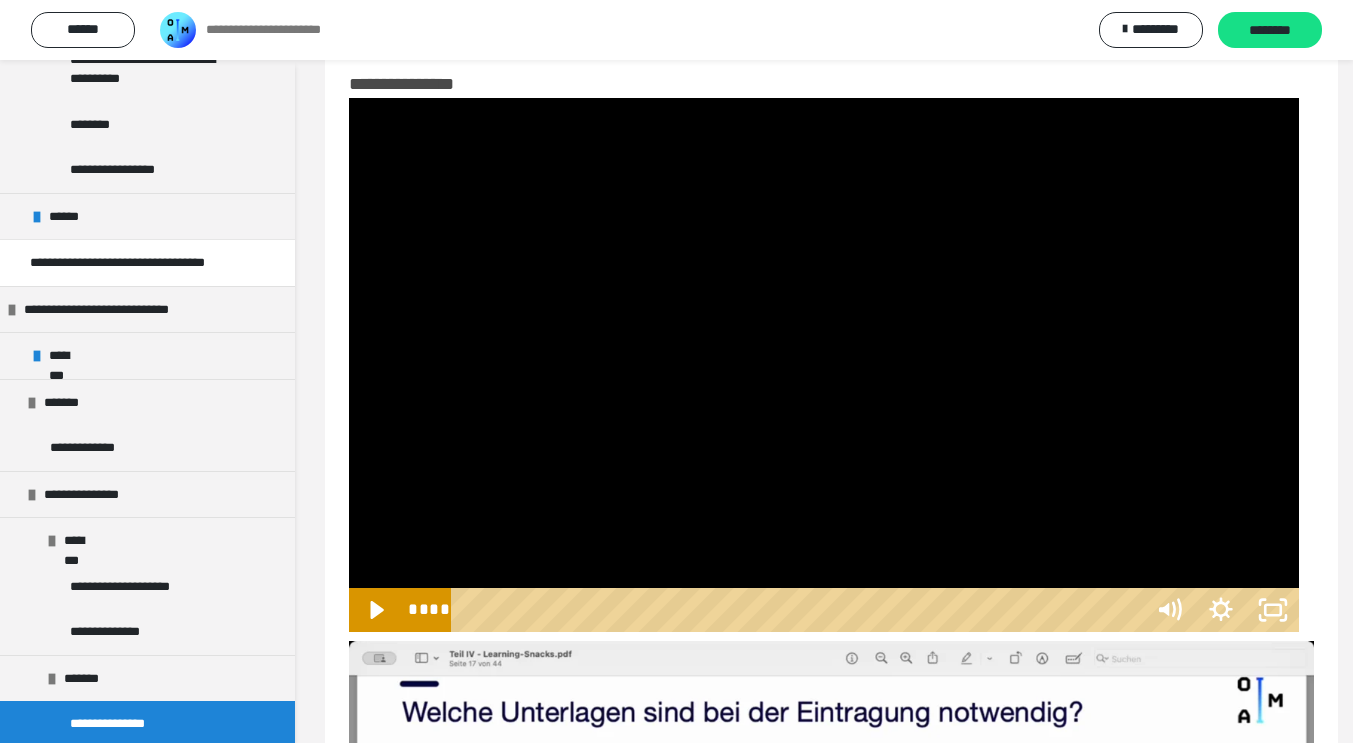 scroll, scrollTop: 1170, scrollLeft: 0, axis: vertical 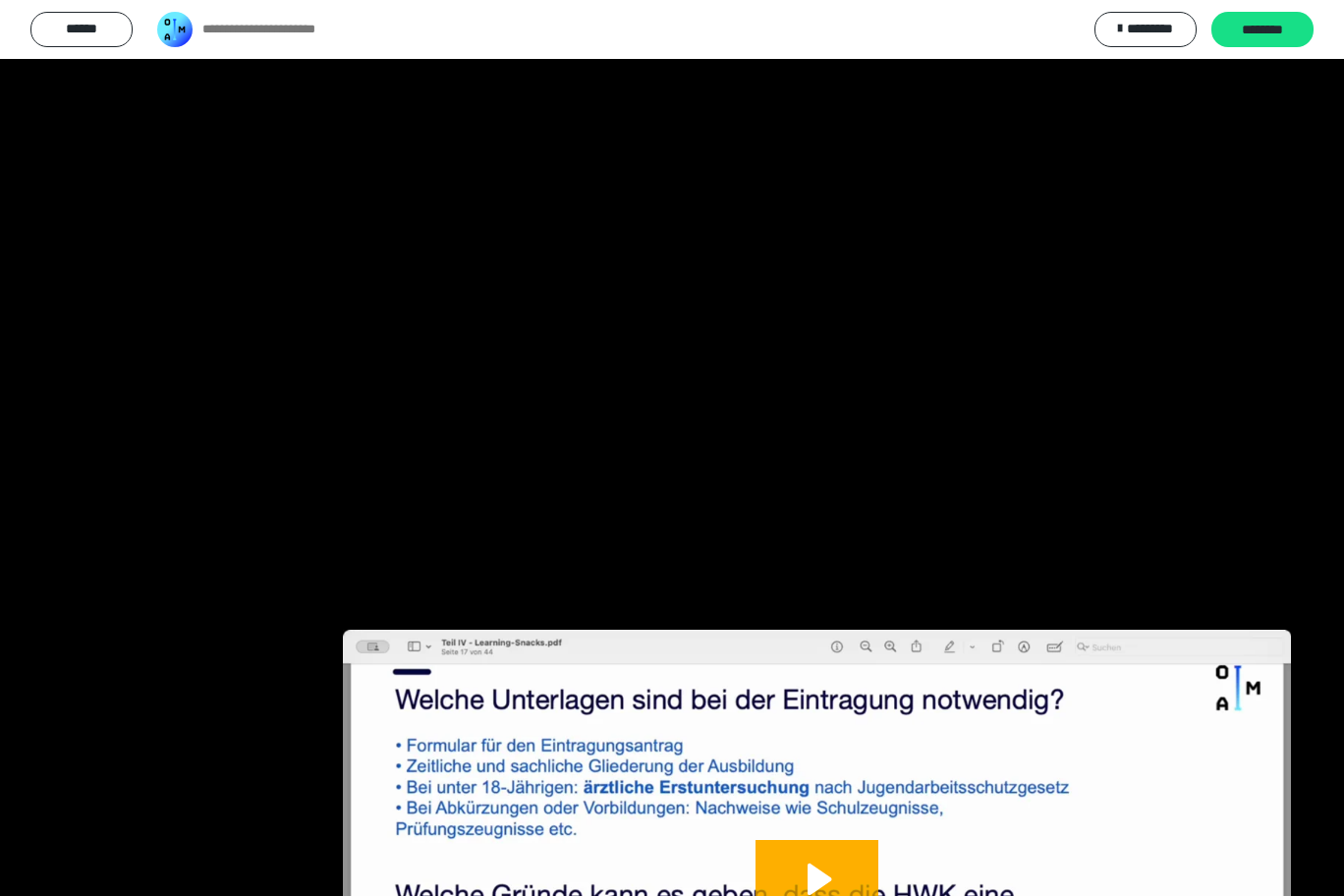 click at bounding box center (0, 0) 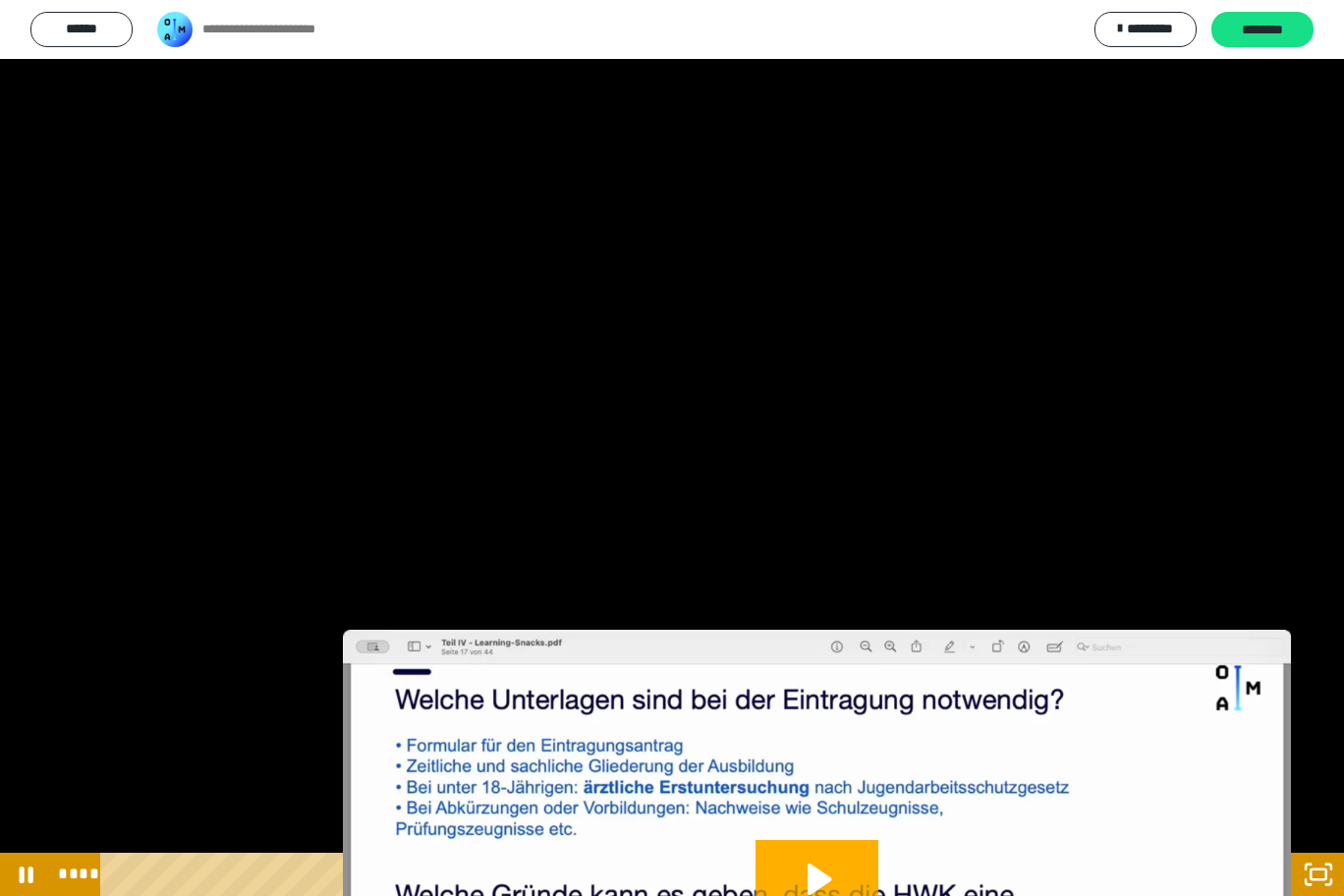 click at bounding box center (0, 0) 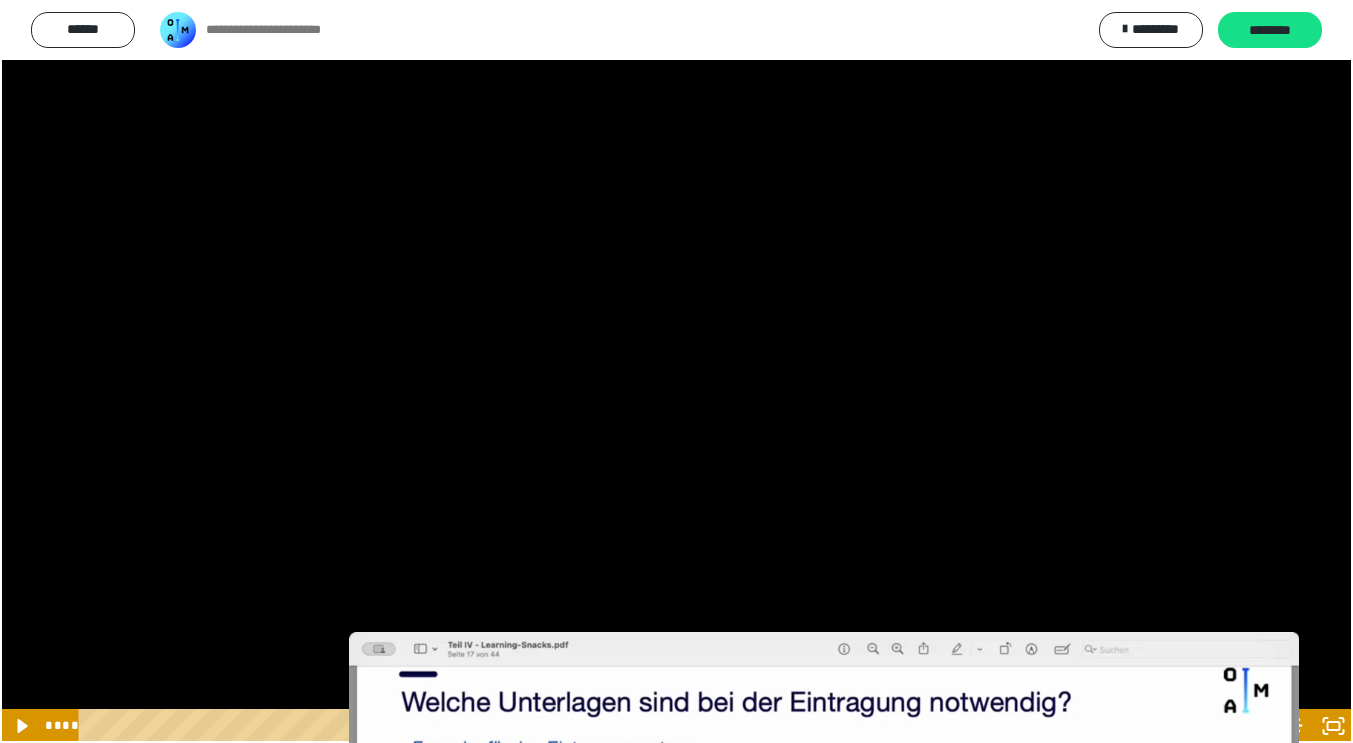 scroll, scrollTop: 1339, scrollLeft: 0, axis: vertical 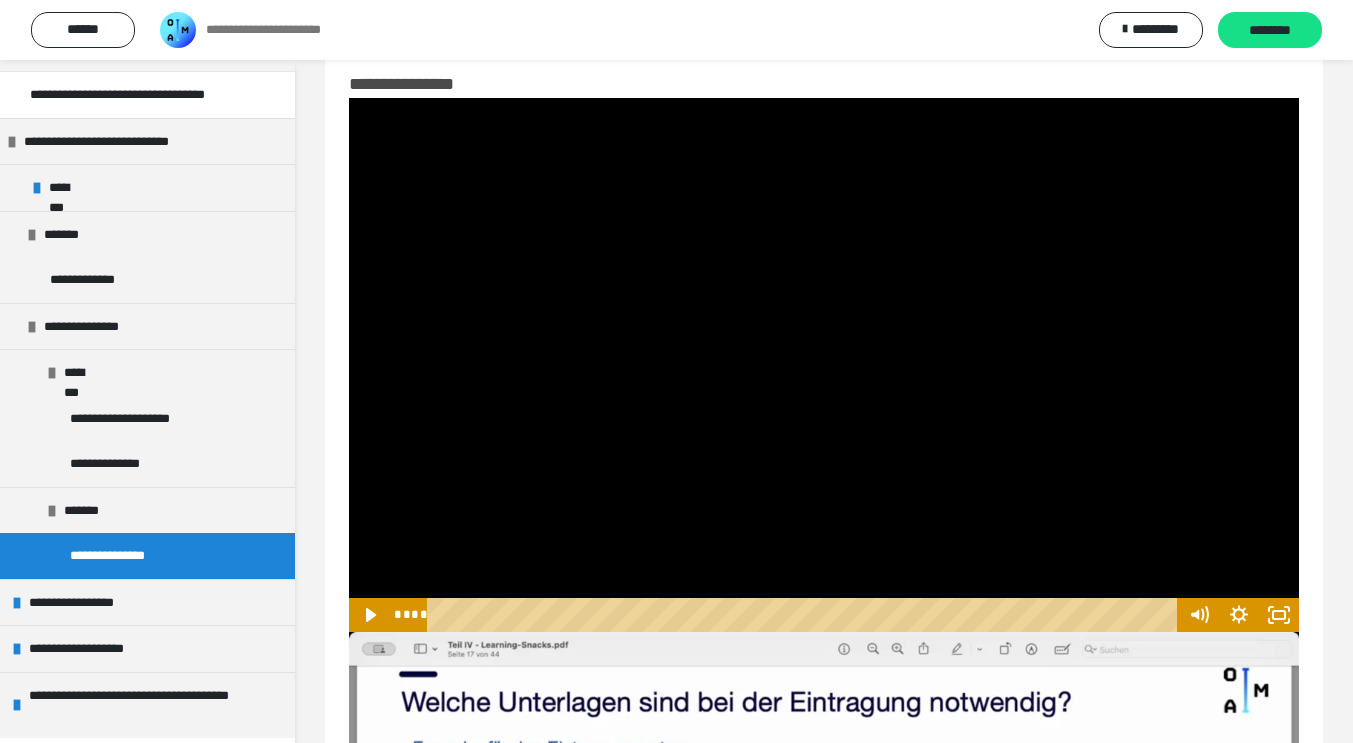 click at bounding box center [824, 365] 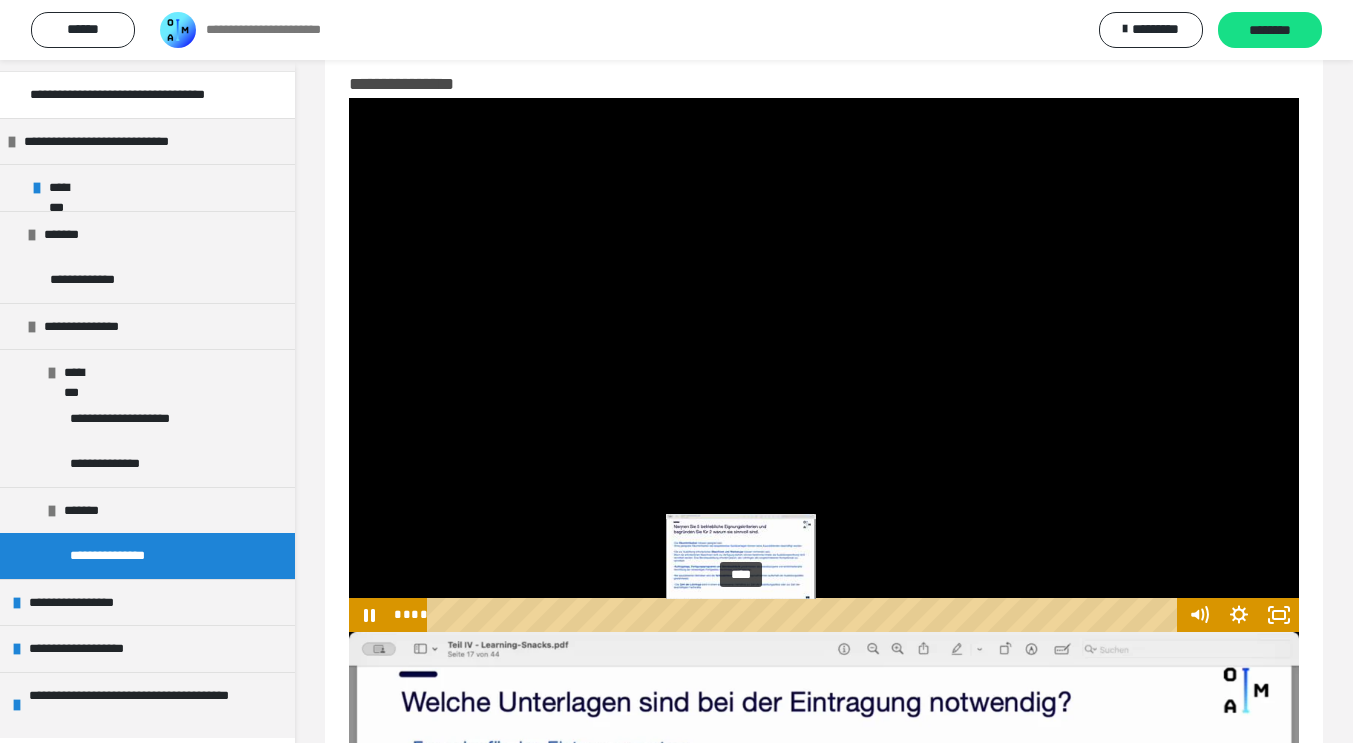 click on "****" at bounding box center (805, 615) 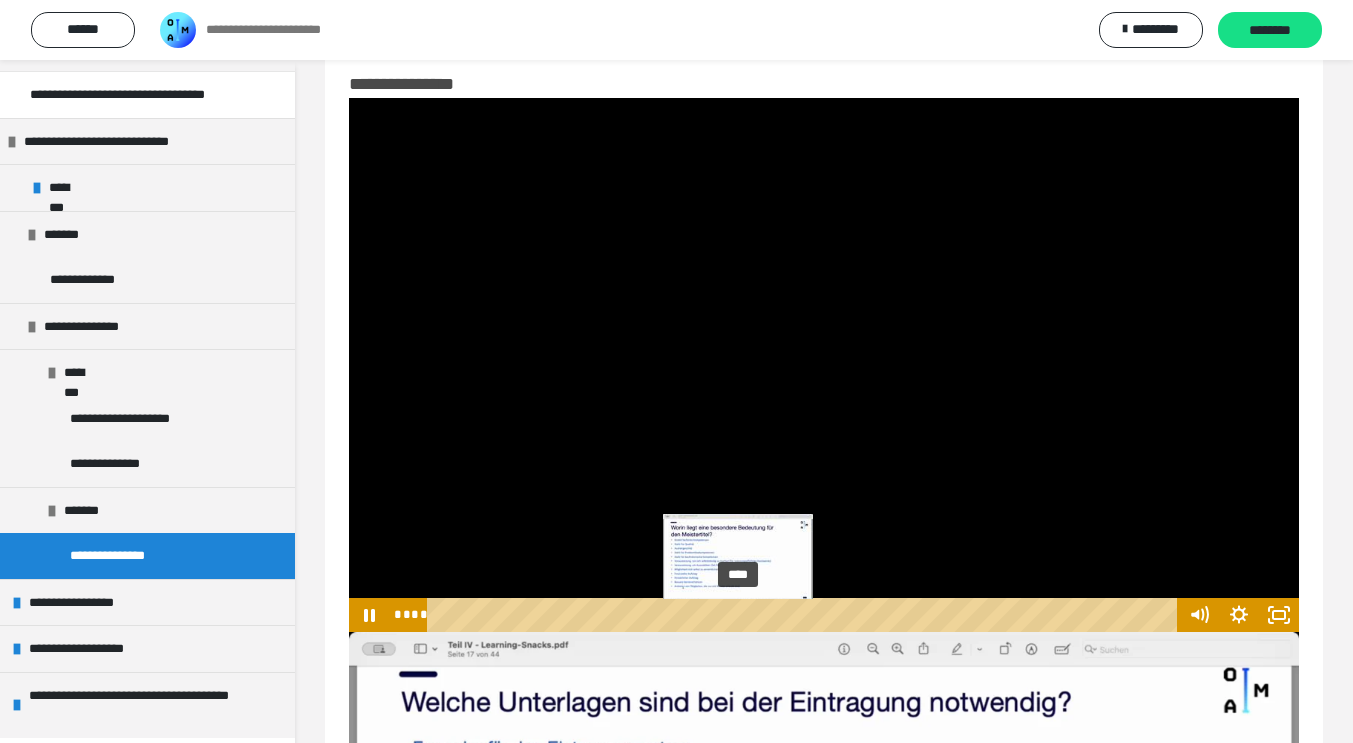 click at bounding box center (741, 615) 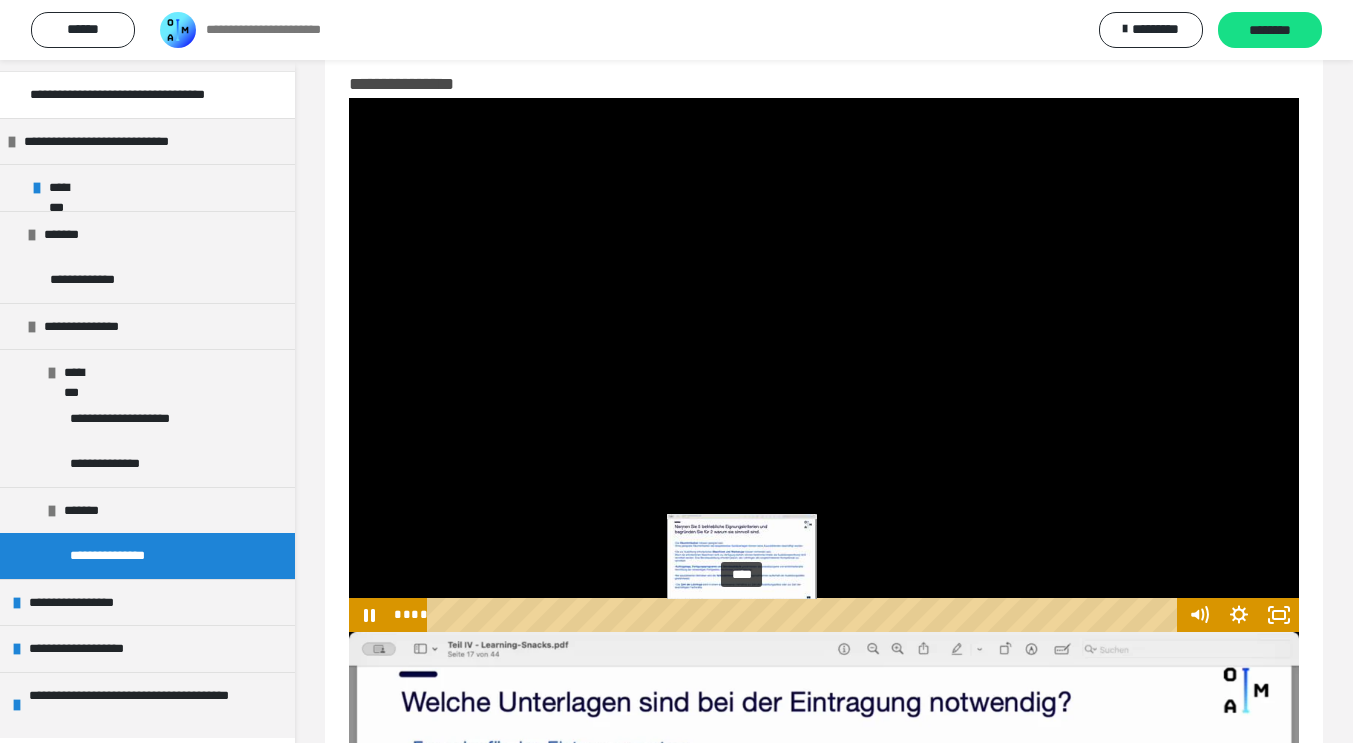 click at bounding box center (742, 615) 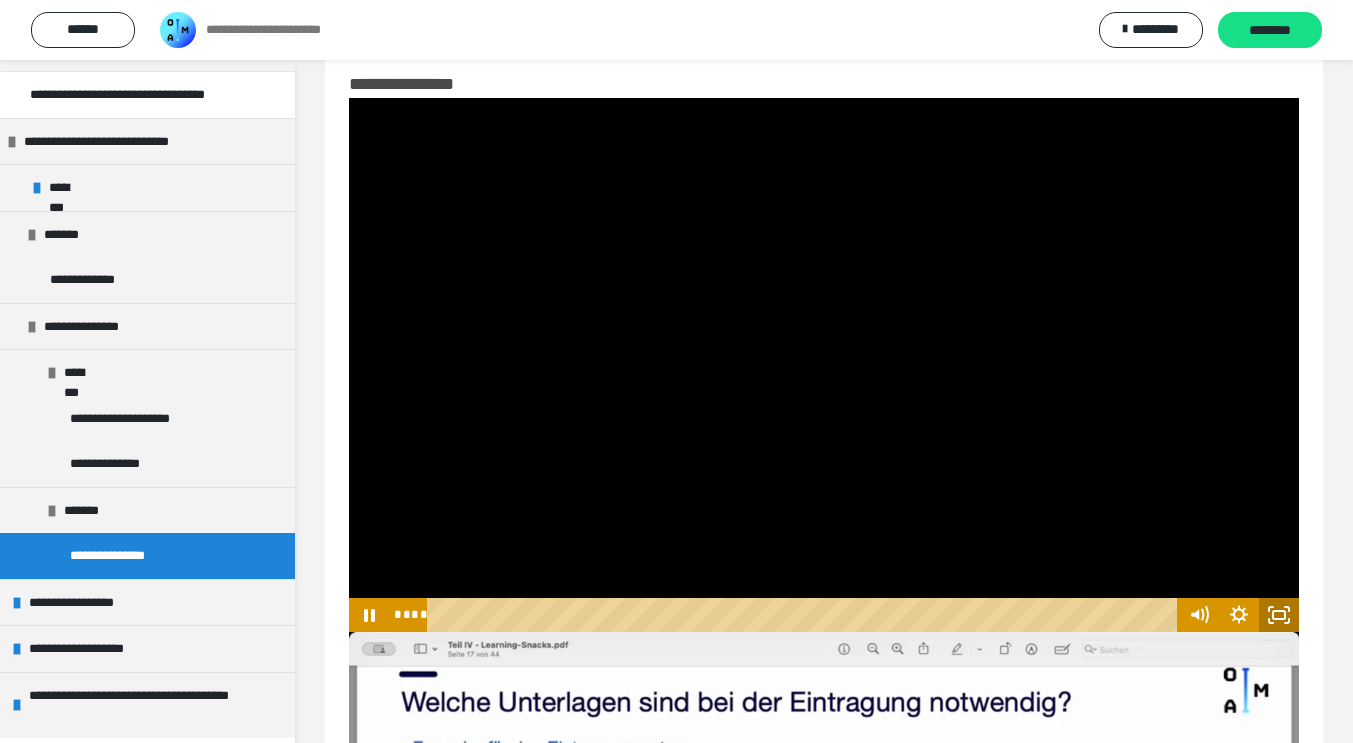 click 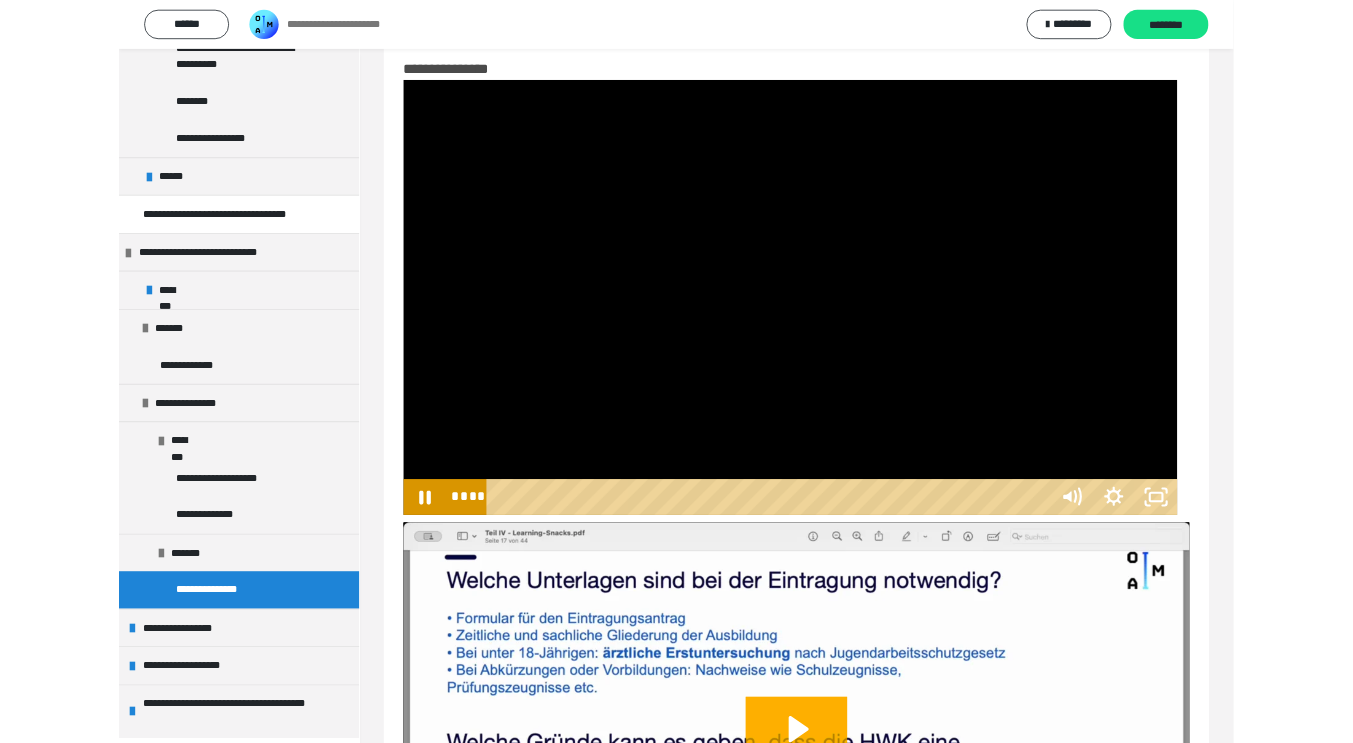 scroll, scrollTop: 1170, scrollLeft: 0, axis: vertical 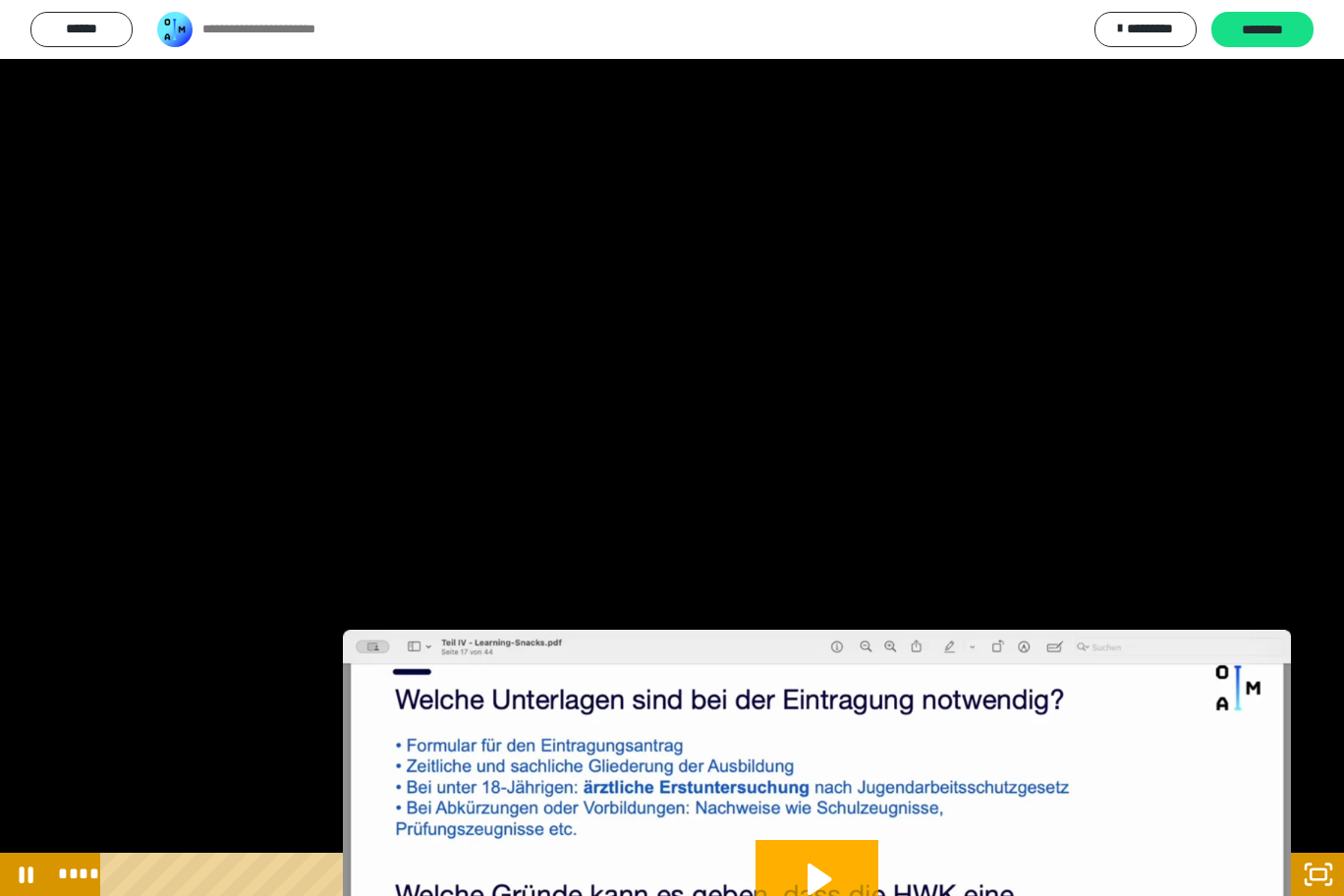 click at bounding box center (672, 448) 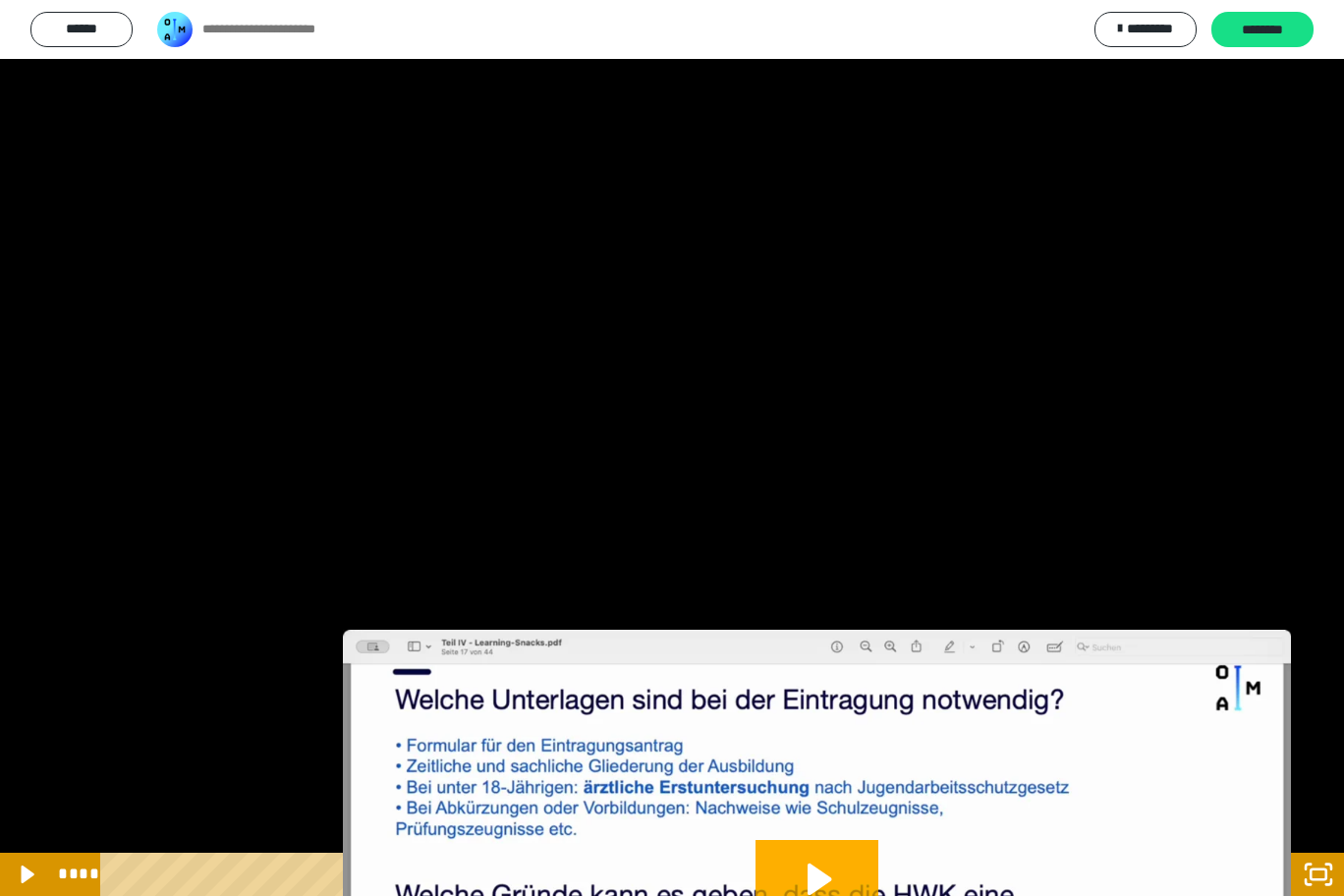 click at bounding box center [672, 448] 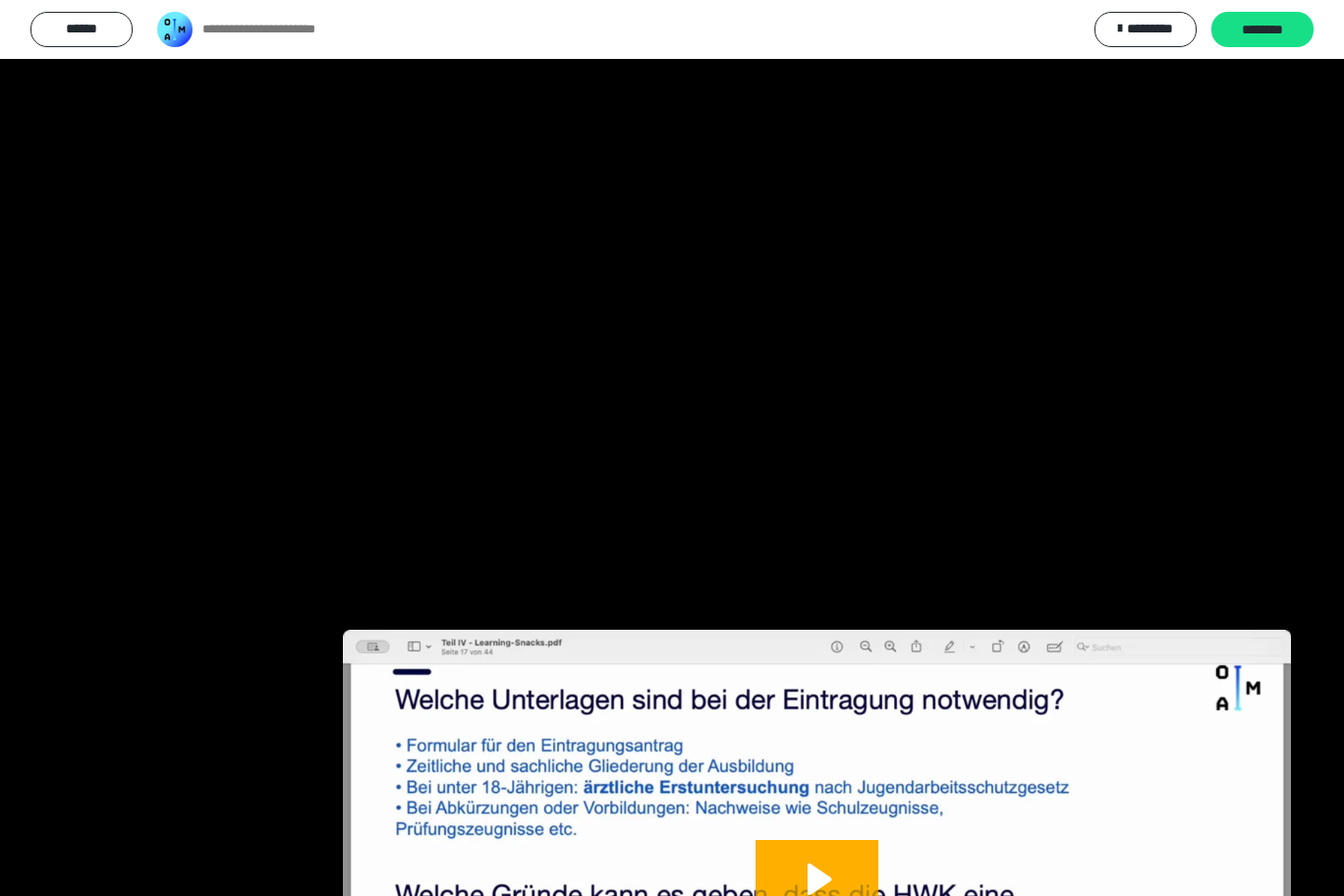 click at bounding box center (0, 0) 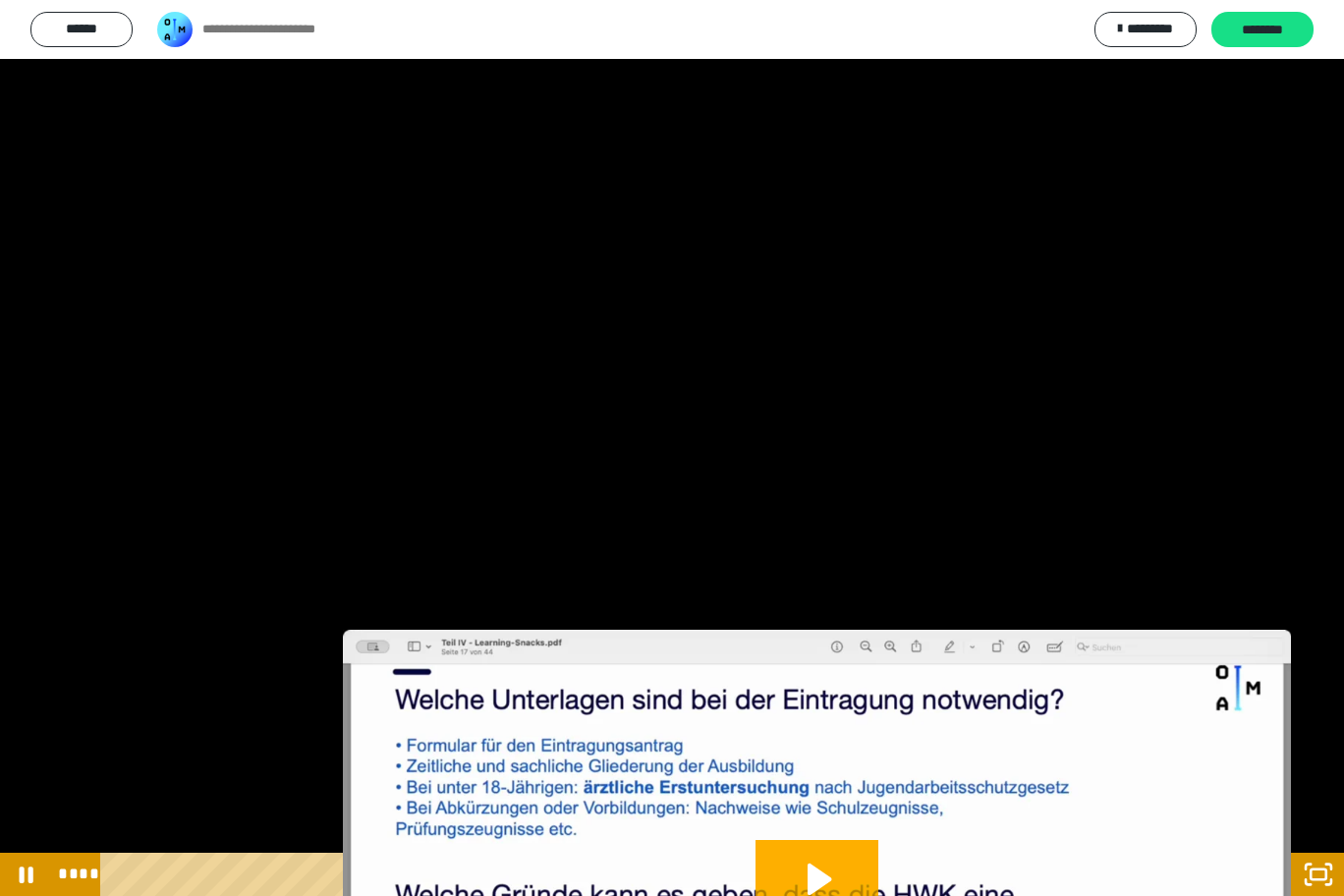 click on "****" at bounding box center (648, 874) 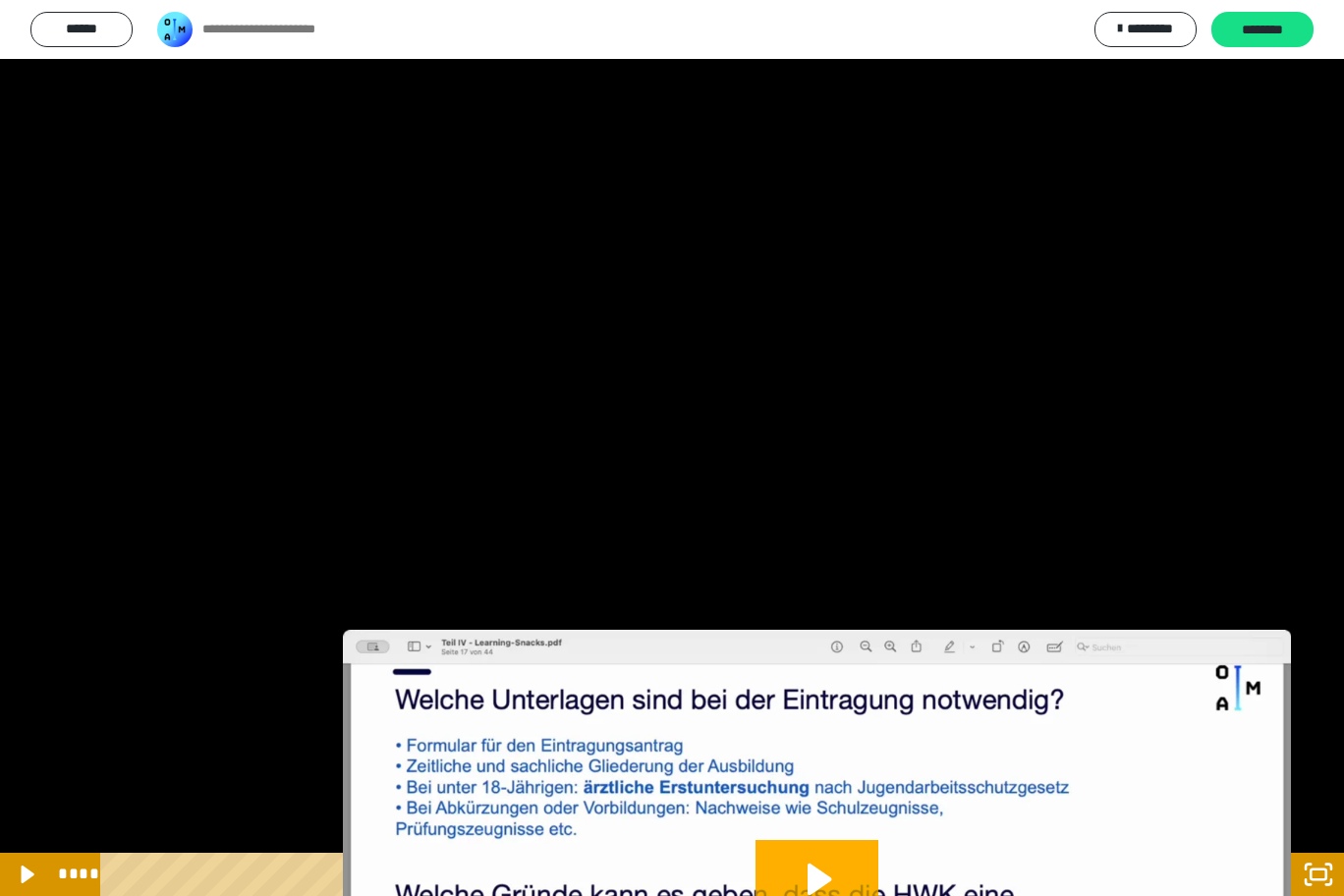 click at bounding box center [0, 0] 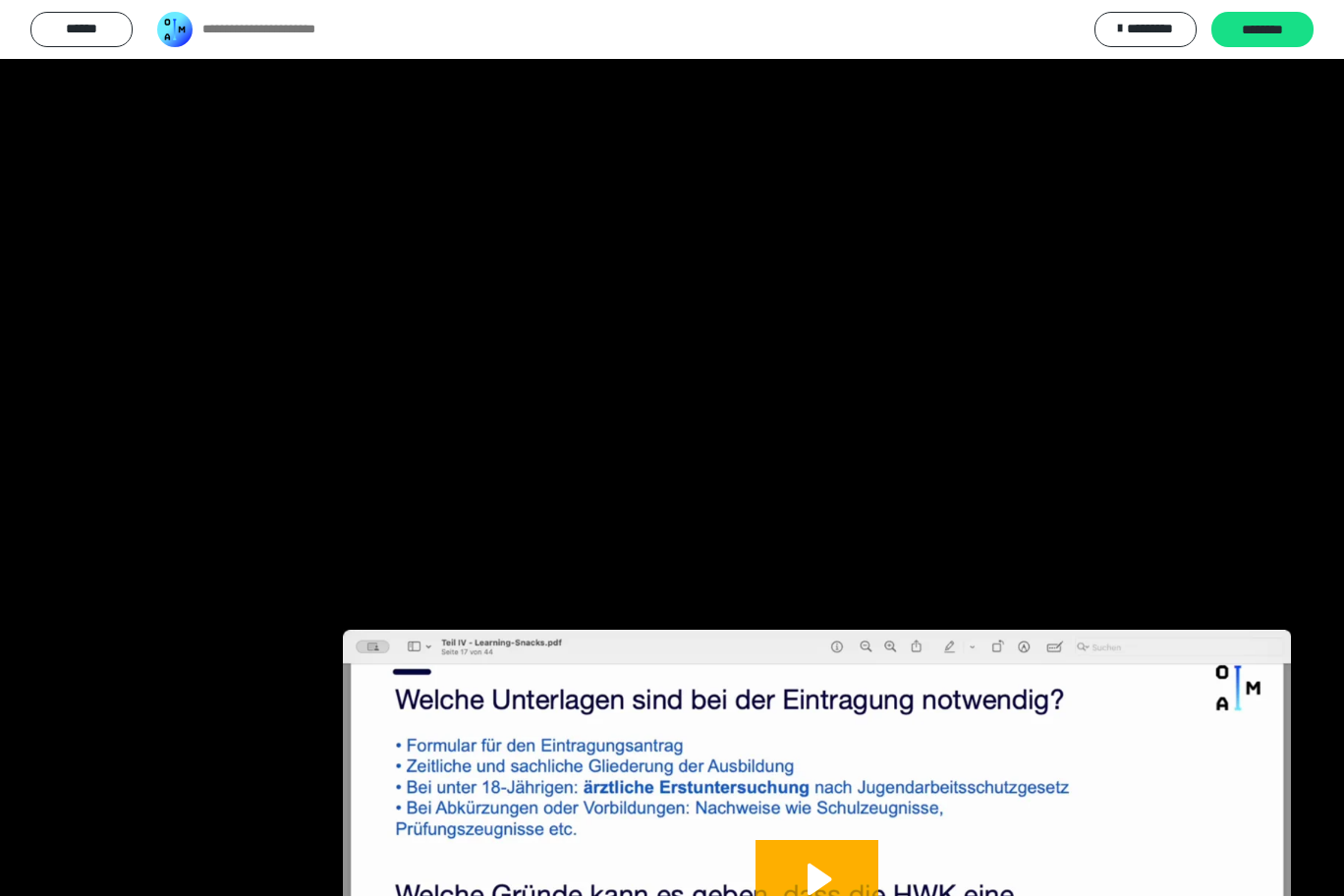 click at bounding box center (0, 0) 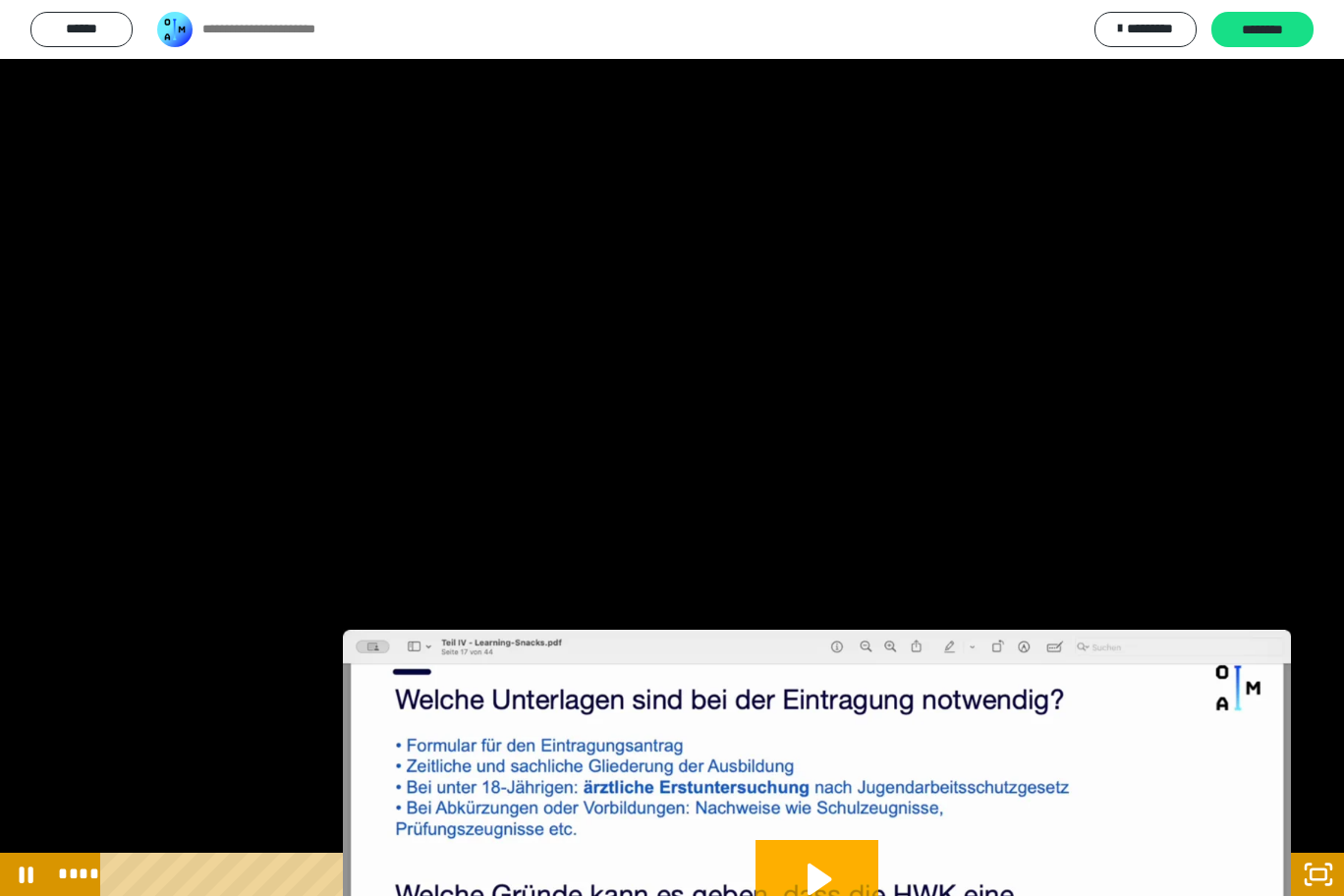 click at bounding box center (0, 0) 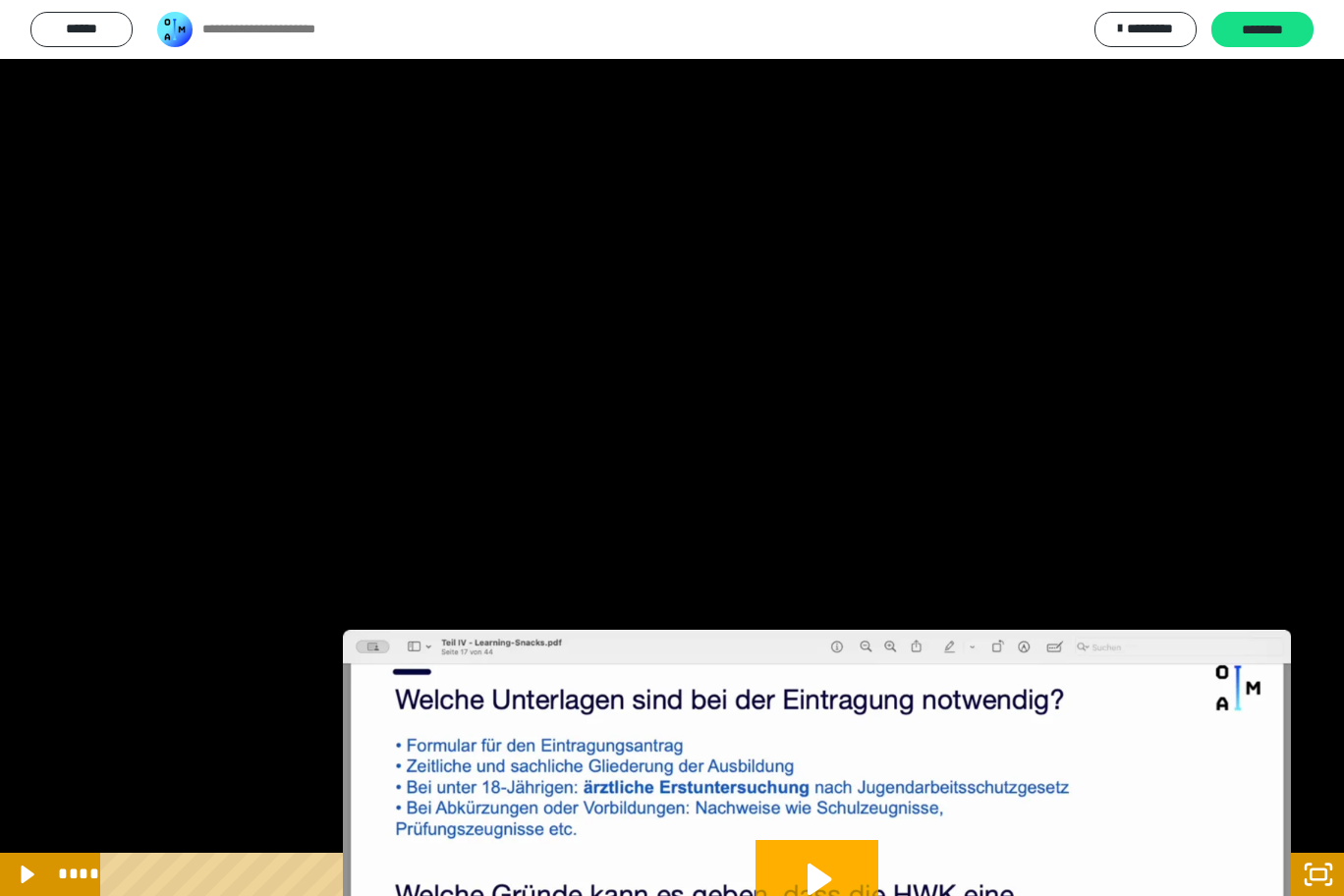click at bounding box center (0, 0) 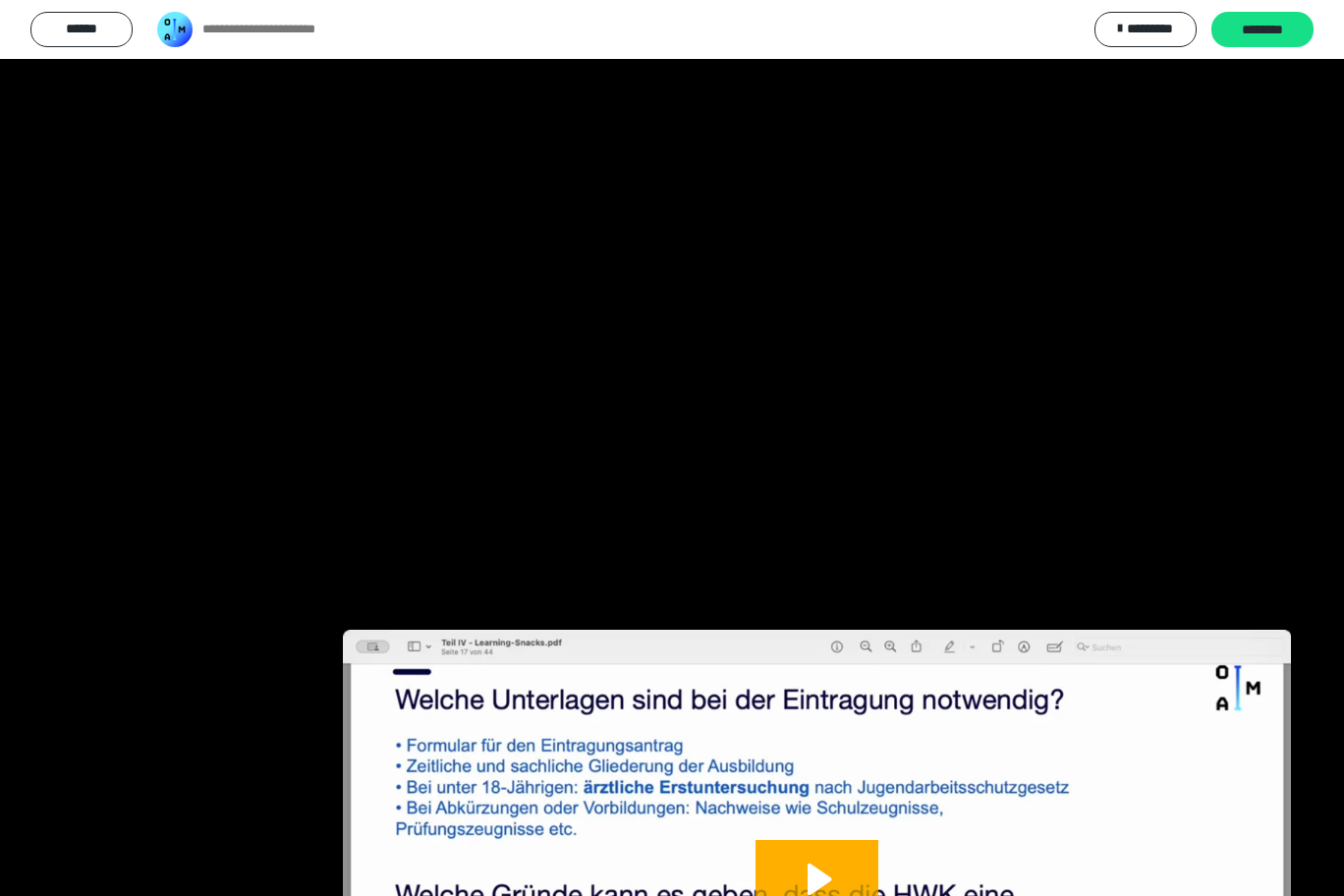 click at bounding box center [0, 0] 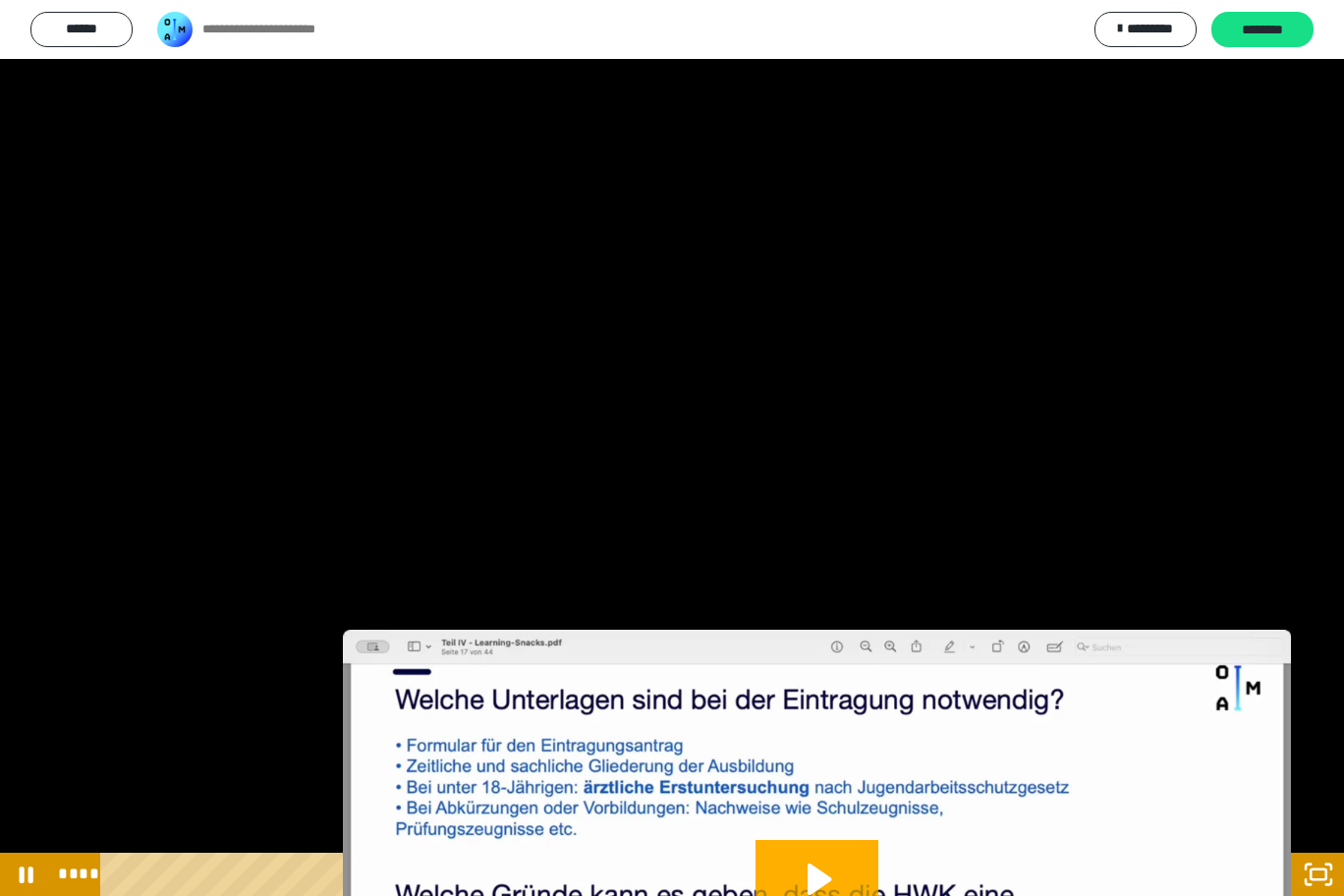 click at bounding box center (0, 0) 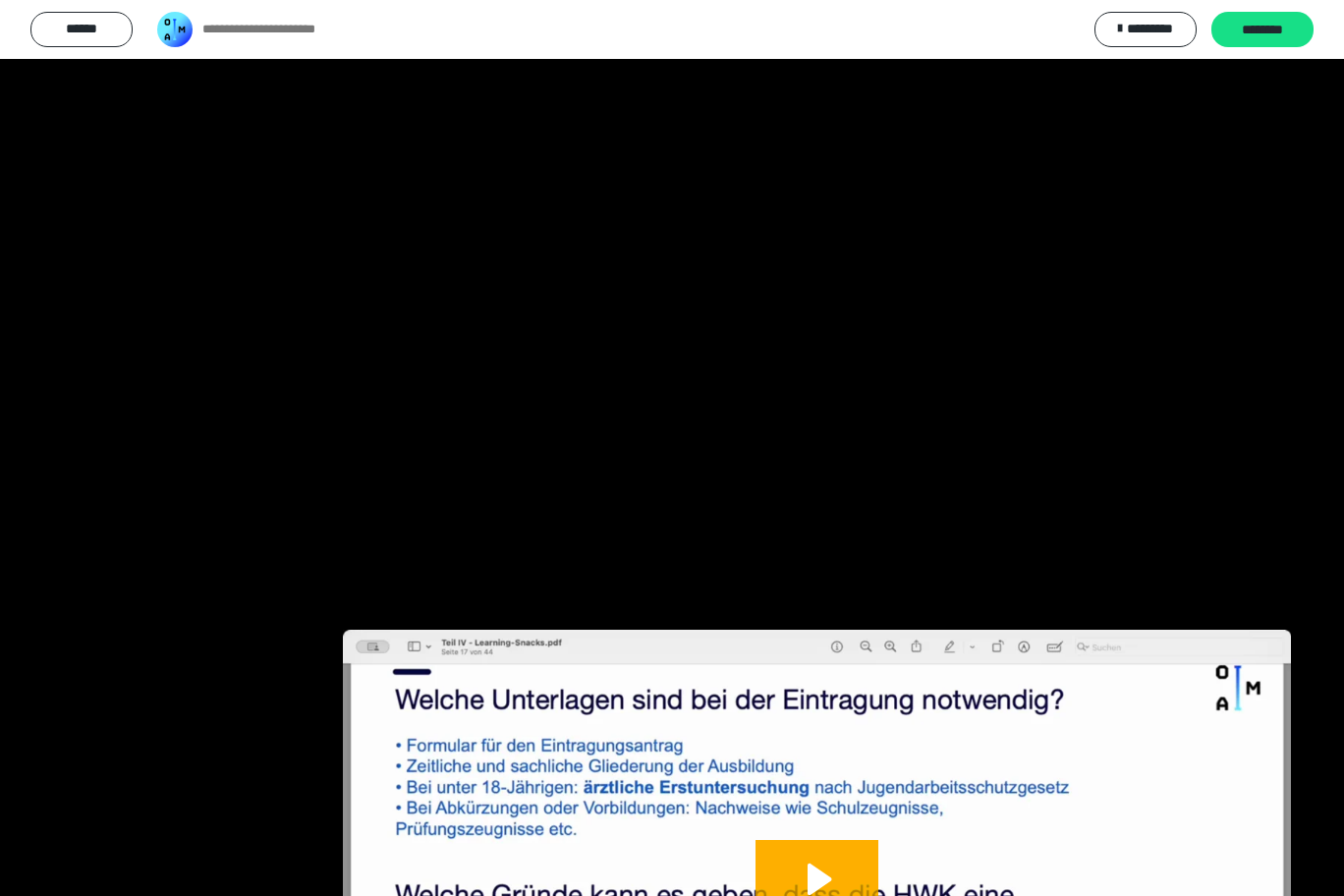 click at bounding box center (0, 0) 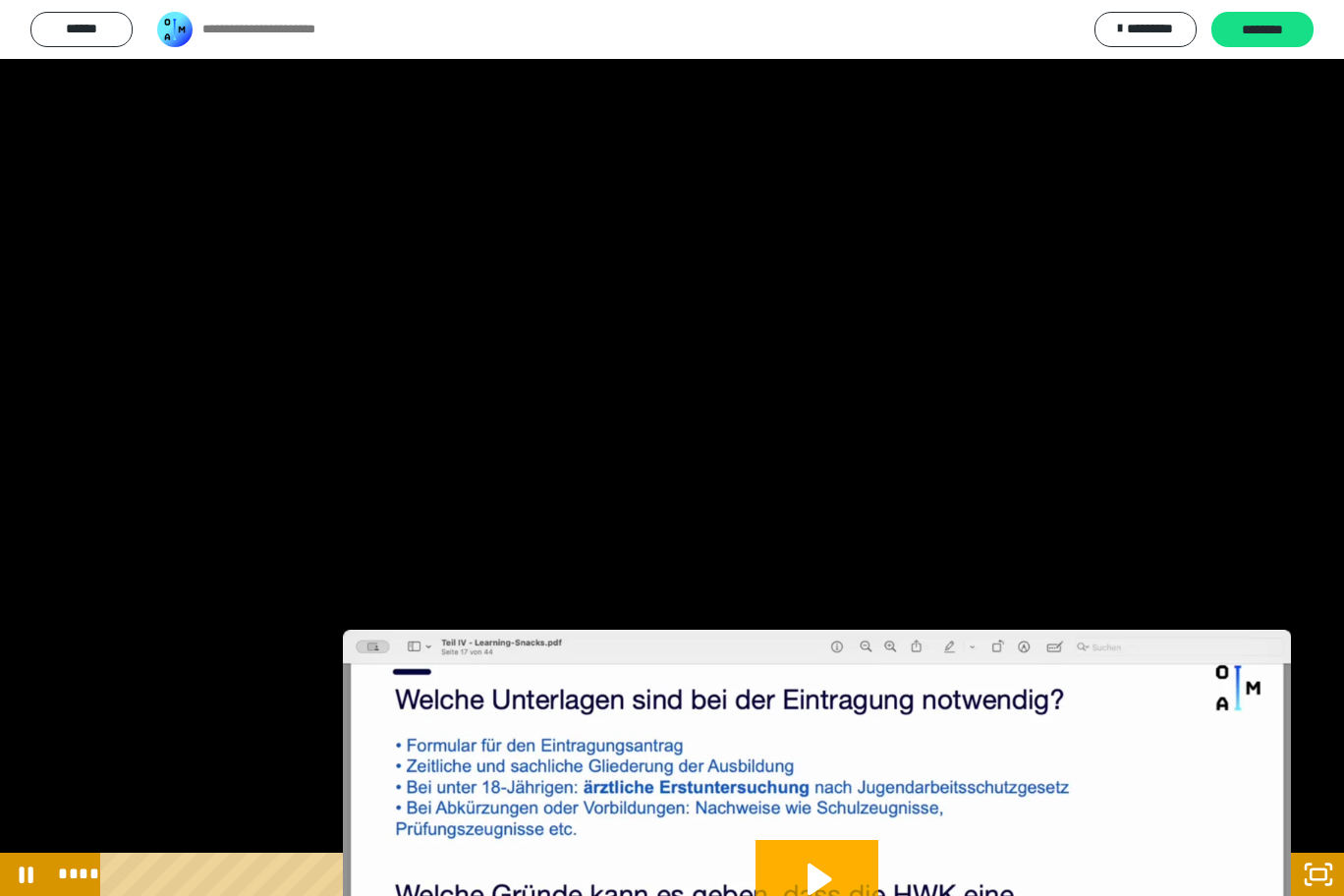click at bounding box center (0, 0) 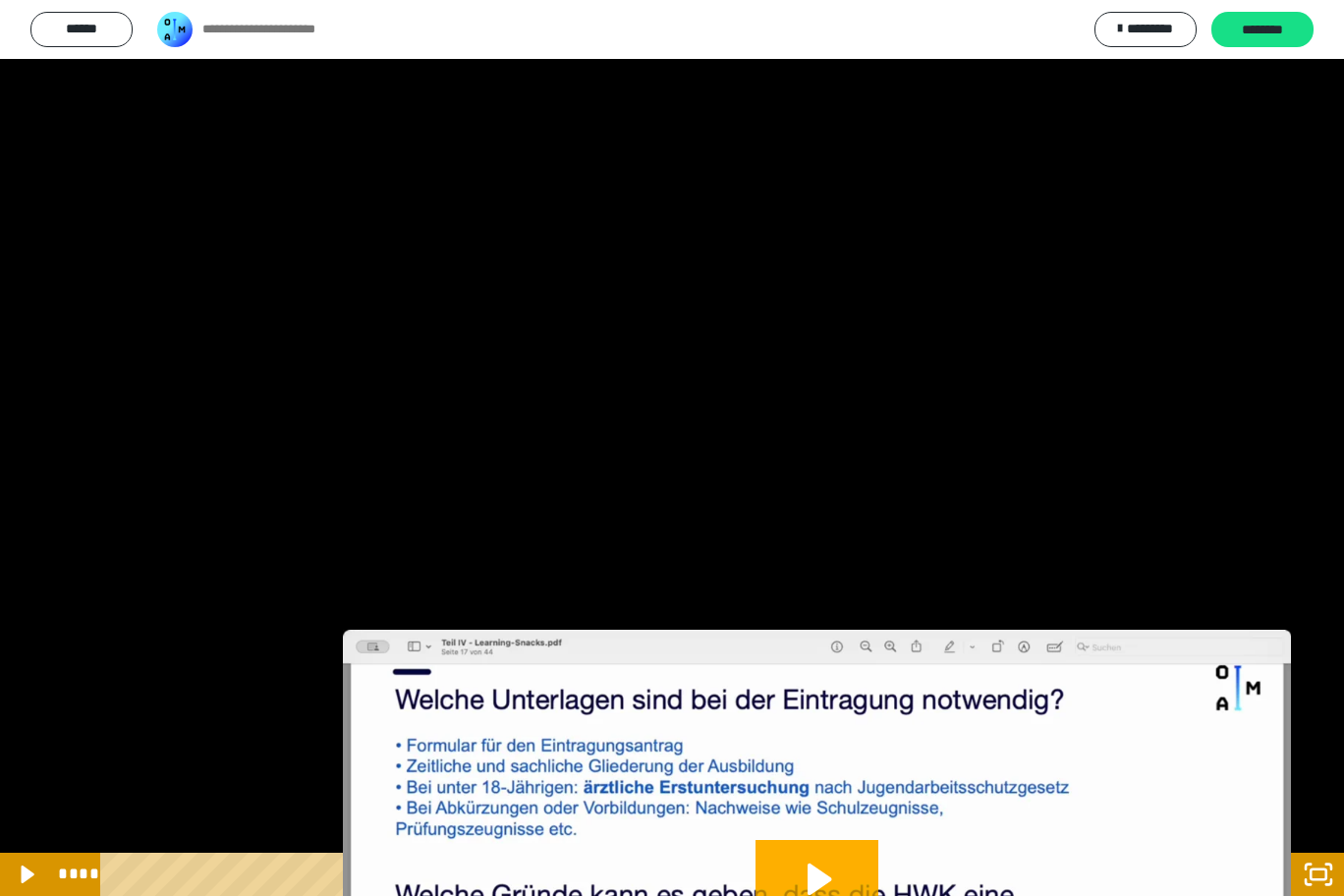 click at bounding box center [0, 0] 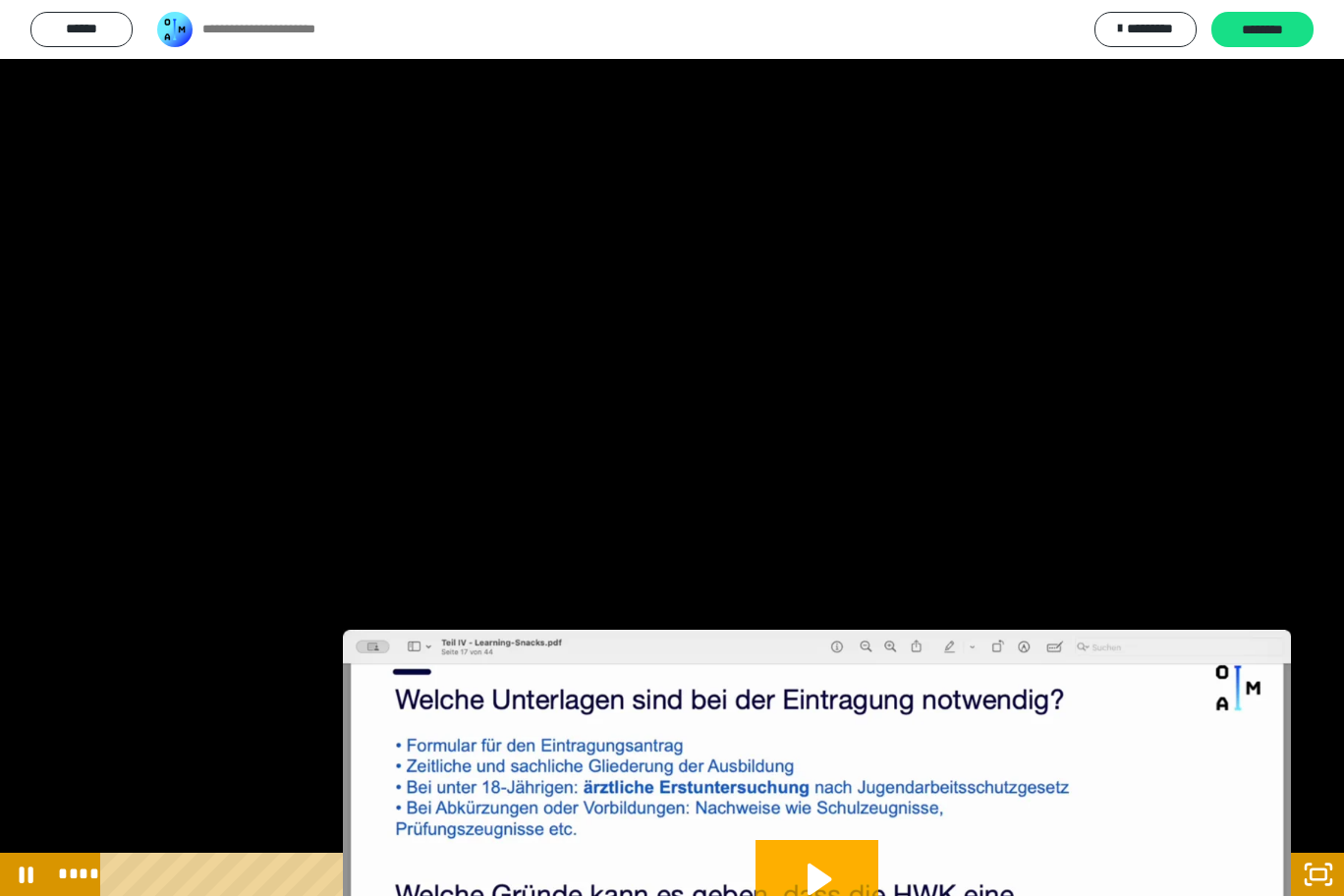click at bounding box center [0, 0] 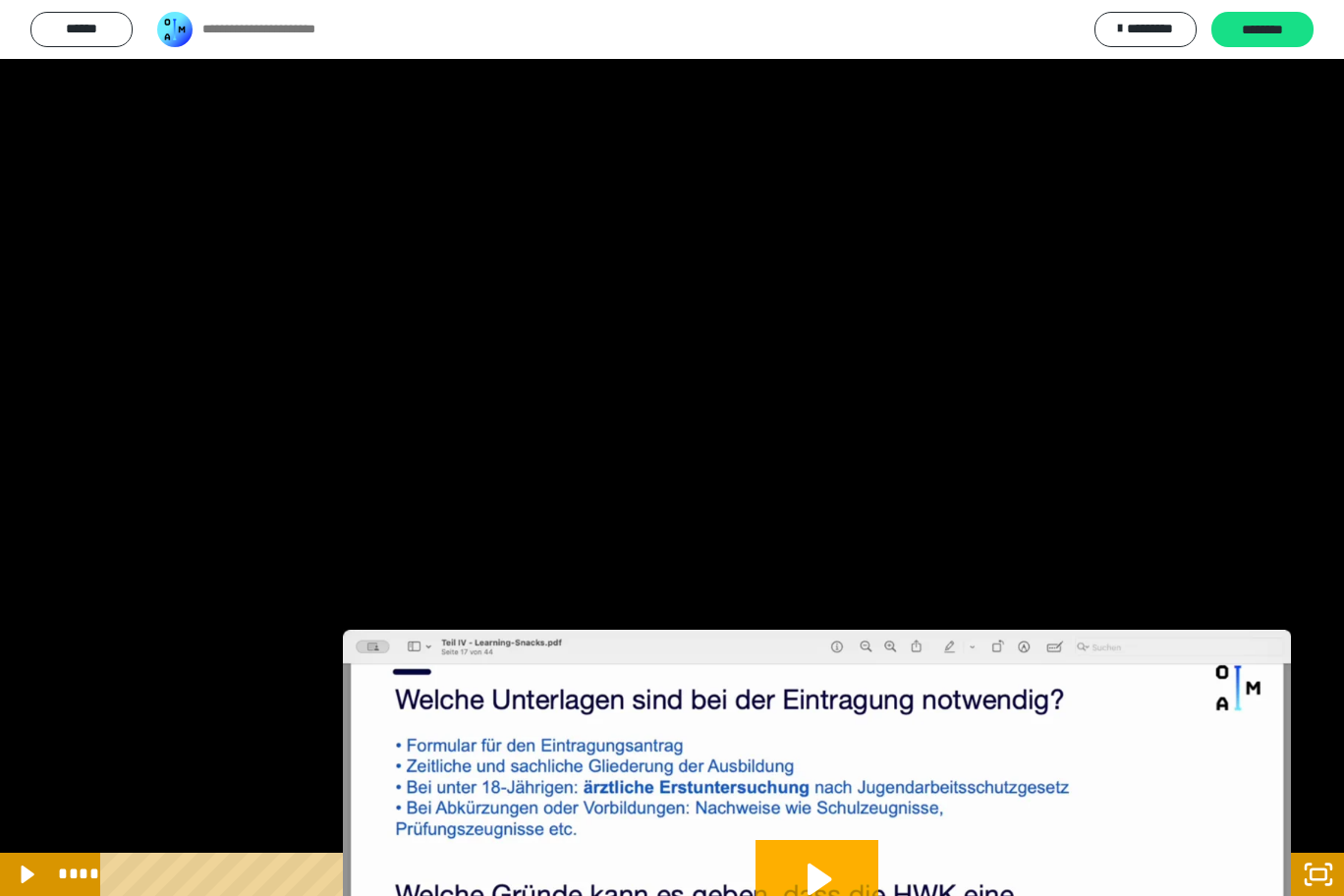 click at bounding box center (0, 0) 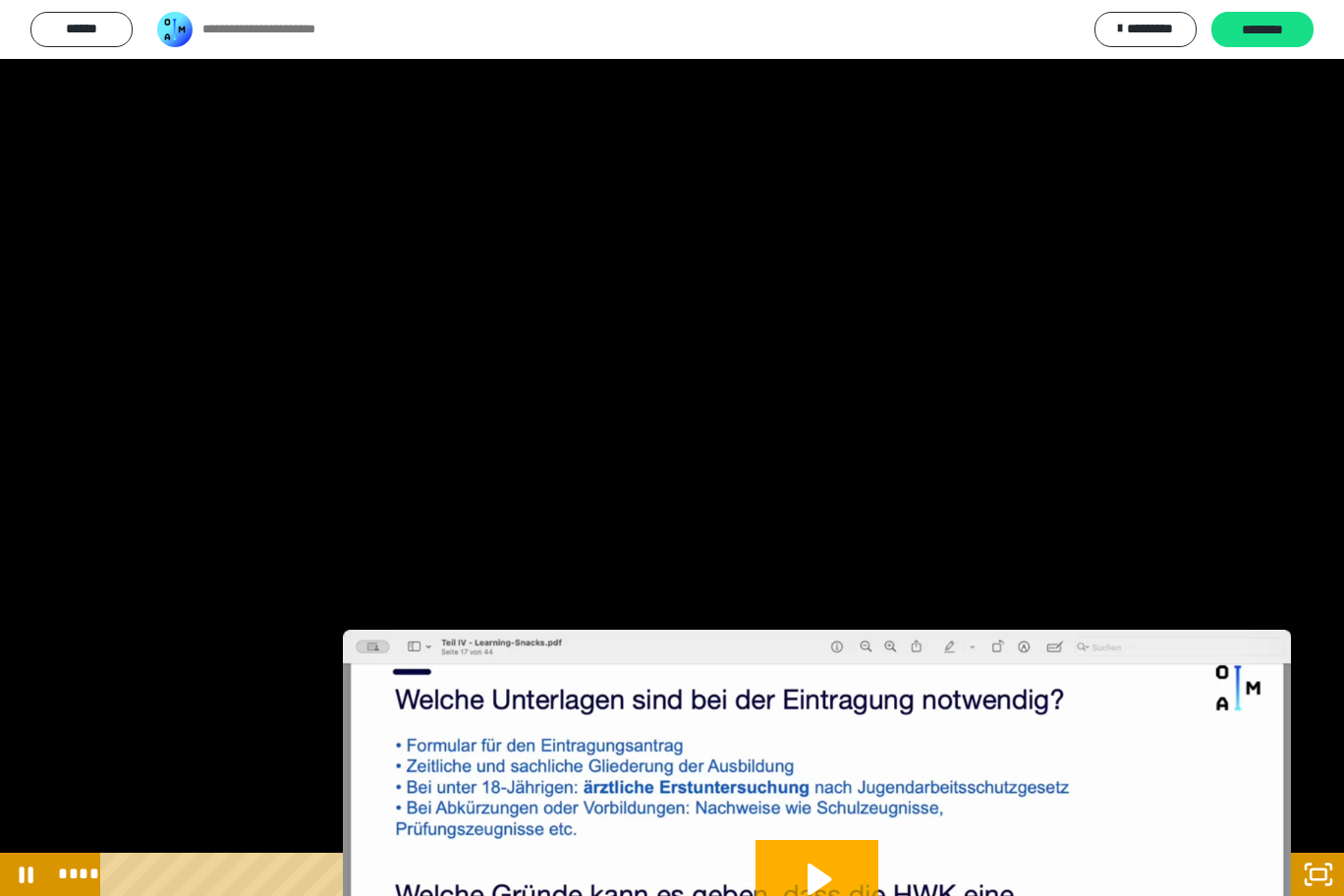 click at bounding box center (0, 0) 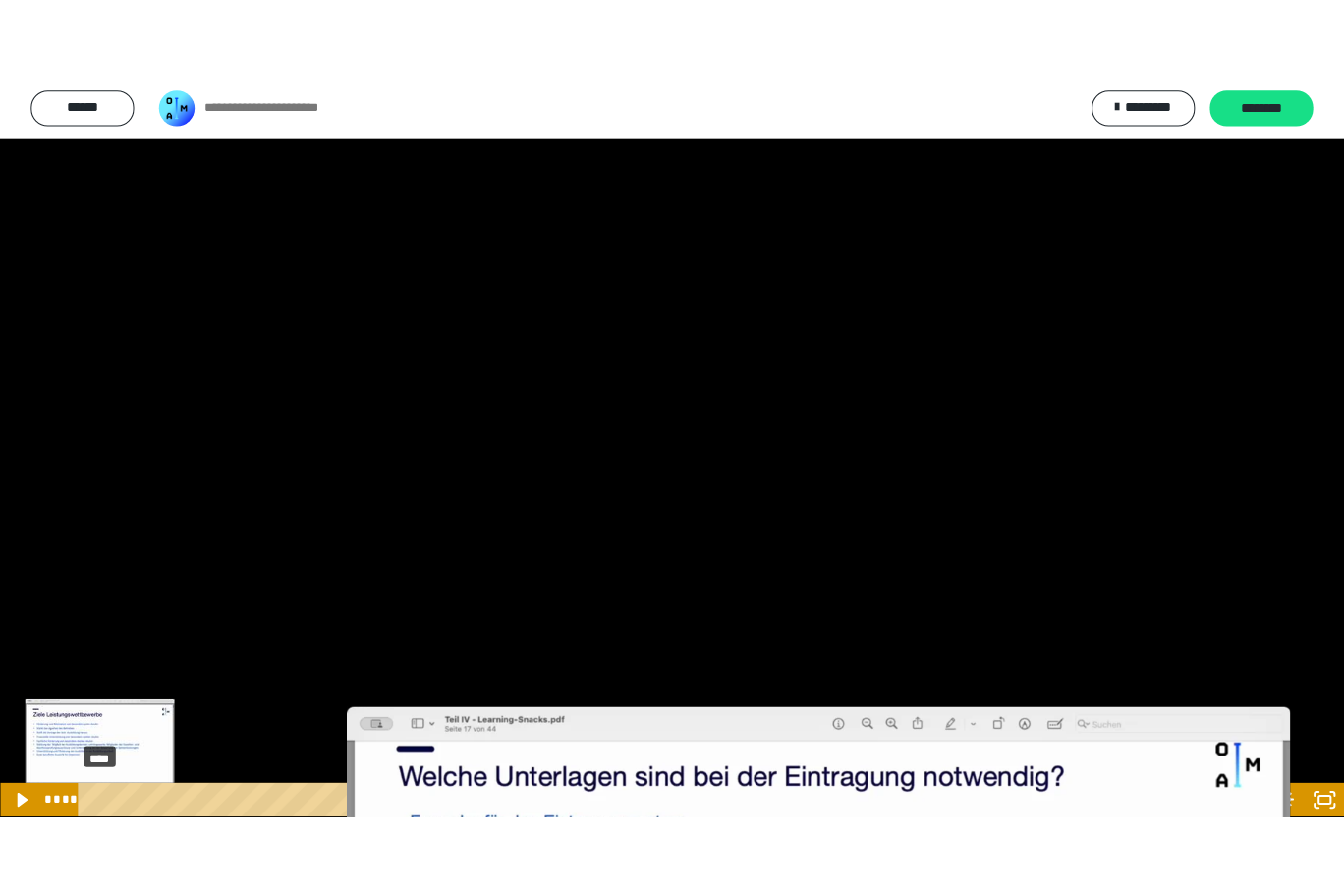 scroll, scrollTop: 1316, scrollLeft: 0, axis: vertical 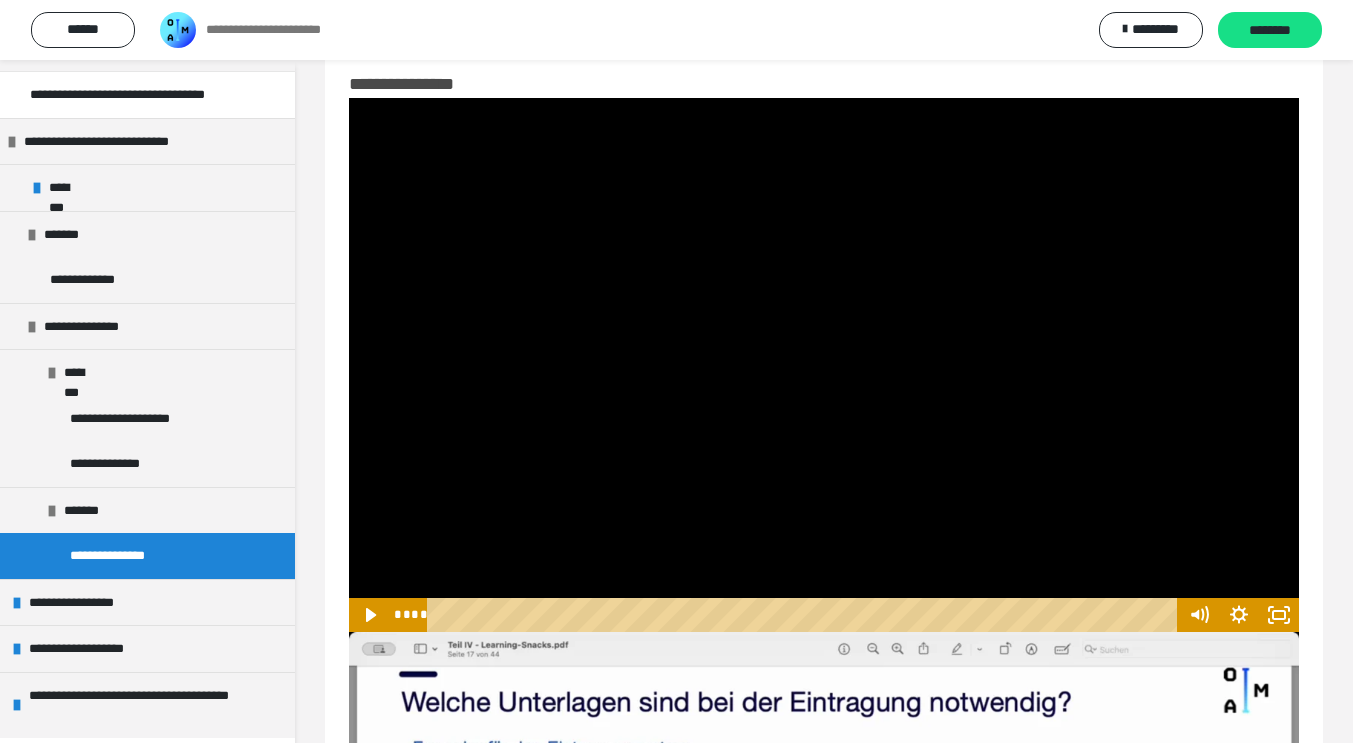 click at bounding box center (824, 365) 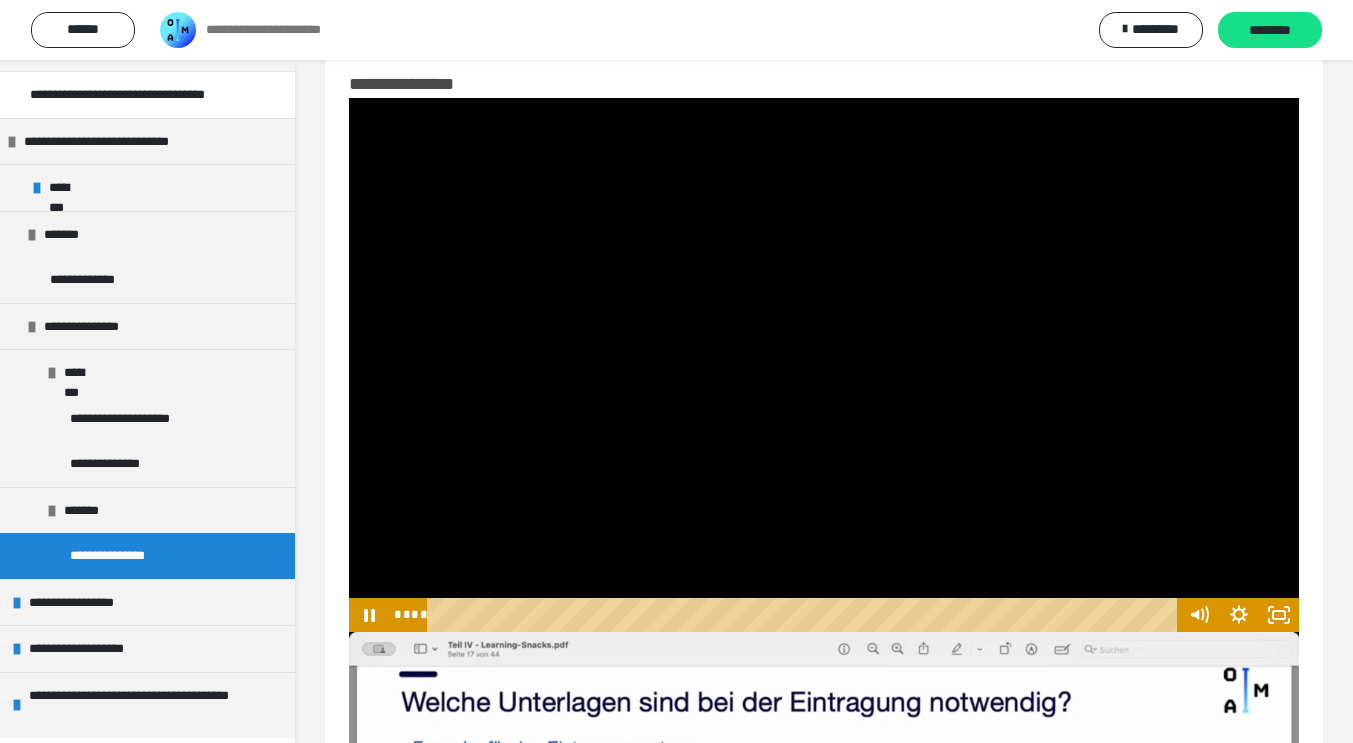 click at bounding box center [824, 365] 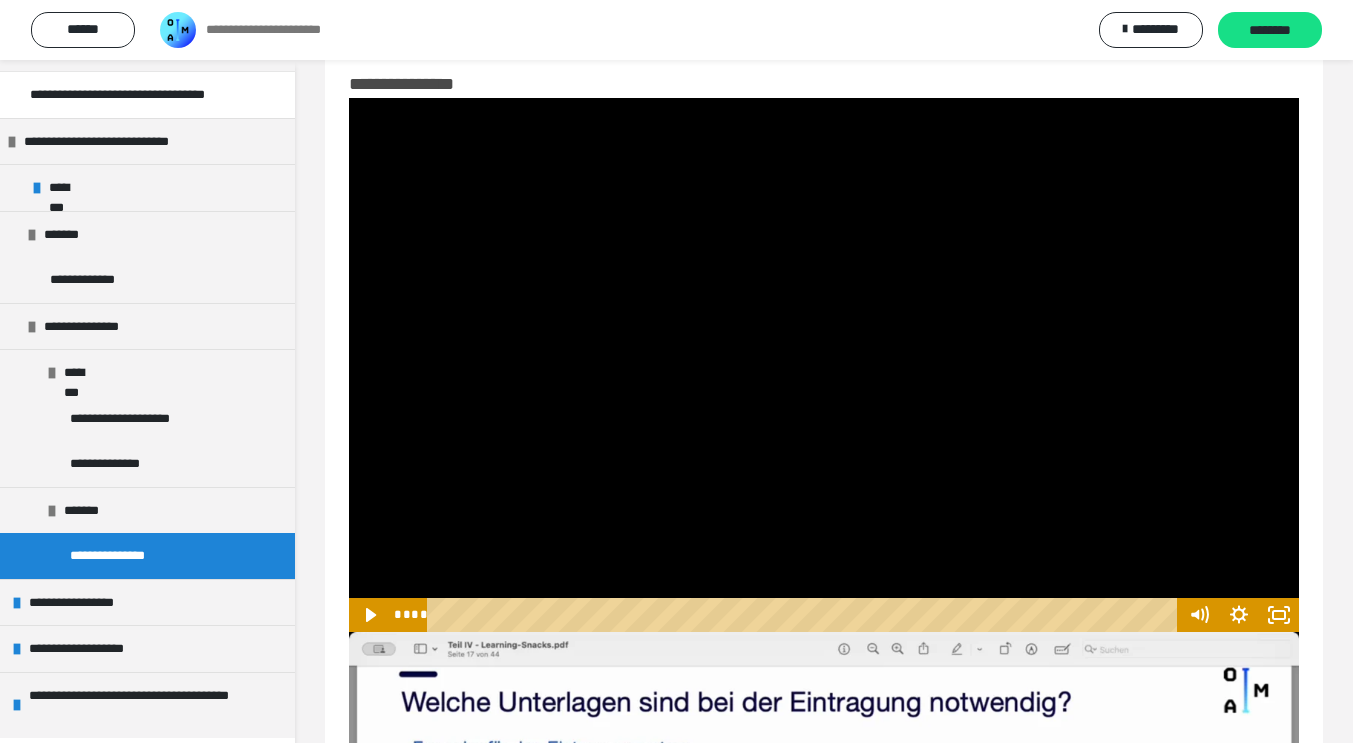 click at bounding box center [824, 365] 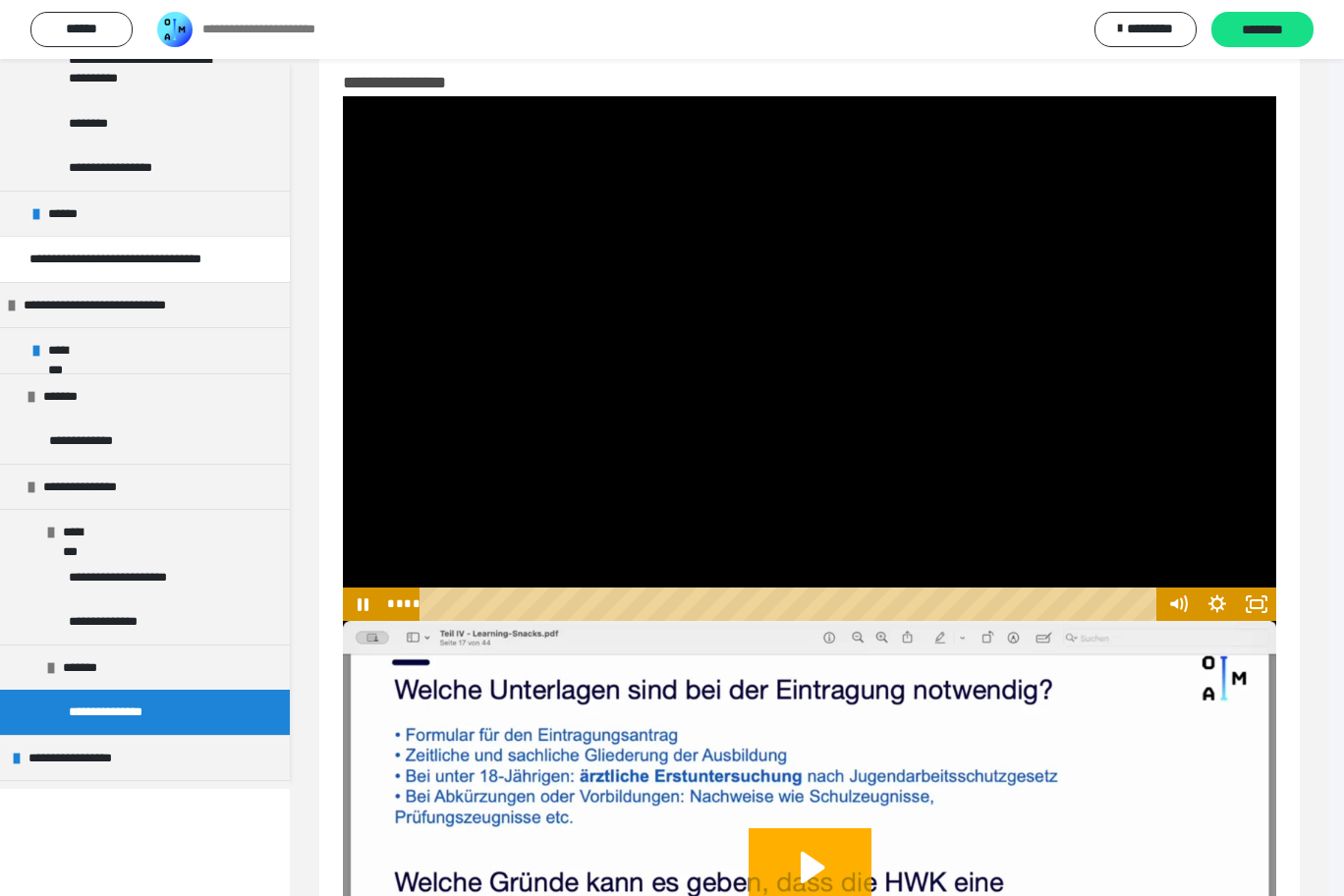 scroll, scrollTop: 1316, scrollLeft: 0, axis: vertical 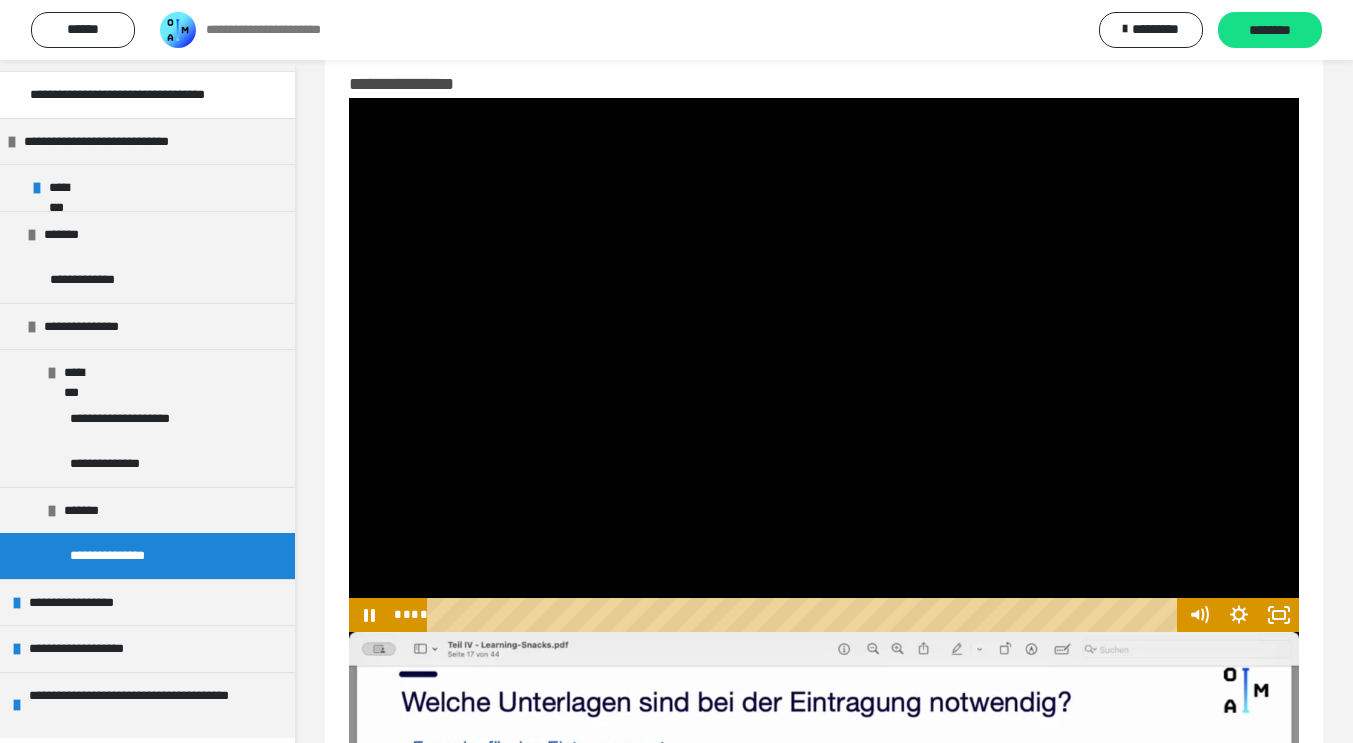 click at bounding box center [824, 365] 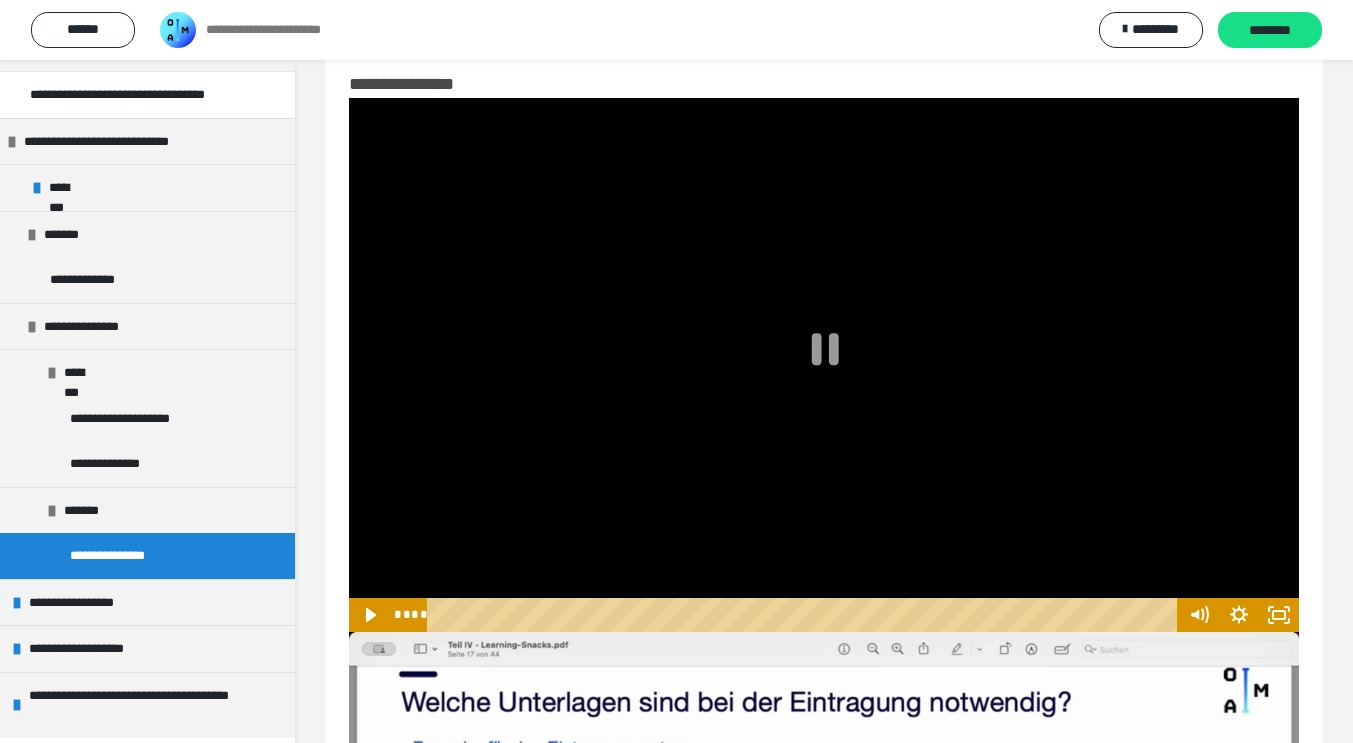 click at bounding box center (824, 365) 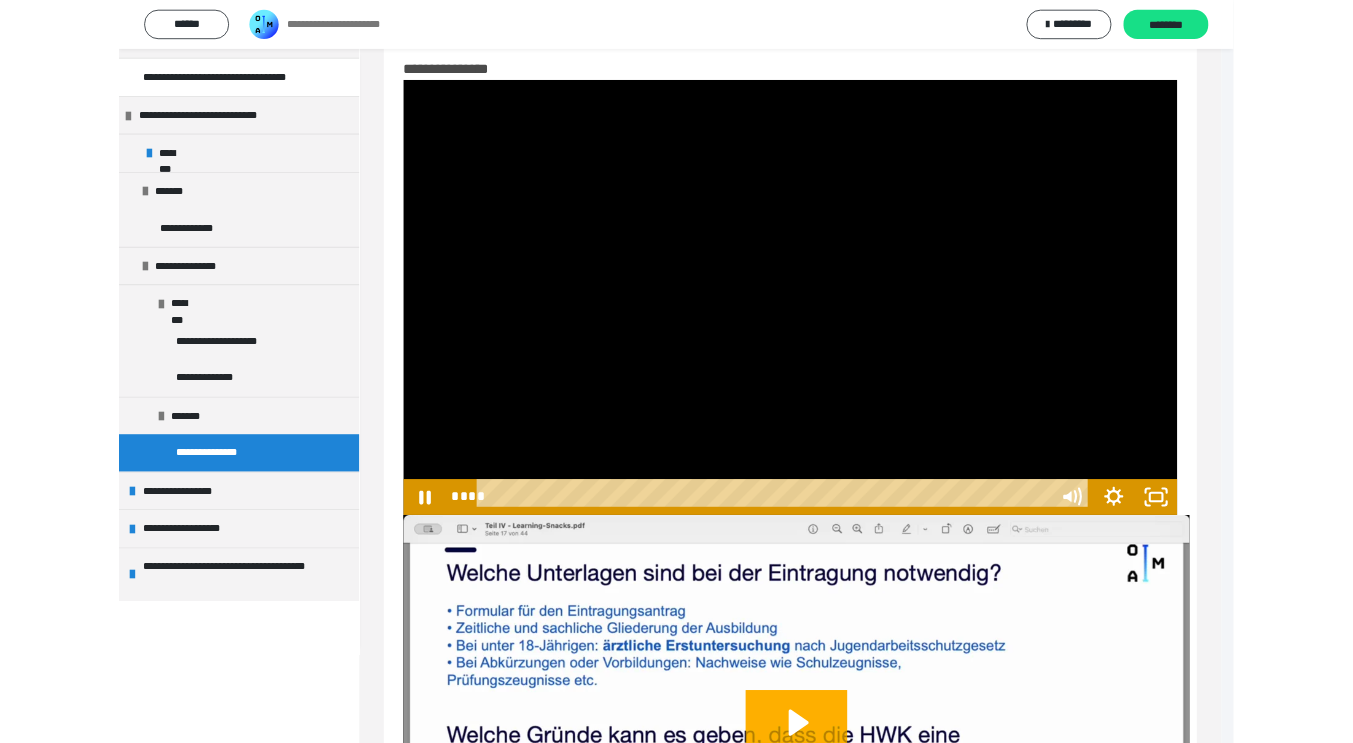 scroll, scrollTop: 1170, scrollLeft: 0, axis: vertical 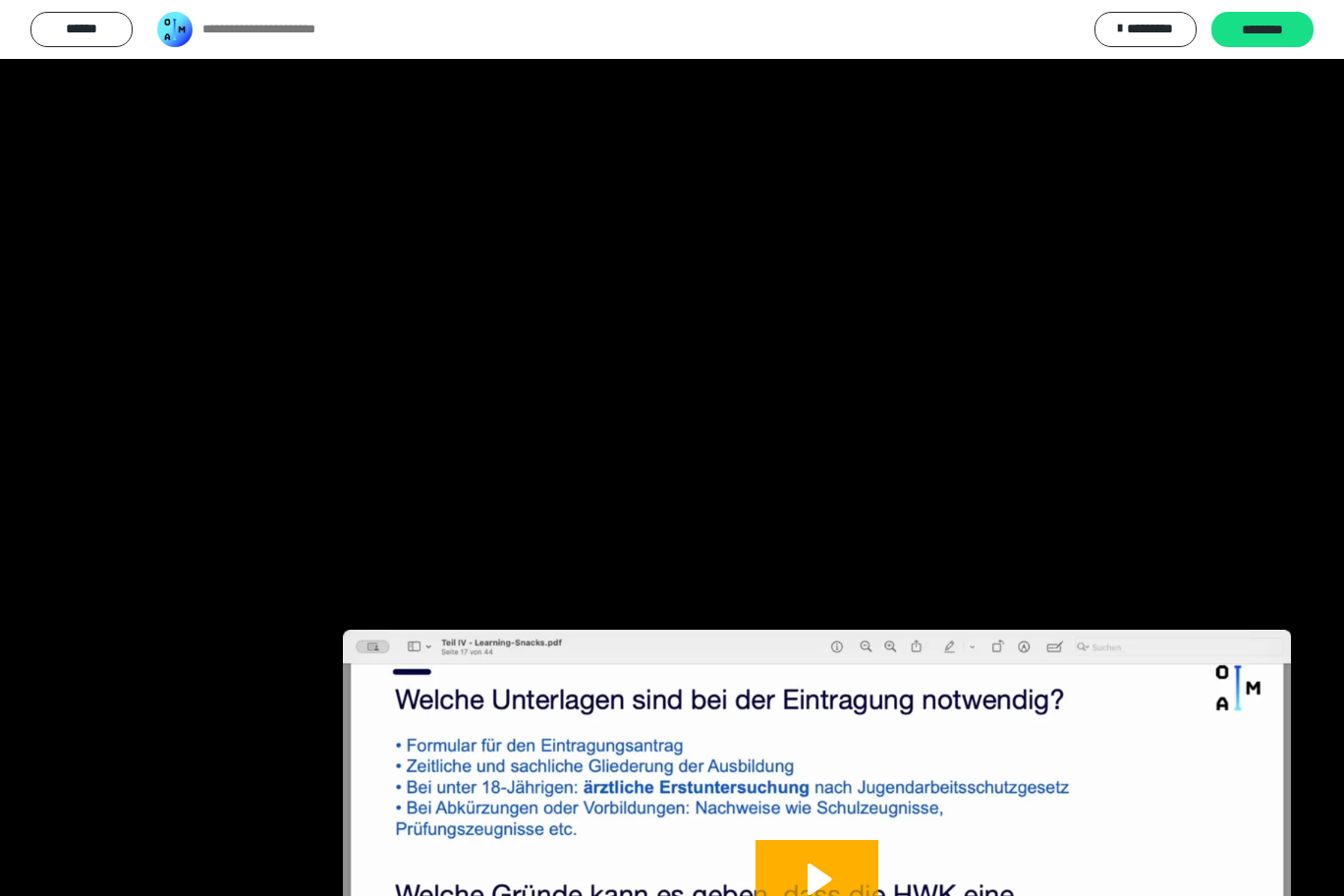 click at bounding box center (0, 0) 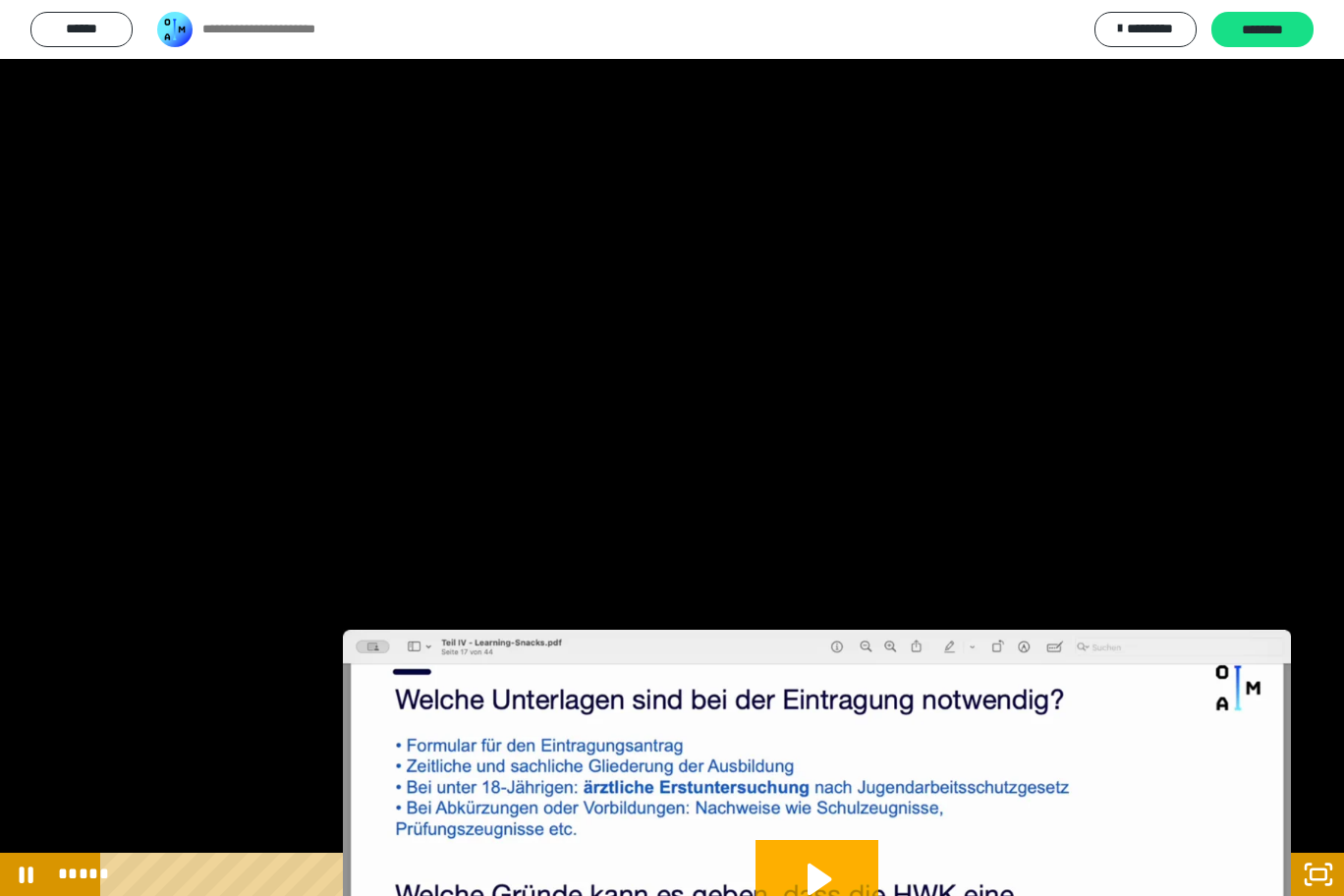 click at bounding box center (672, 448) 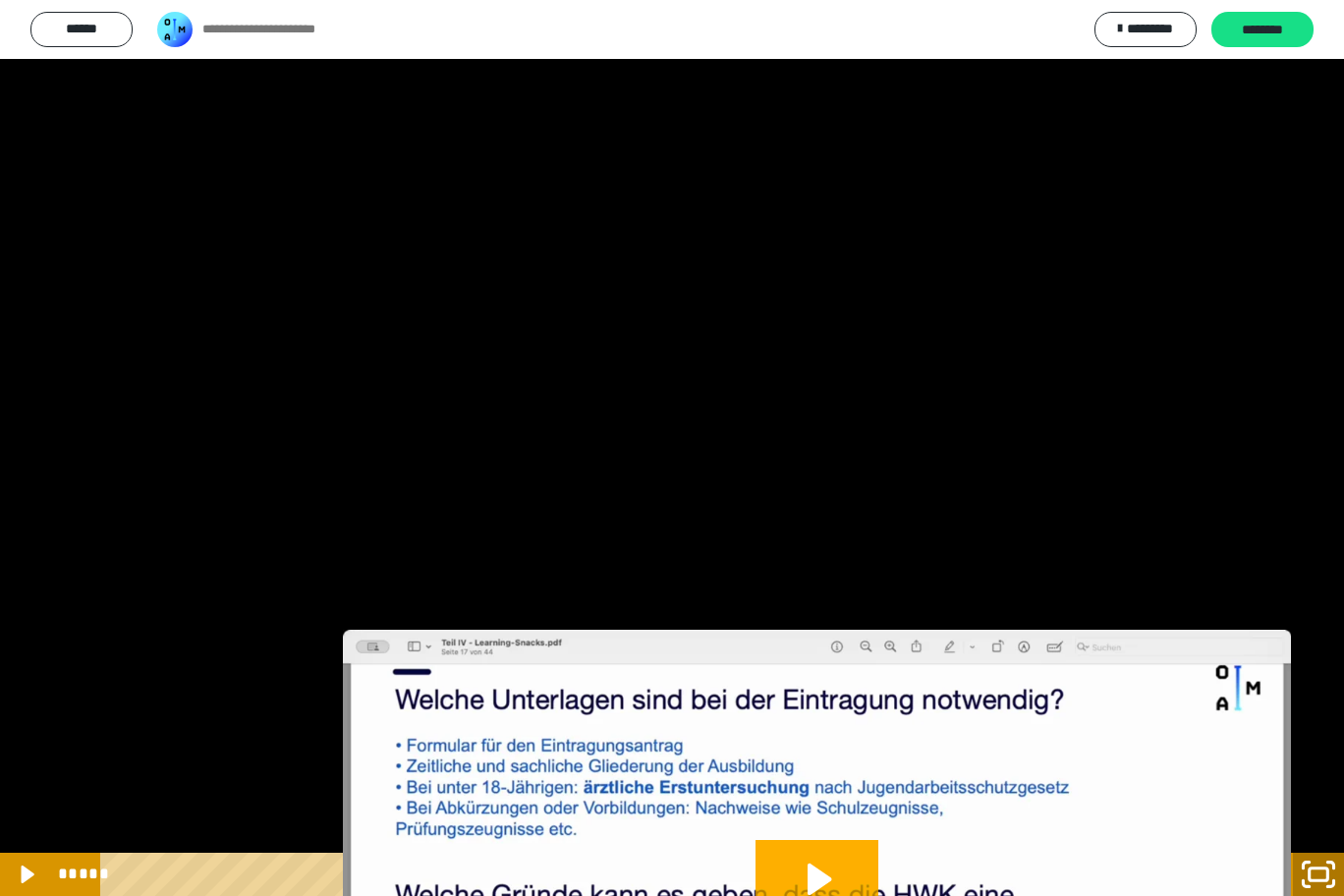 click 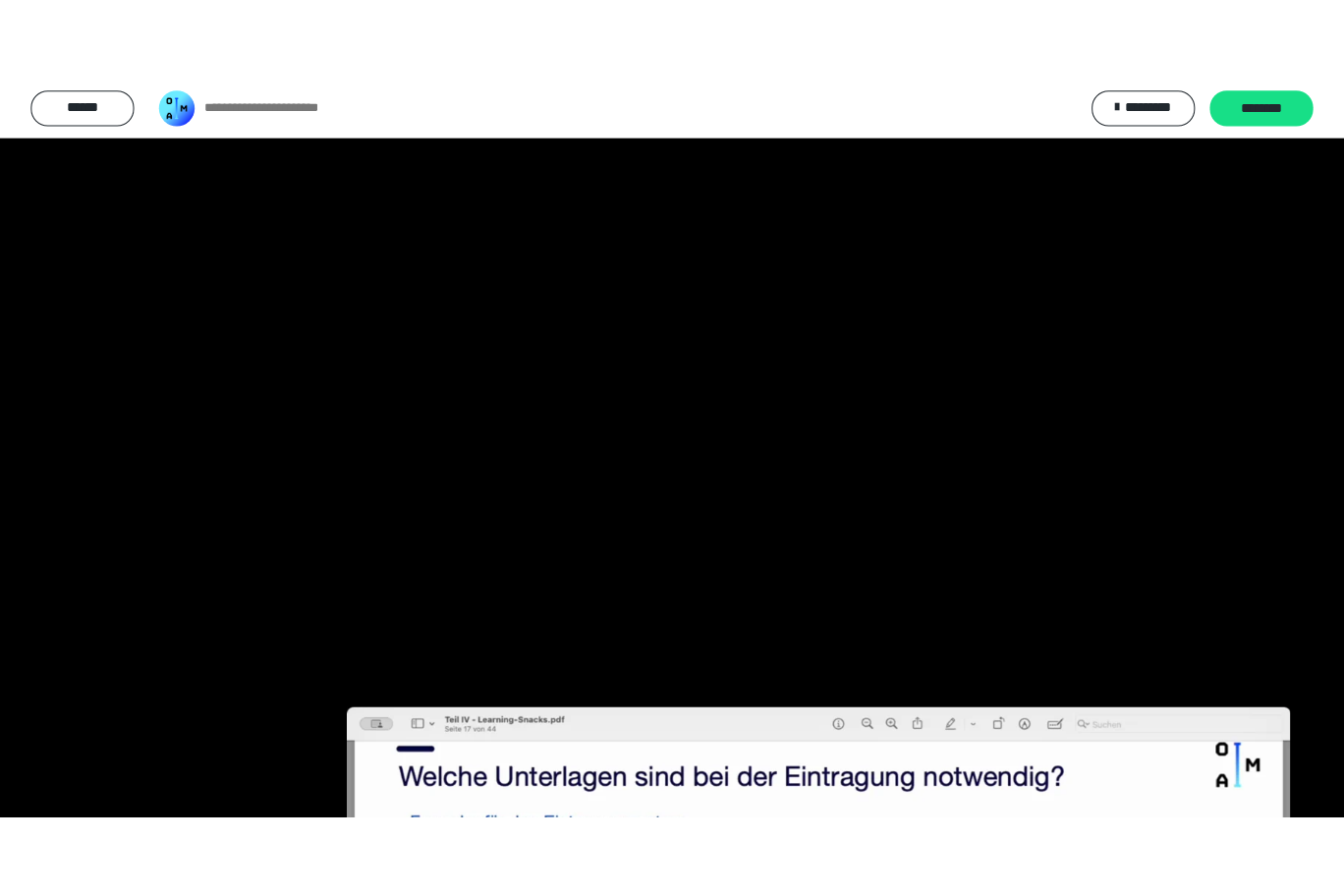 scroll, scrollTop: 1316, scrollLeft: 0, axis: vertical 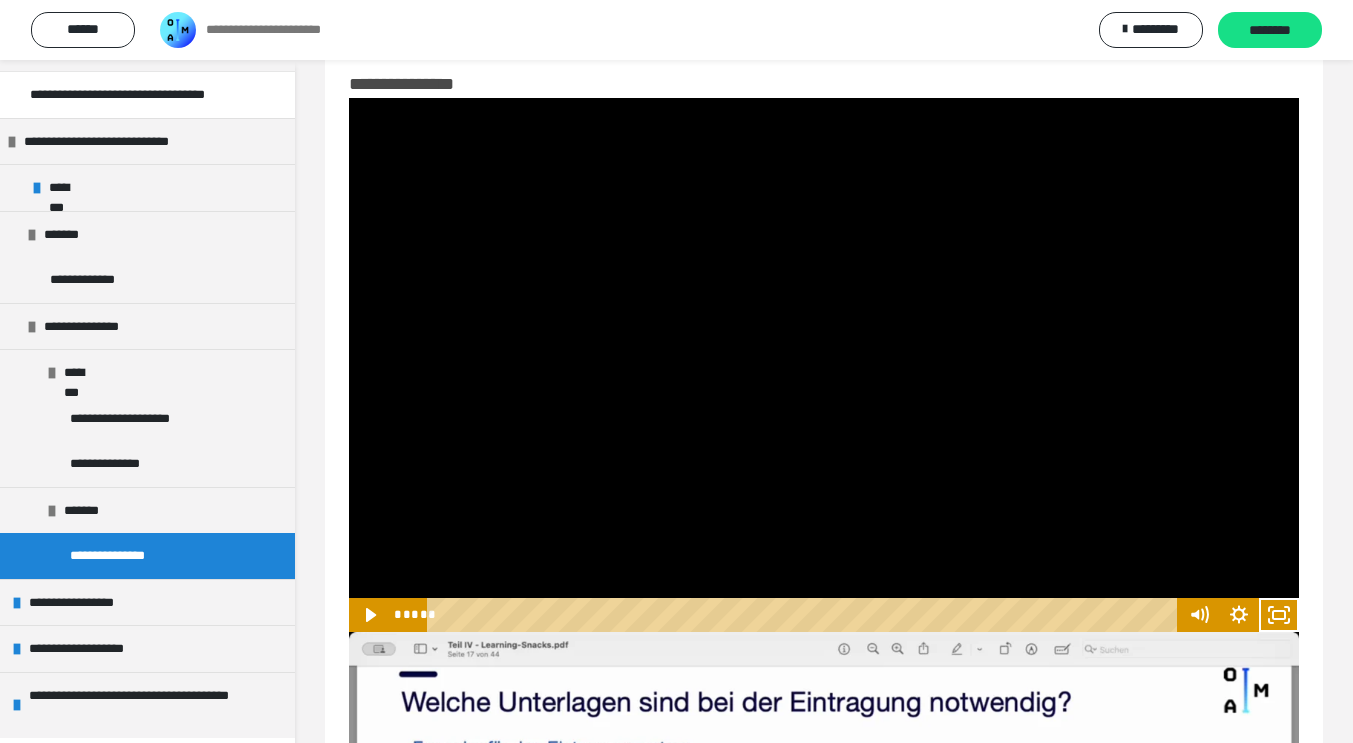 click at bounding box center [824, 365] 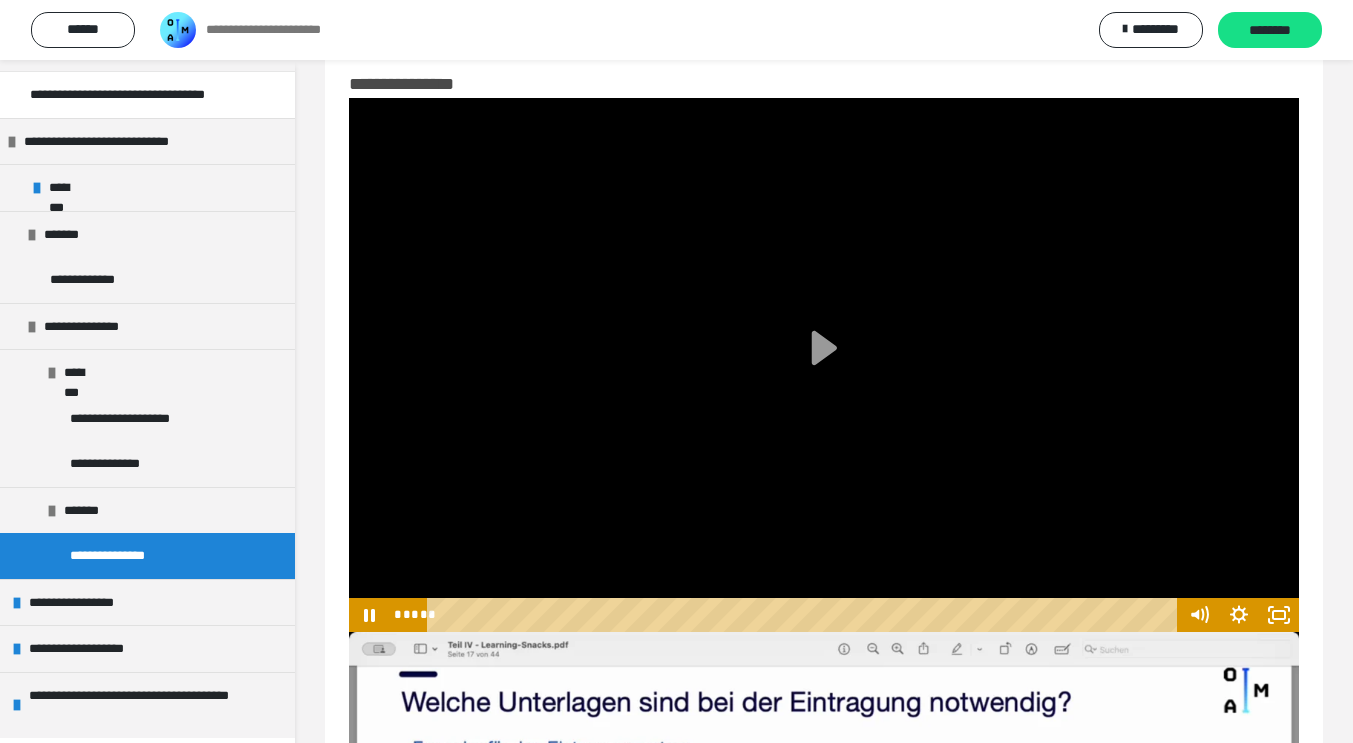 click at bounding box center (824, 365) 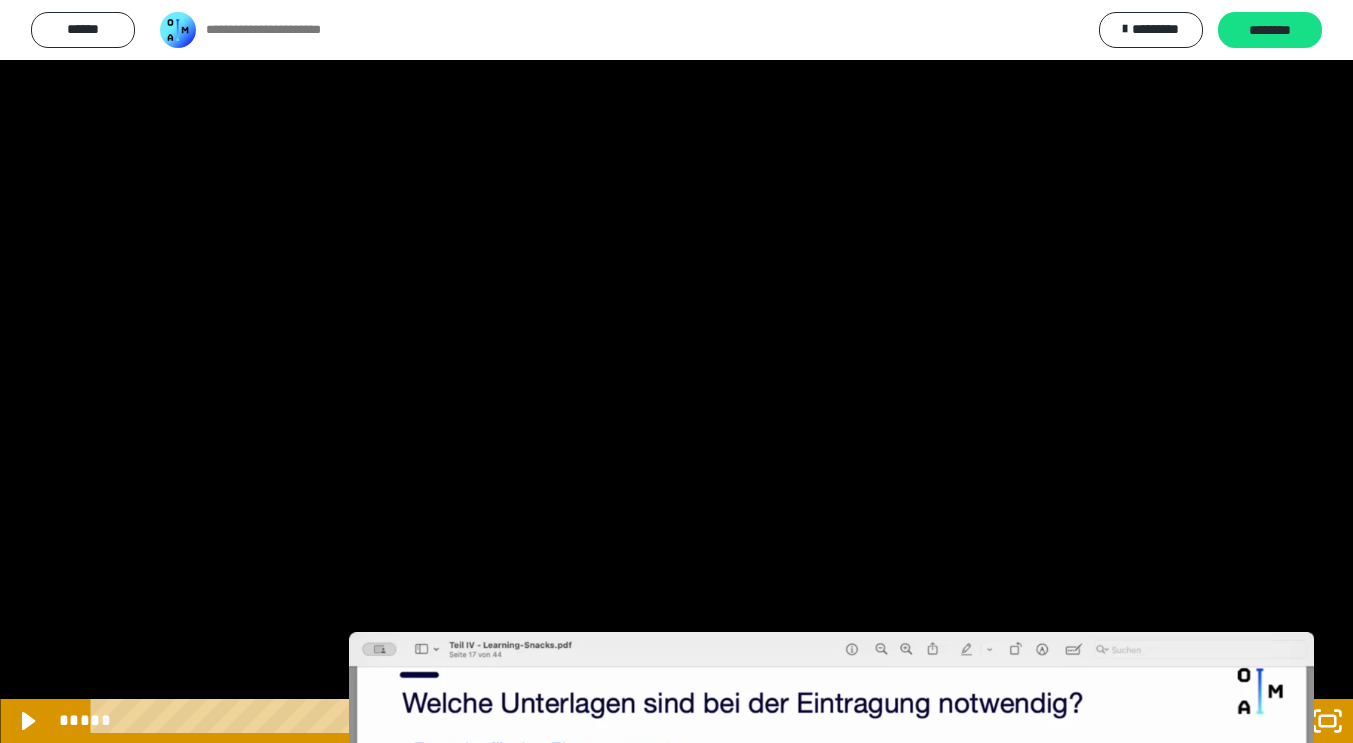 click at bounding box center (676, 371) 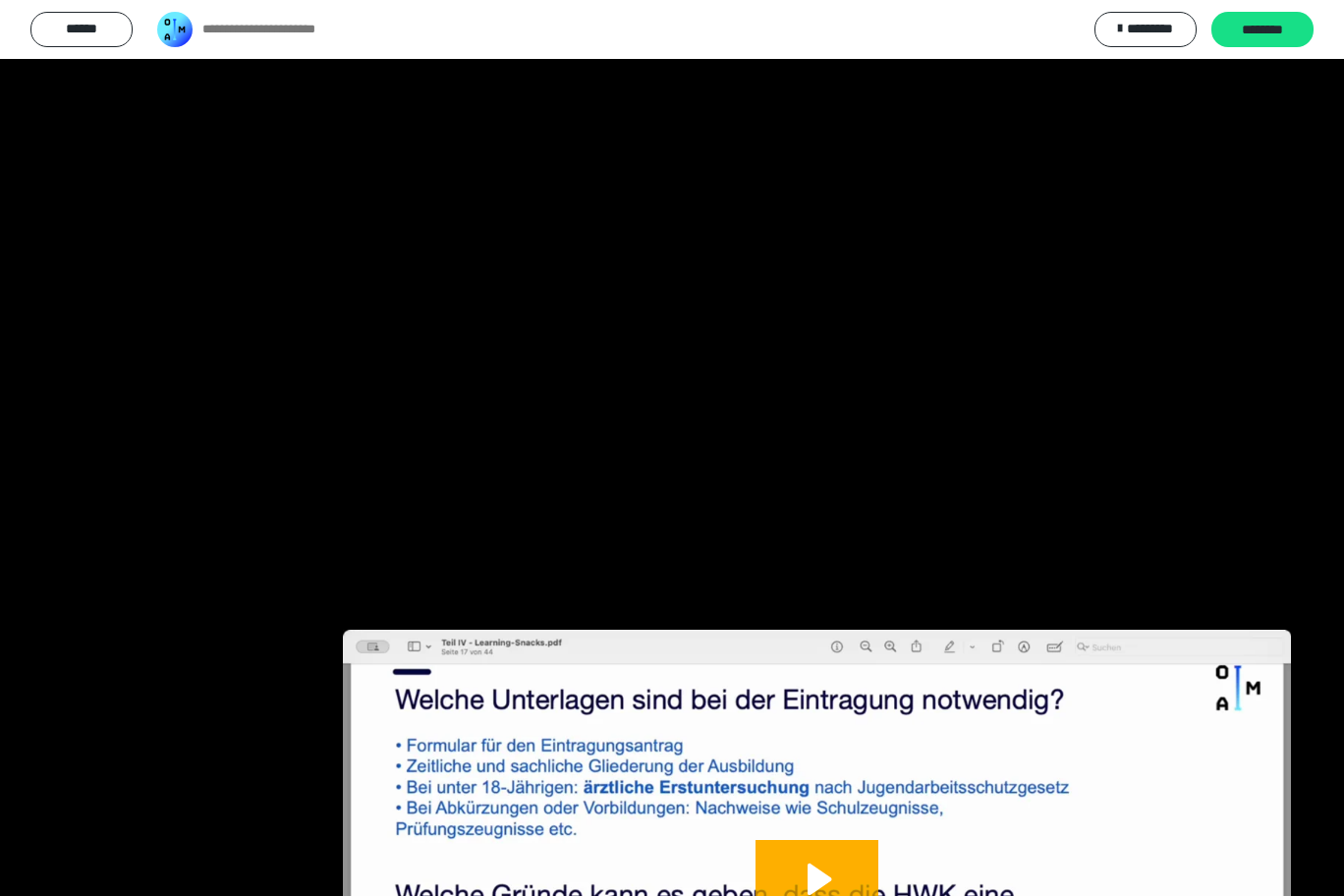 click at bounding box center (0, 0) 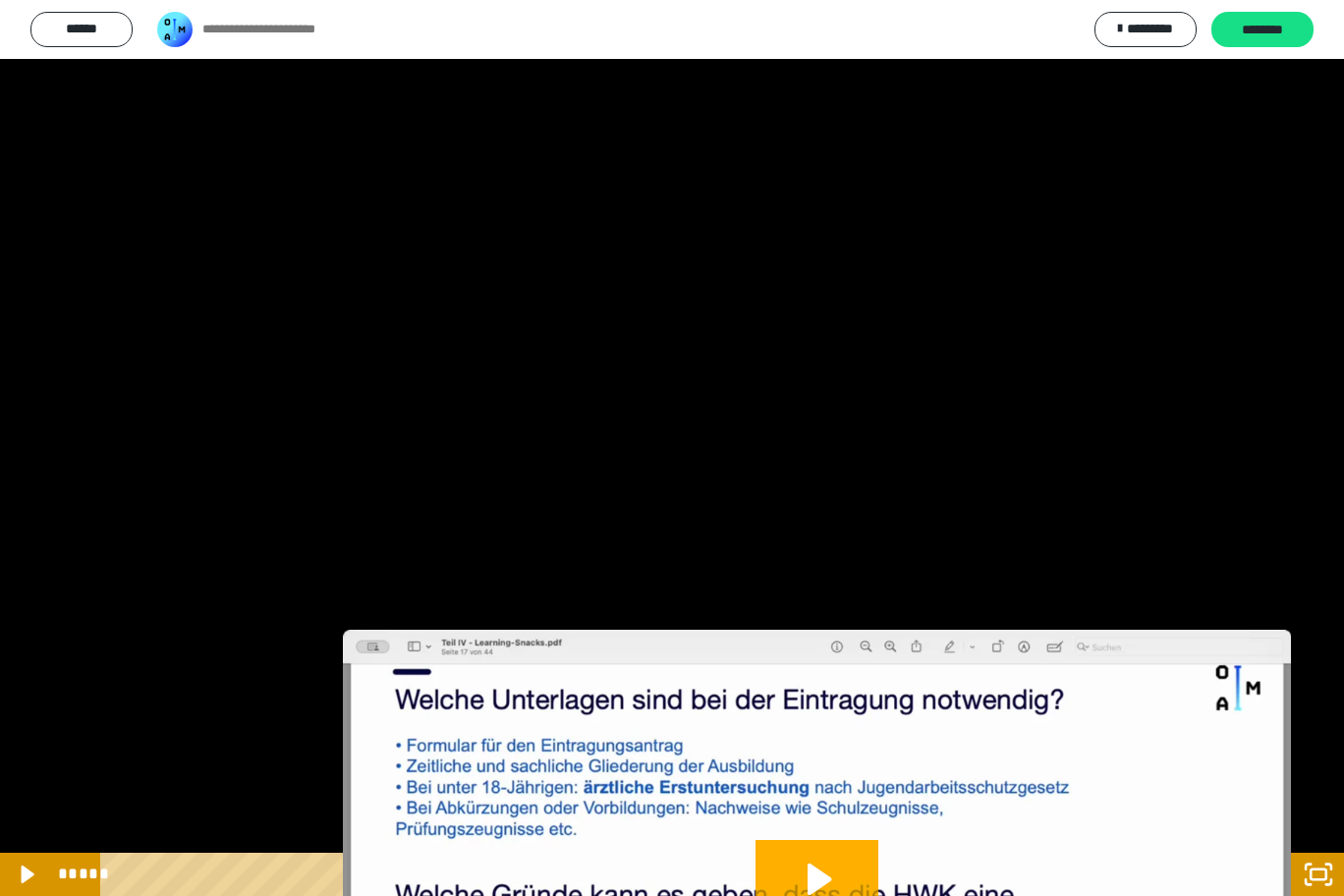 click at bounding box center (672, 448) 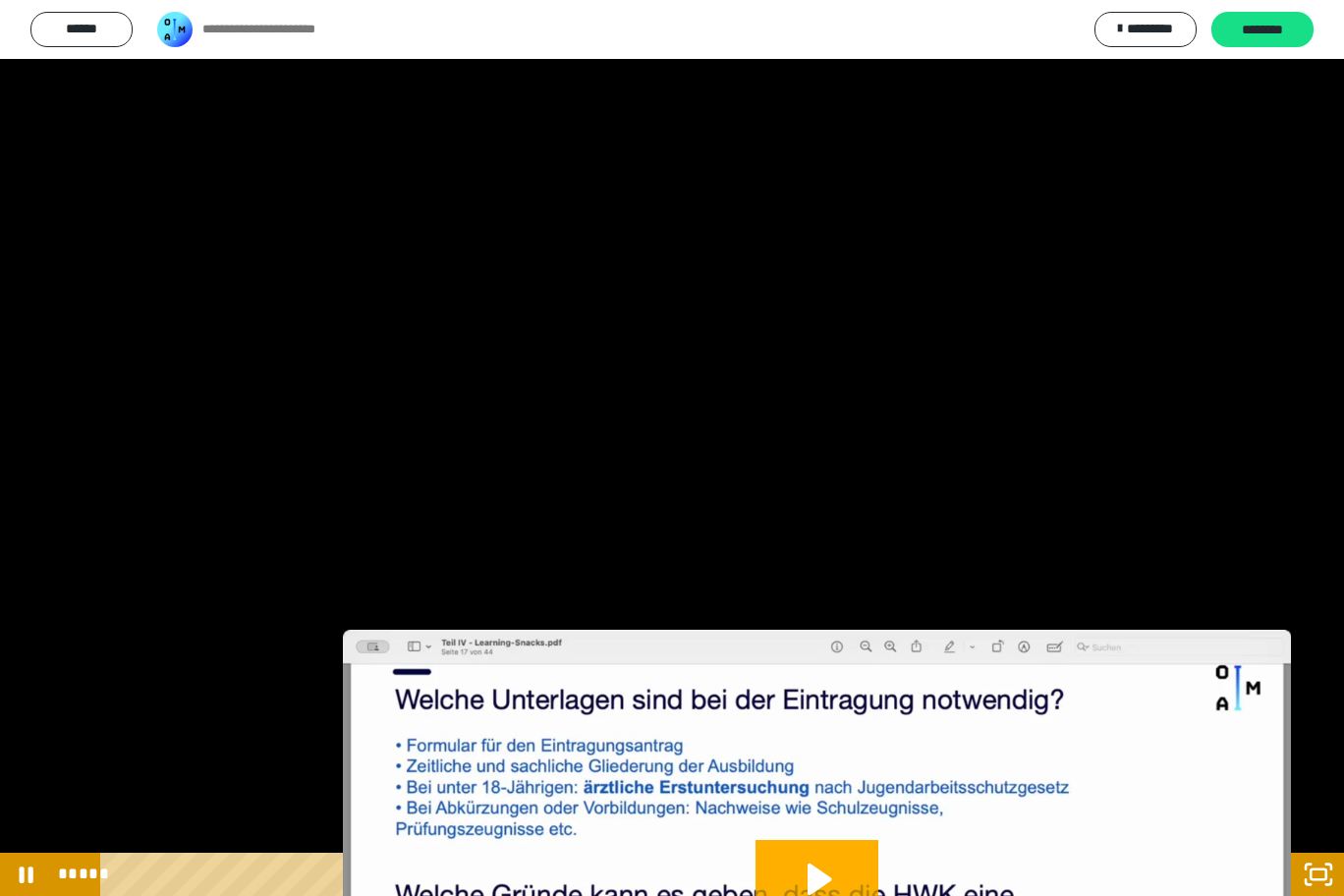 click at bounding box center (672, 448) 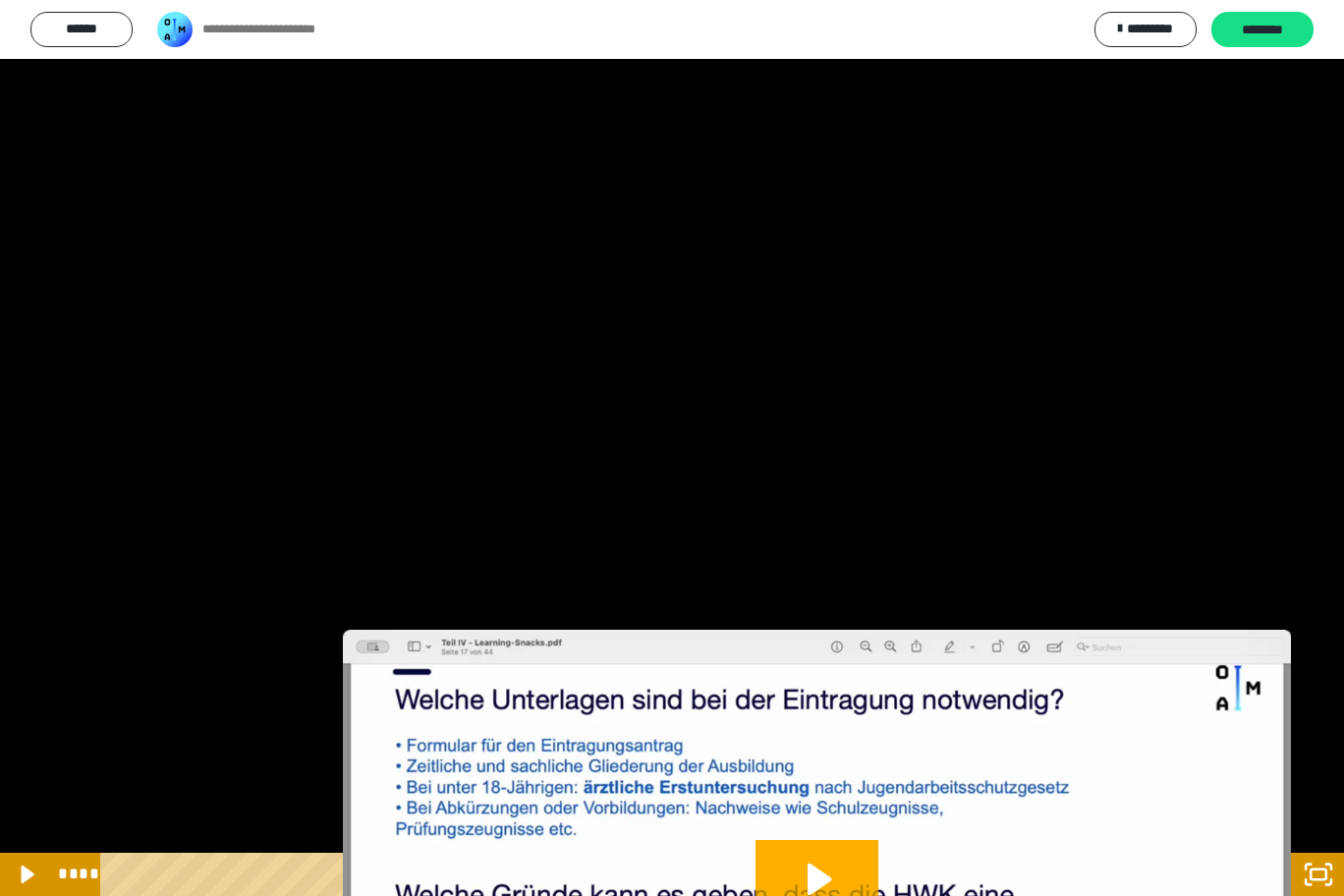 click on "****" at bounding box center (648, 874) 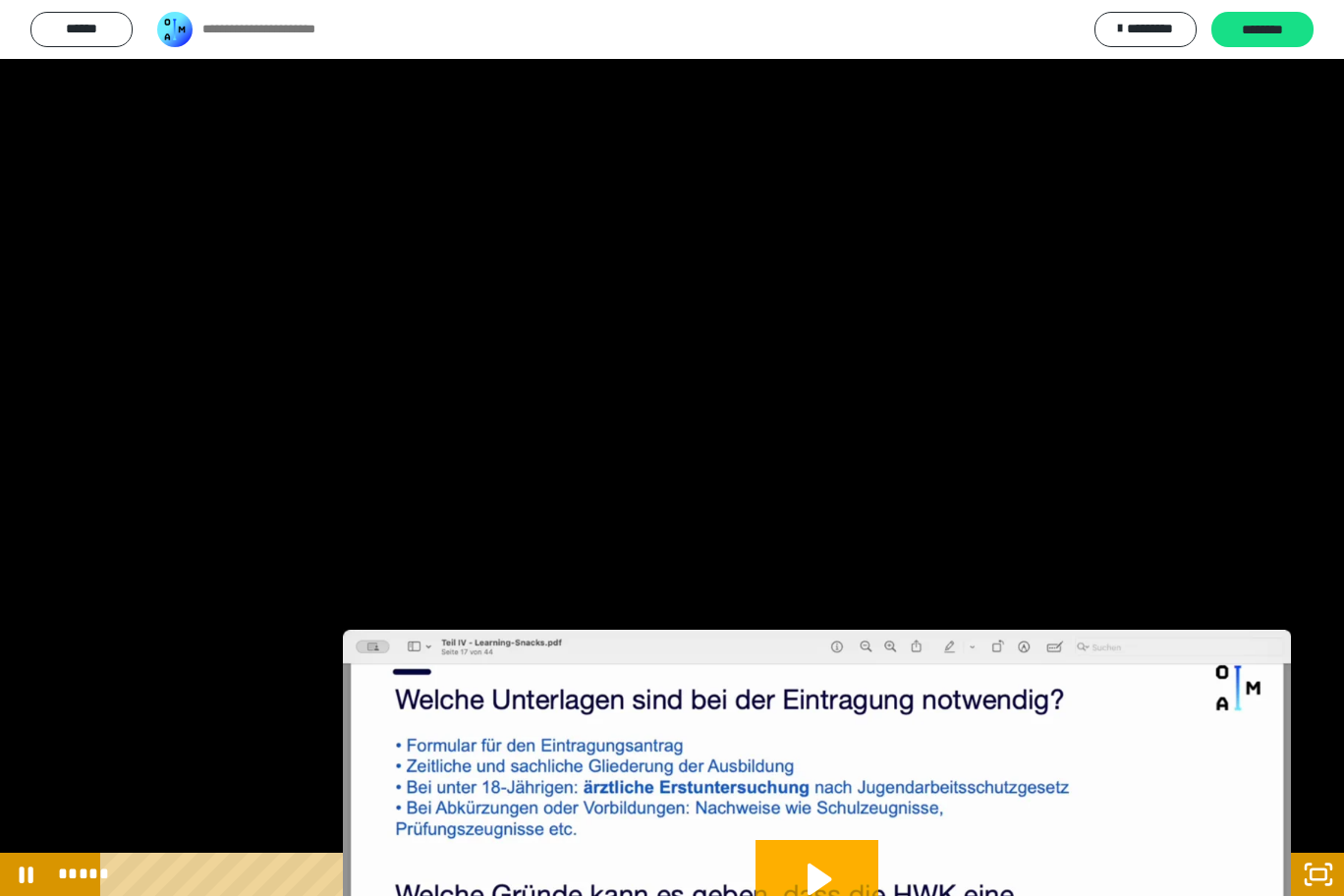 click on "*****" at bounding box center (648, 874) 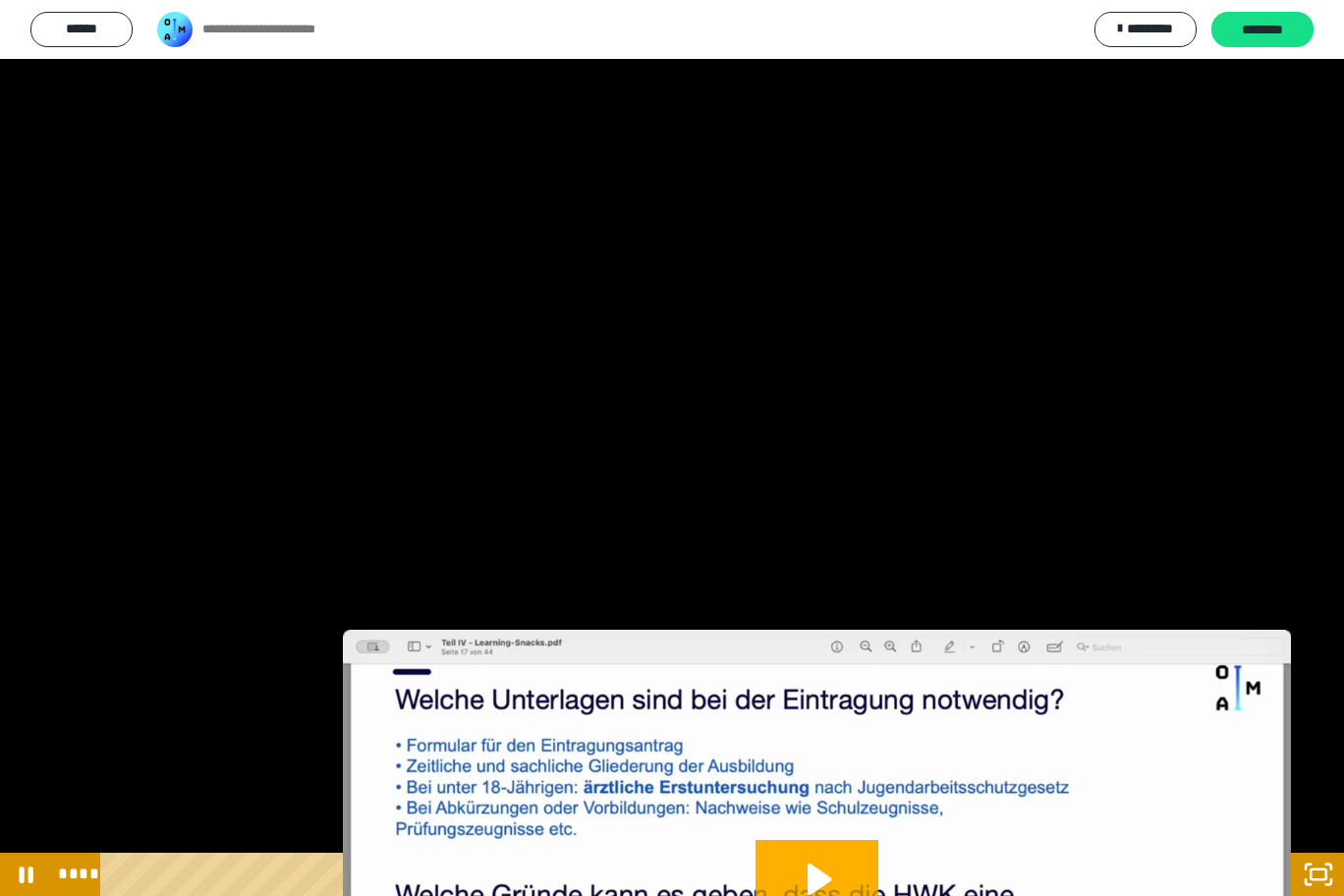 click on "****" at bounding box center (648, 874) 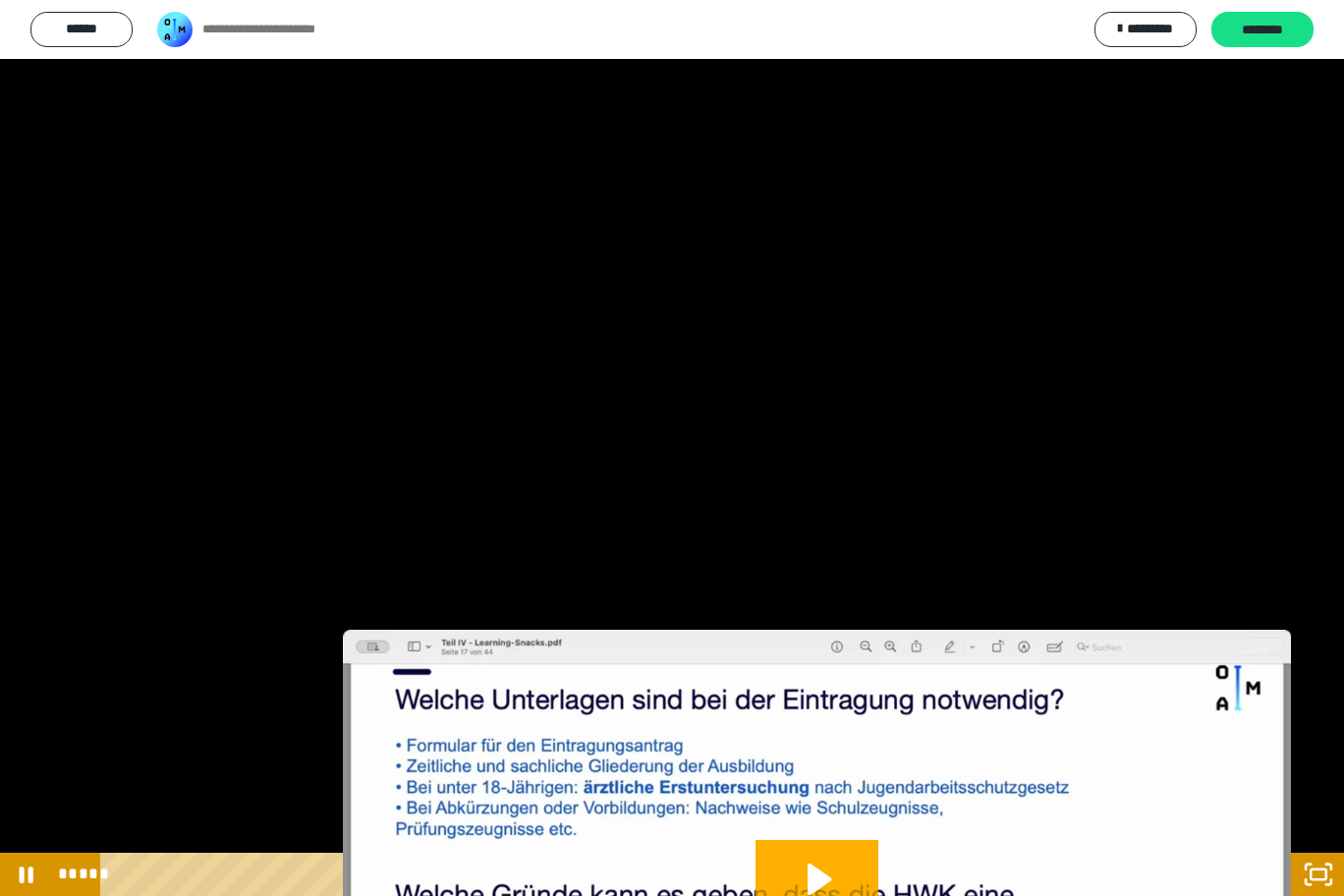 click on "*****" at bounding box center (648, 874) 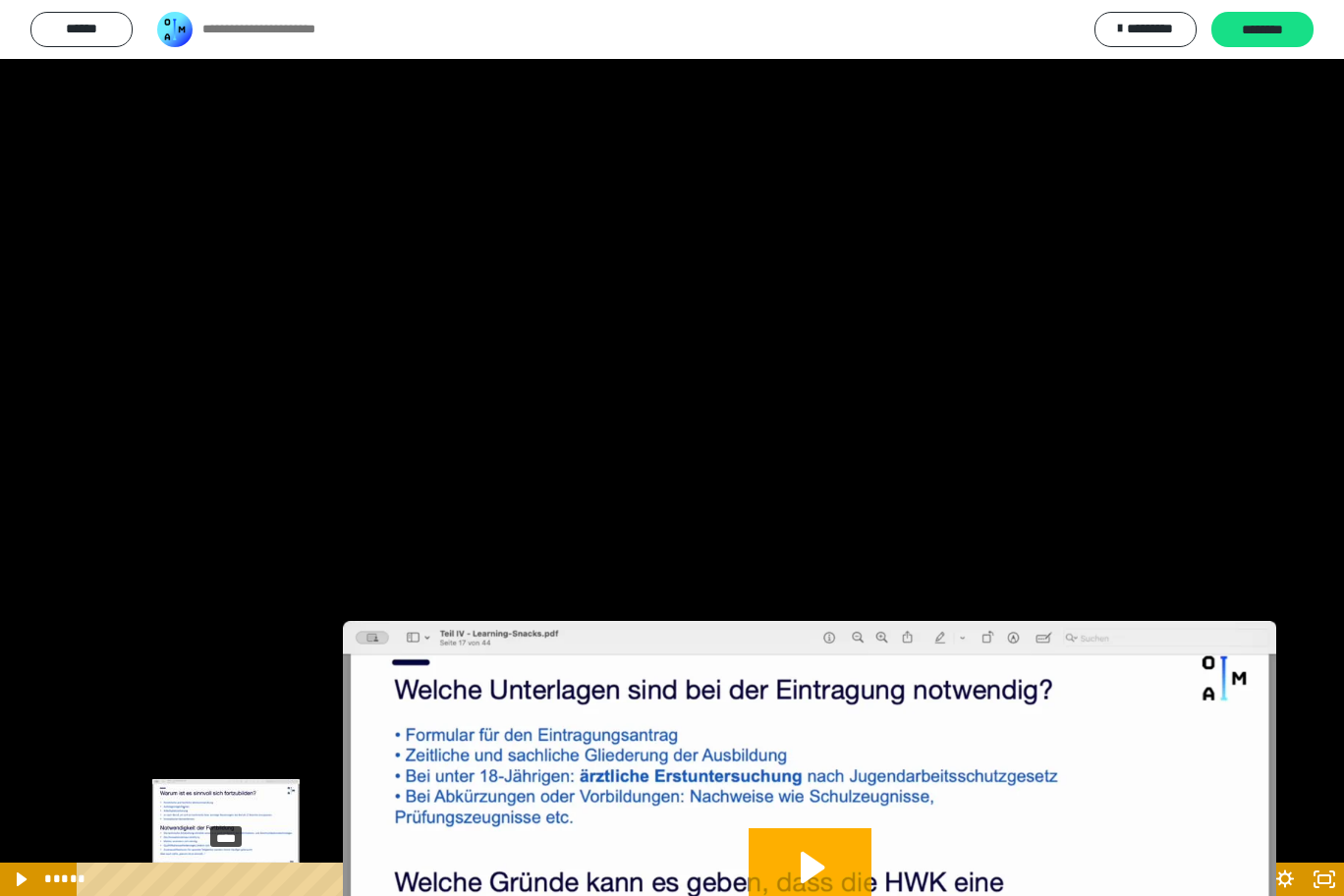 scroll, scrollTop: 1316, scrollLeft: 0, axis: vertical 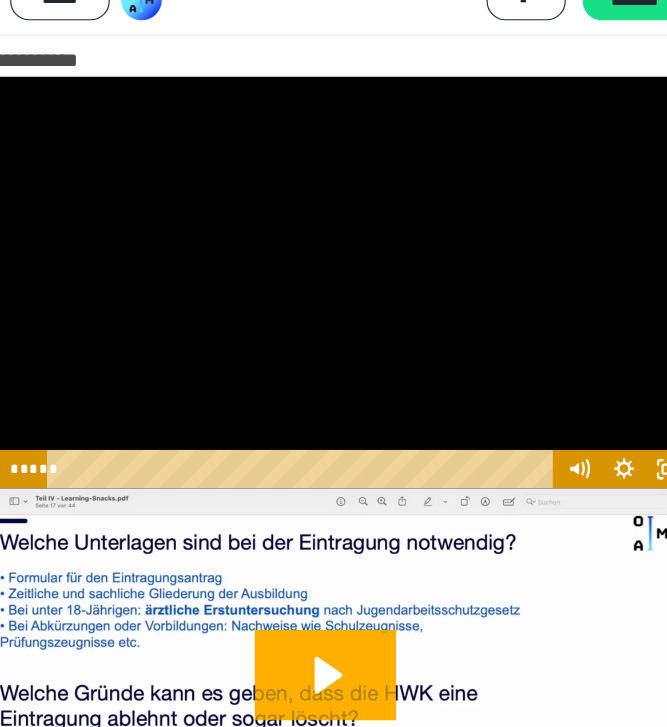 click at bounding box center [333, 280] 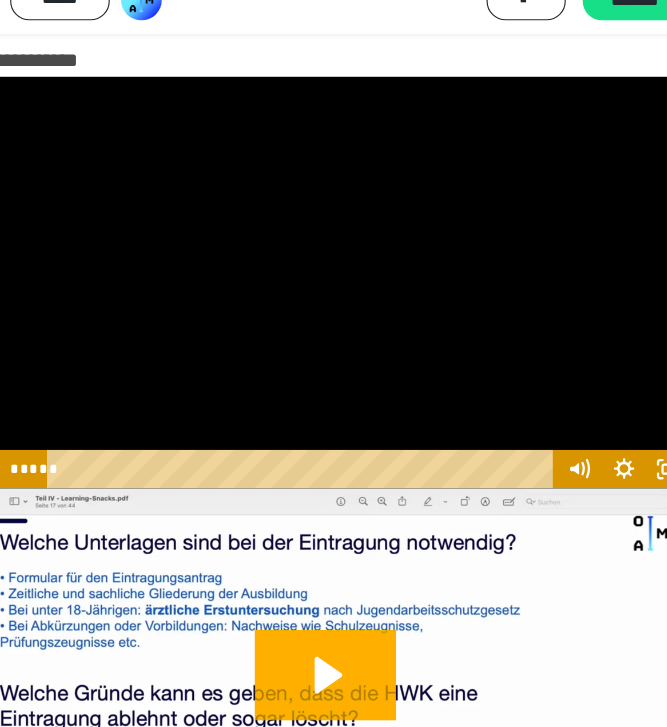 click at bounding box center (333, 280) 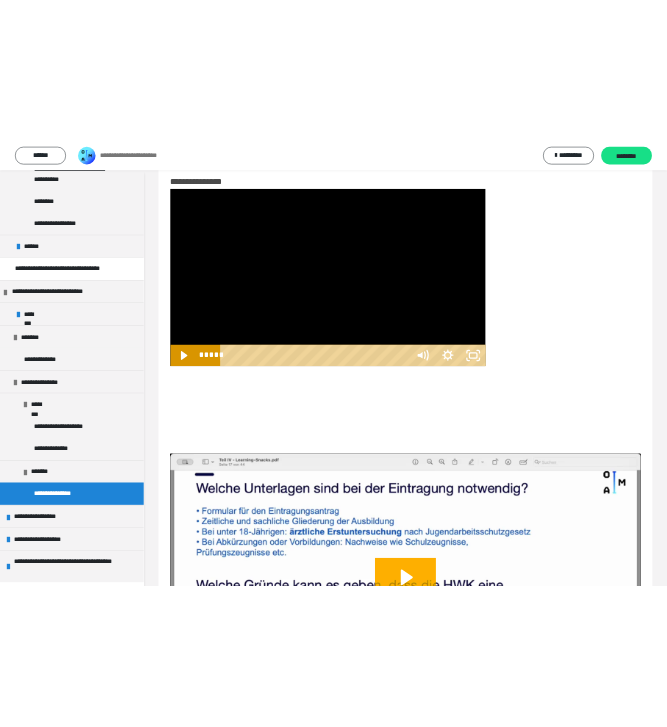 scroll, scrollTop: 1170, scrollLeft: 0, axis: vertical 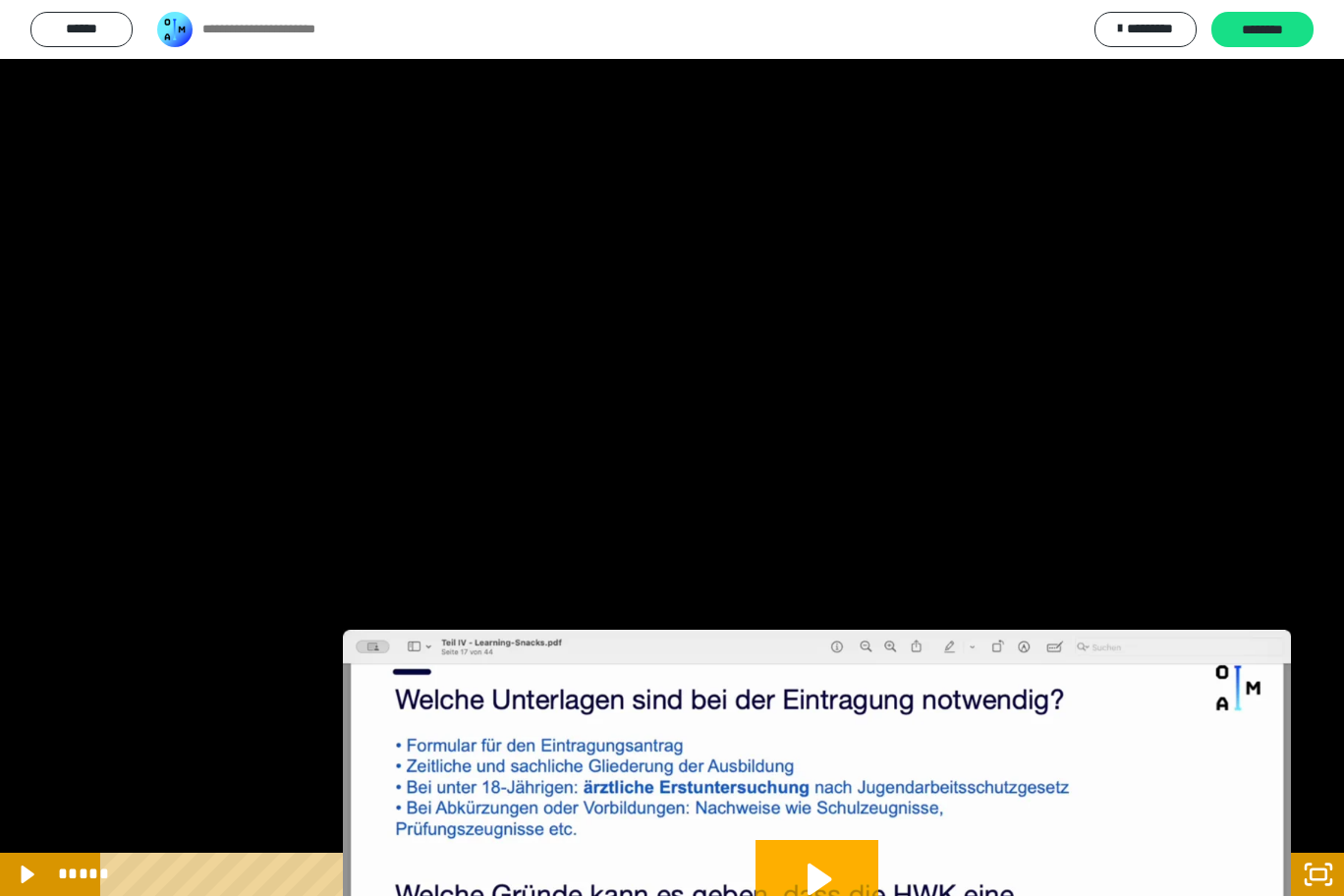 click at bounding box center [0, 0] 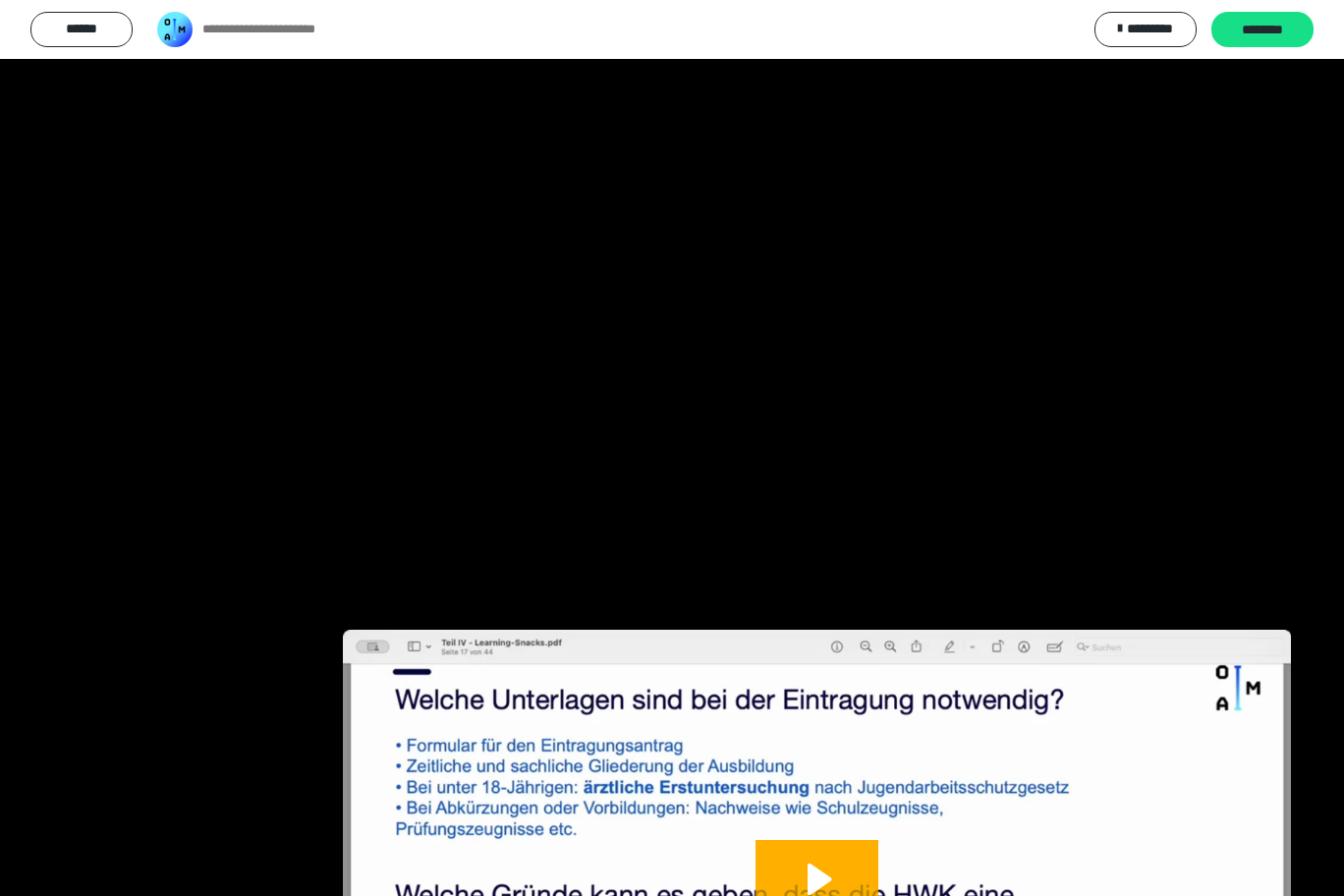 click at bounding box center (0, 0) 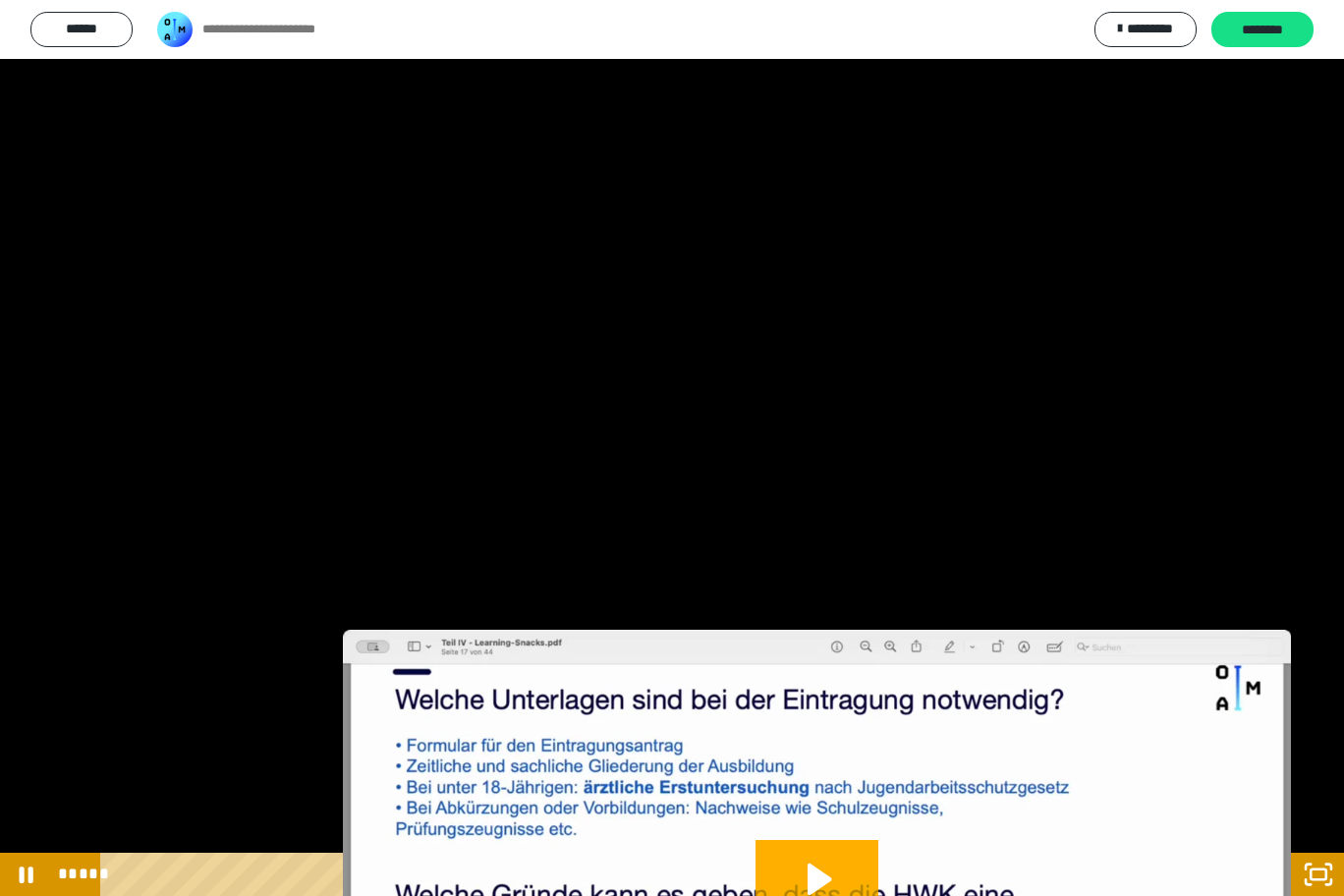 click at bounding box center (0, 0) 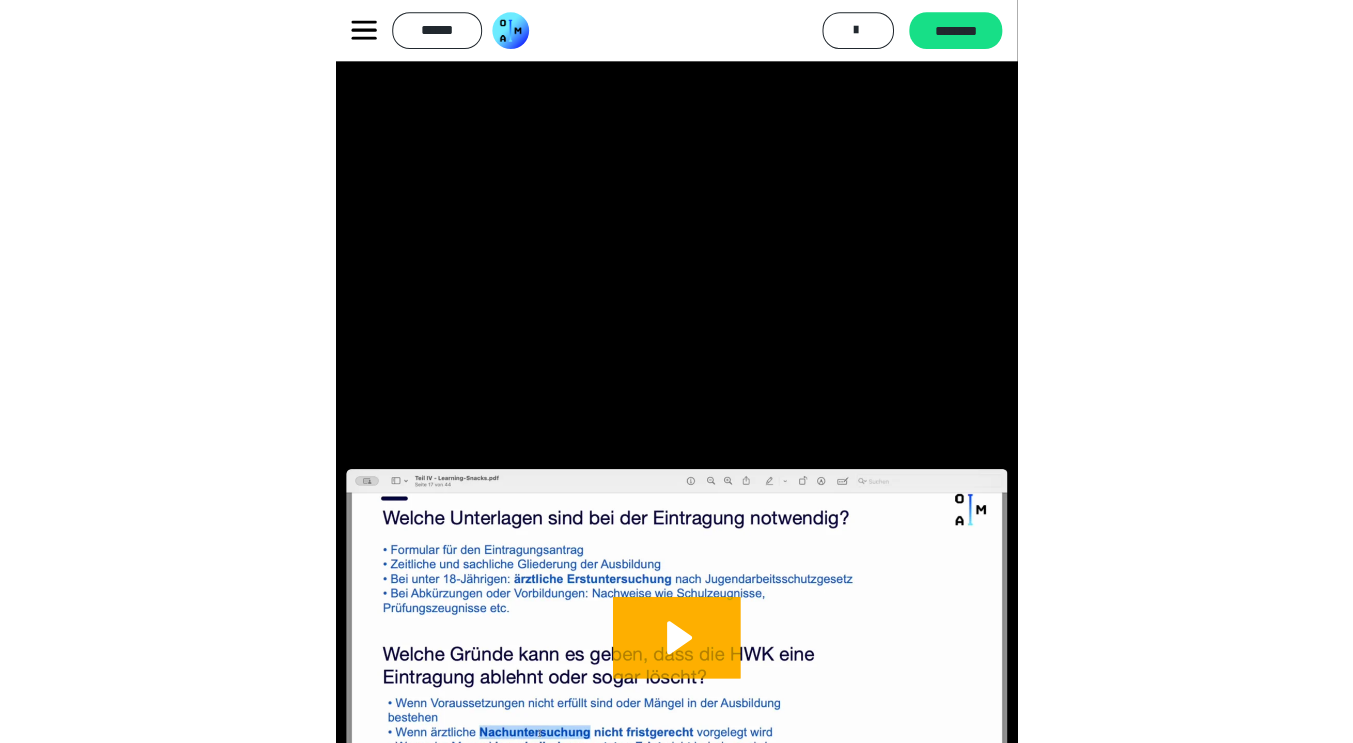 scroll, scrollTop: 44, scrollLeft: 0, axis: vertical 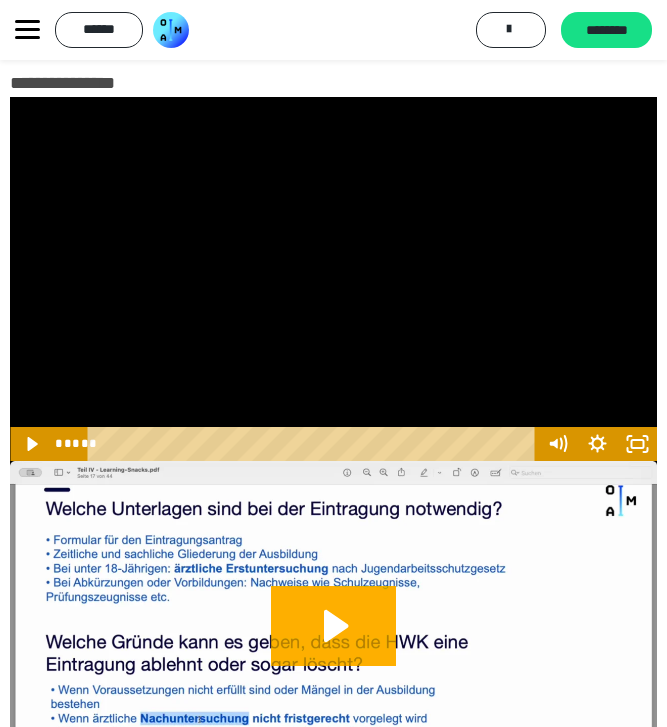click at bounding box center (333, 279) 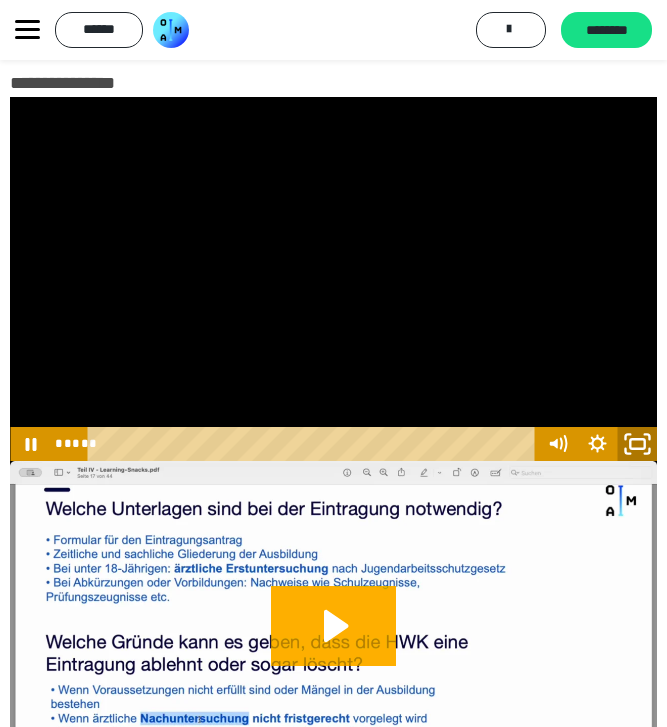 click 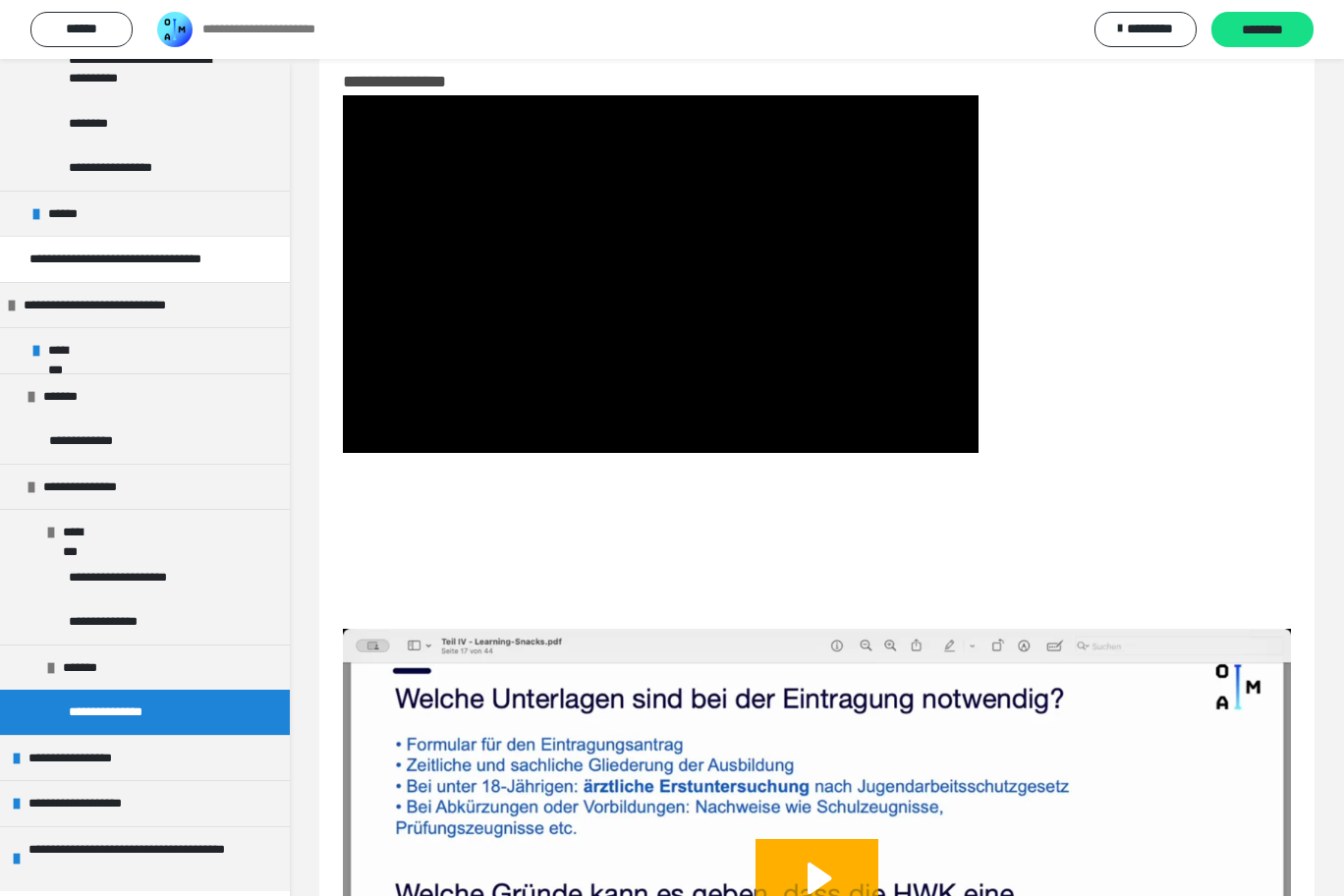 click at bounding box center [953, 431] 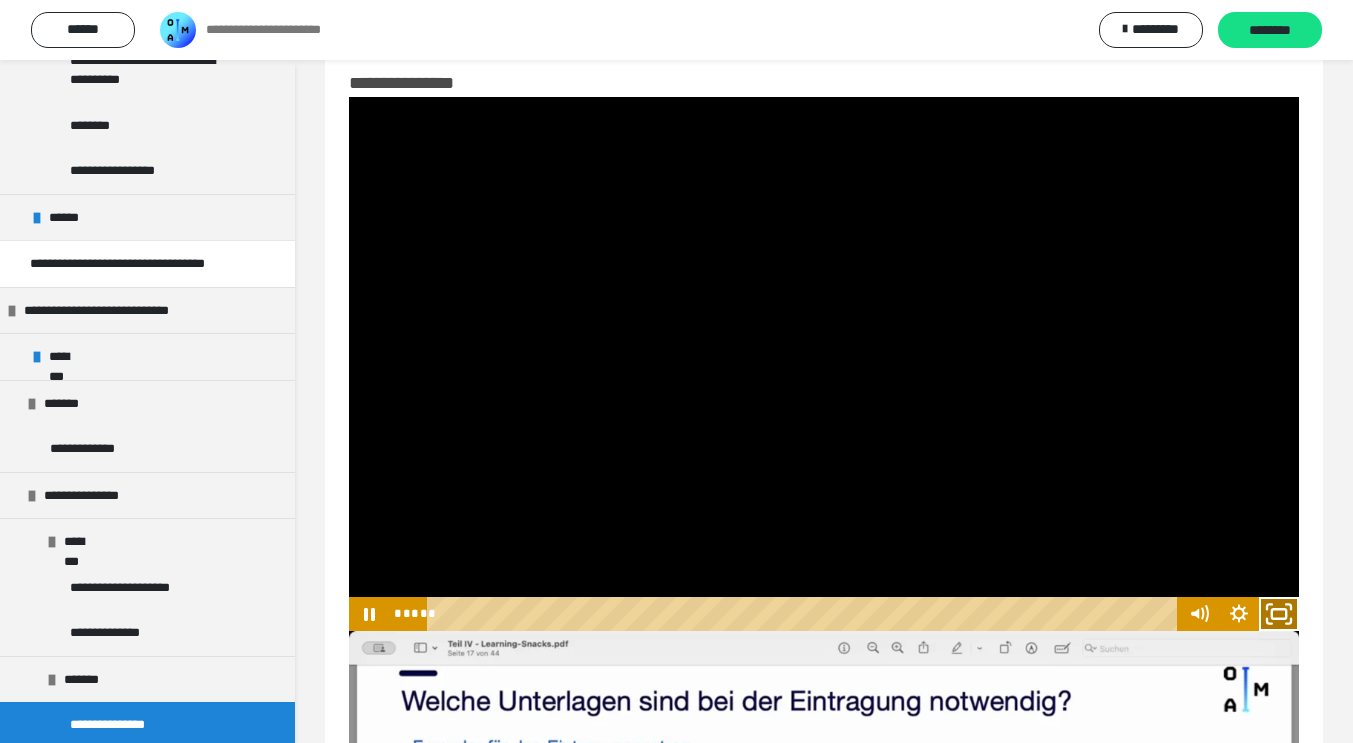 click 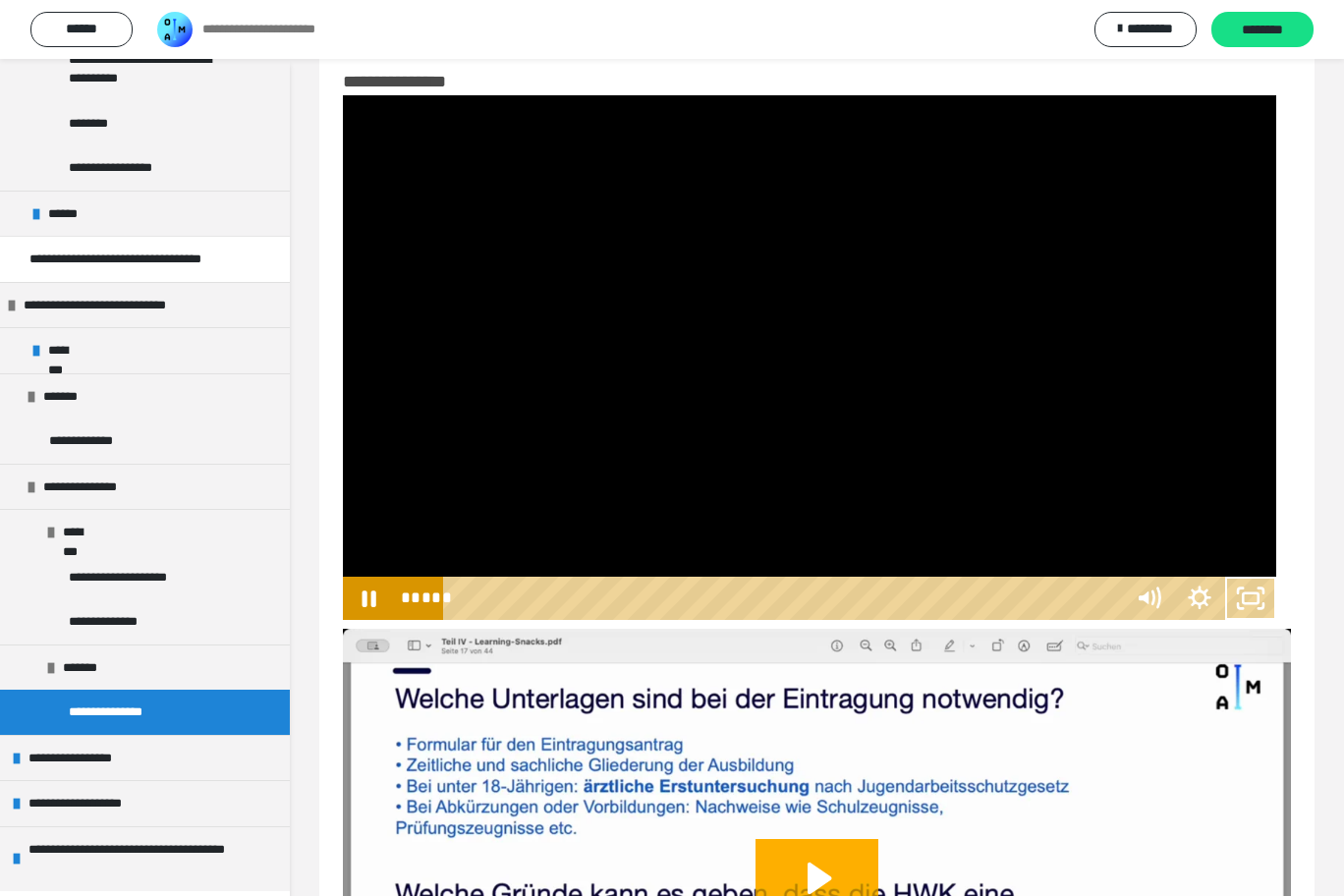 click at bounding box center (1251, 598) 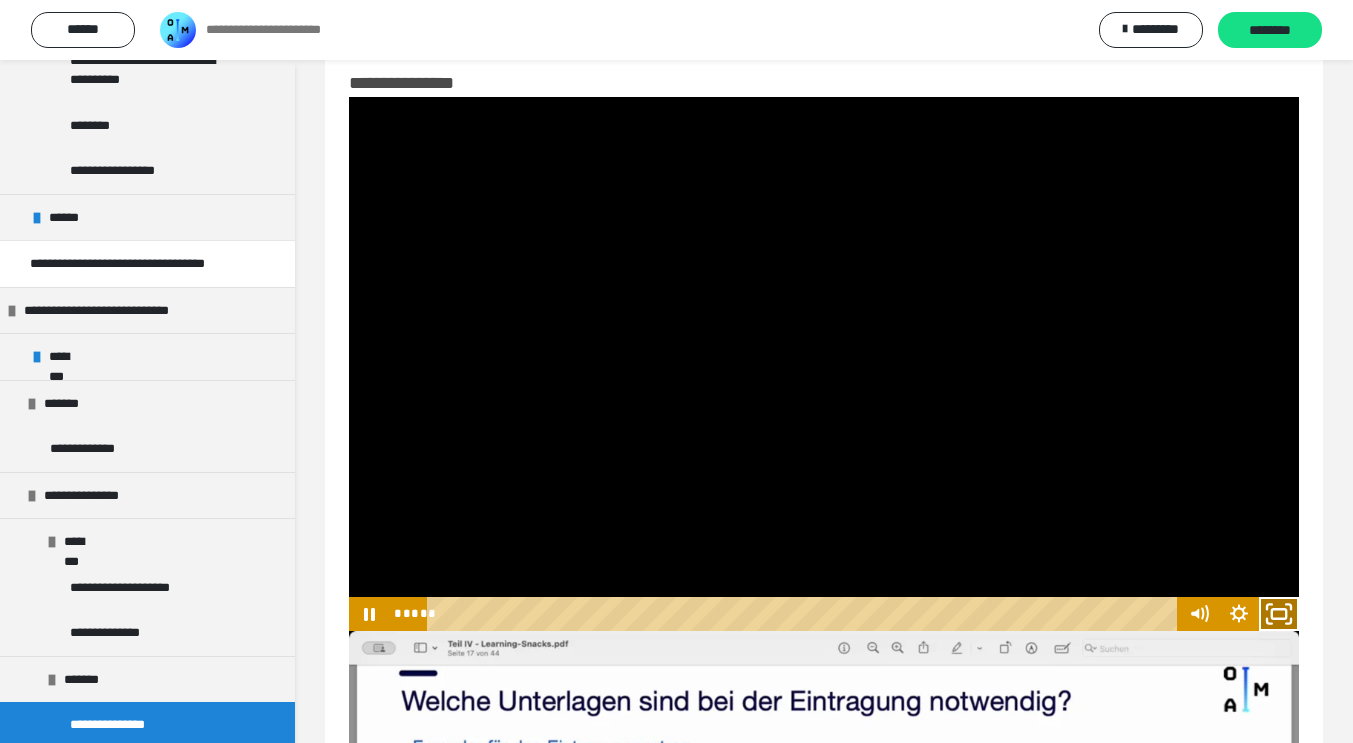 click 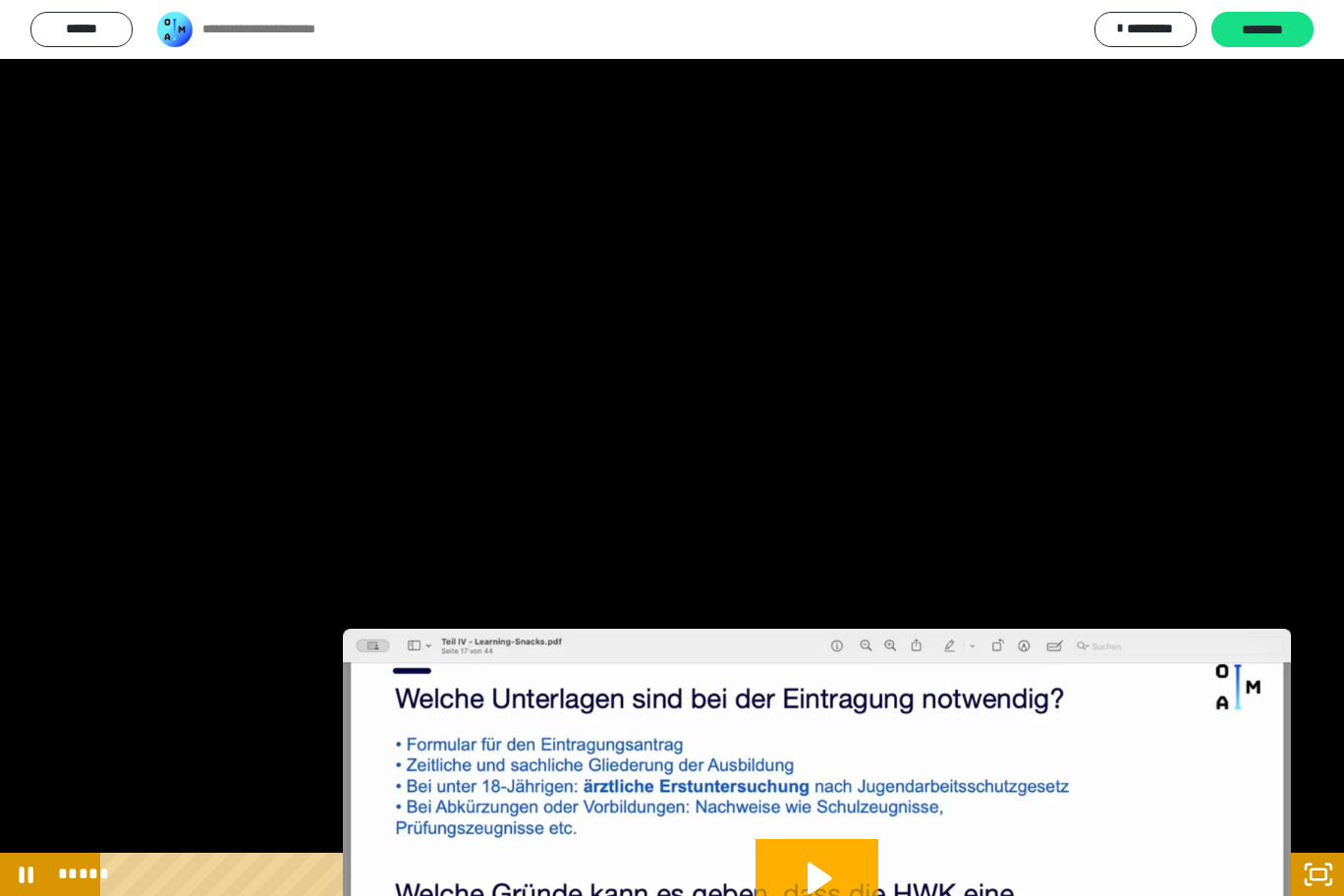 click at bounding box center [672, 448] 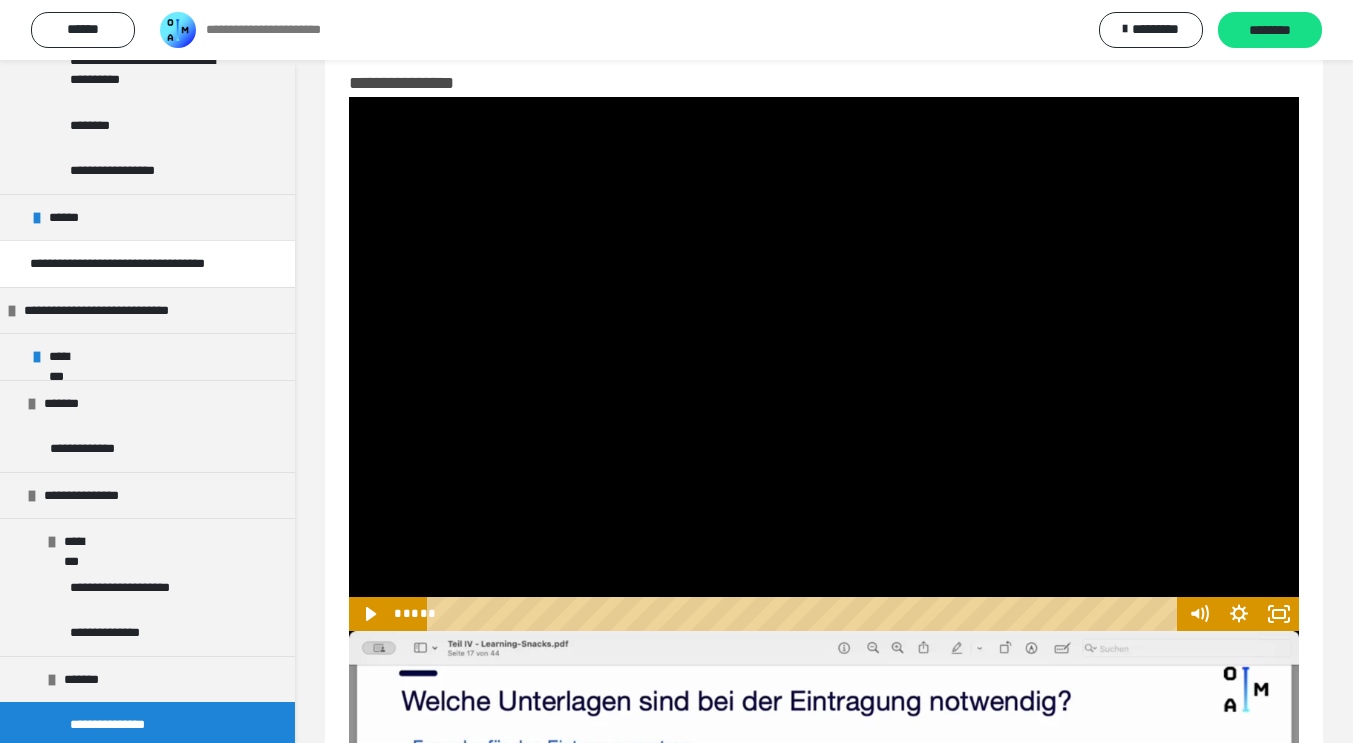 click at bounding box center (824, 364) 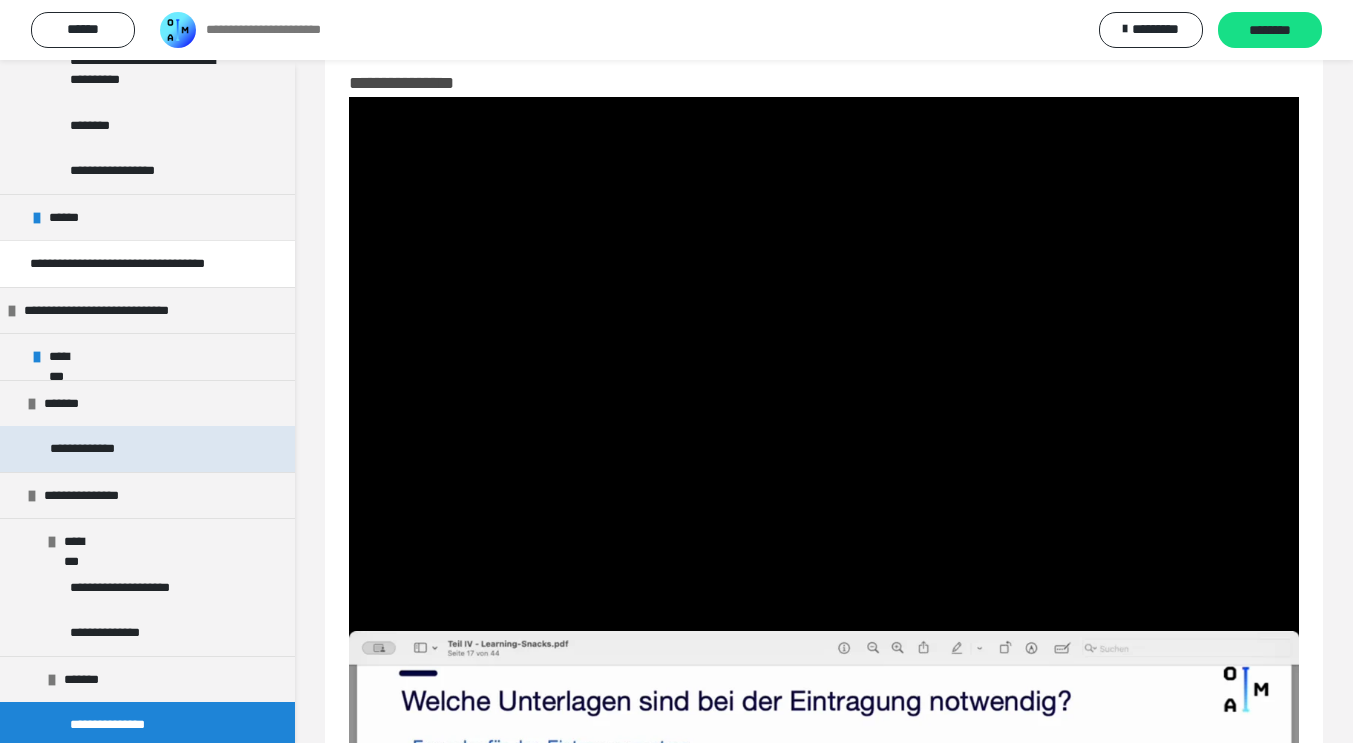 click on "**********" at bounding box center (147, 449) 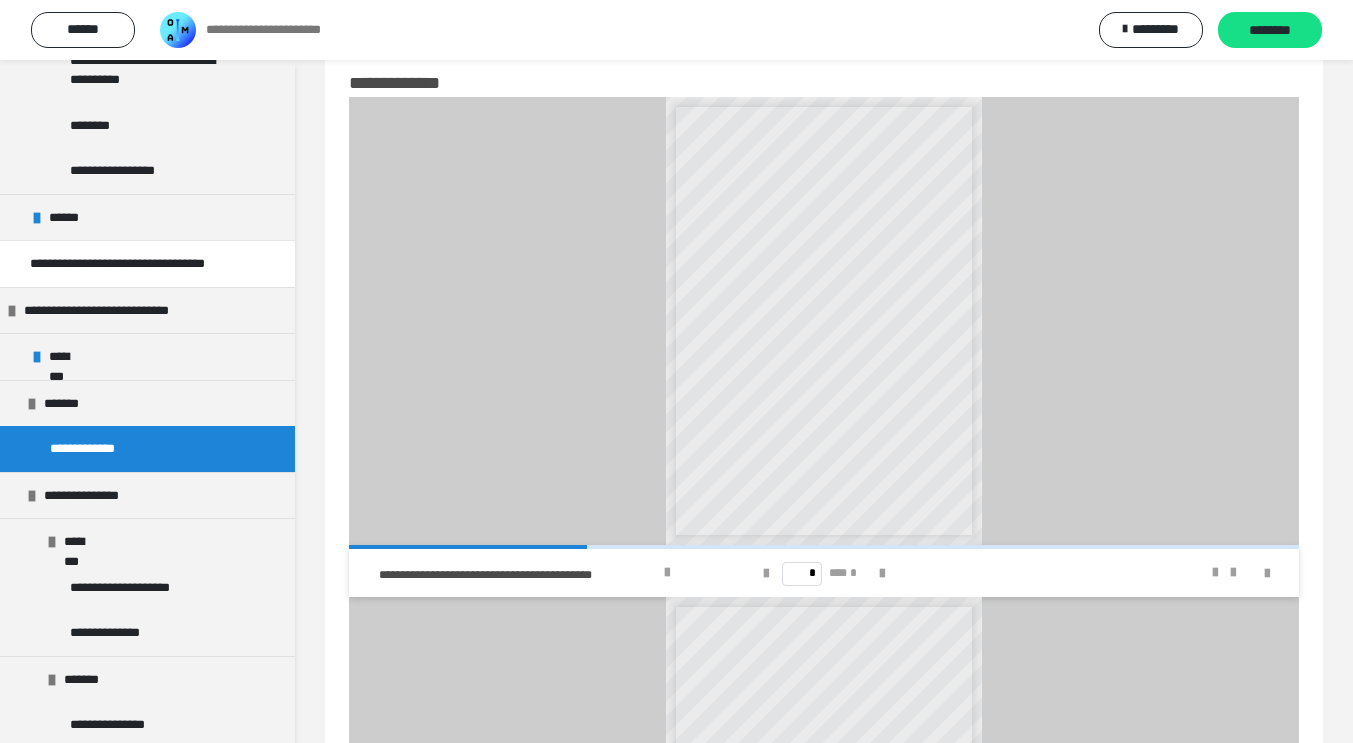 click on "* *** *" at bounding box center (824, 573) 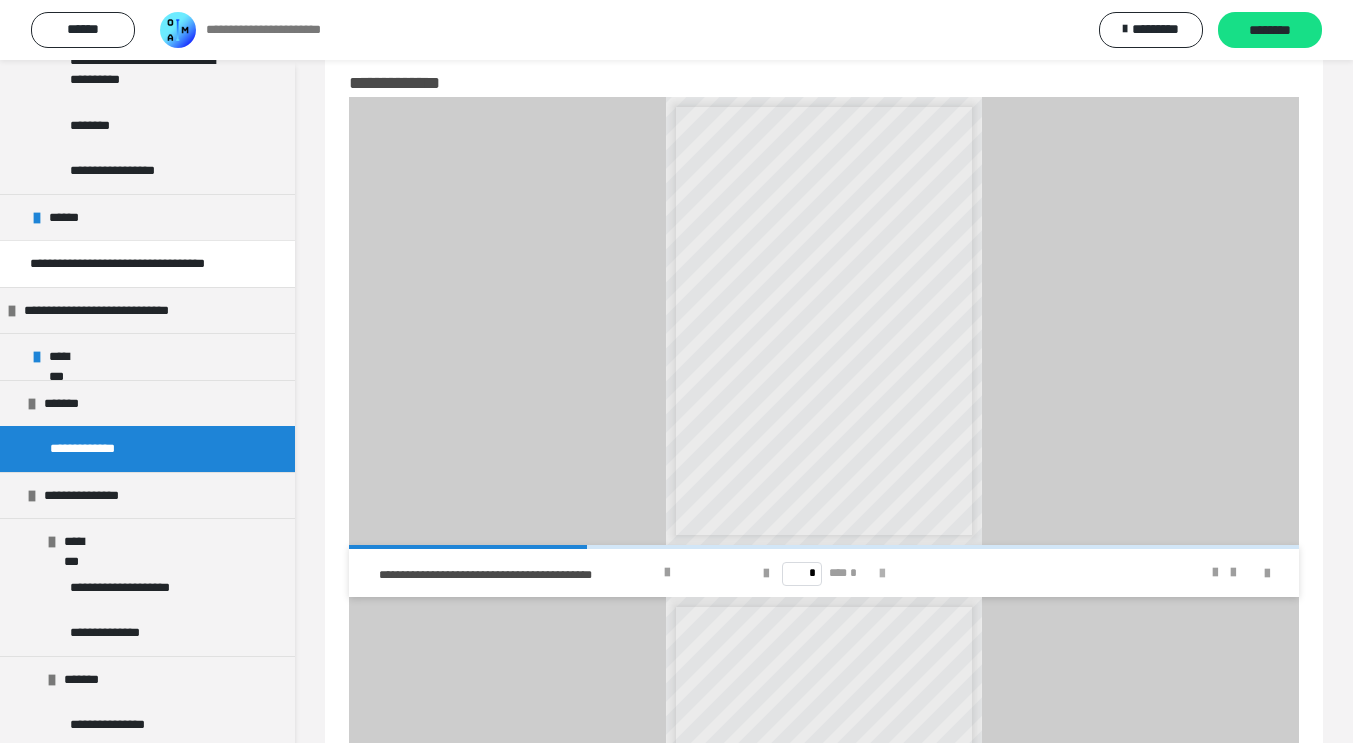 click at bounding box center (882, 574) 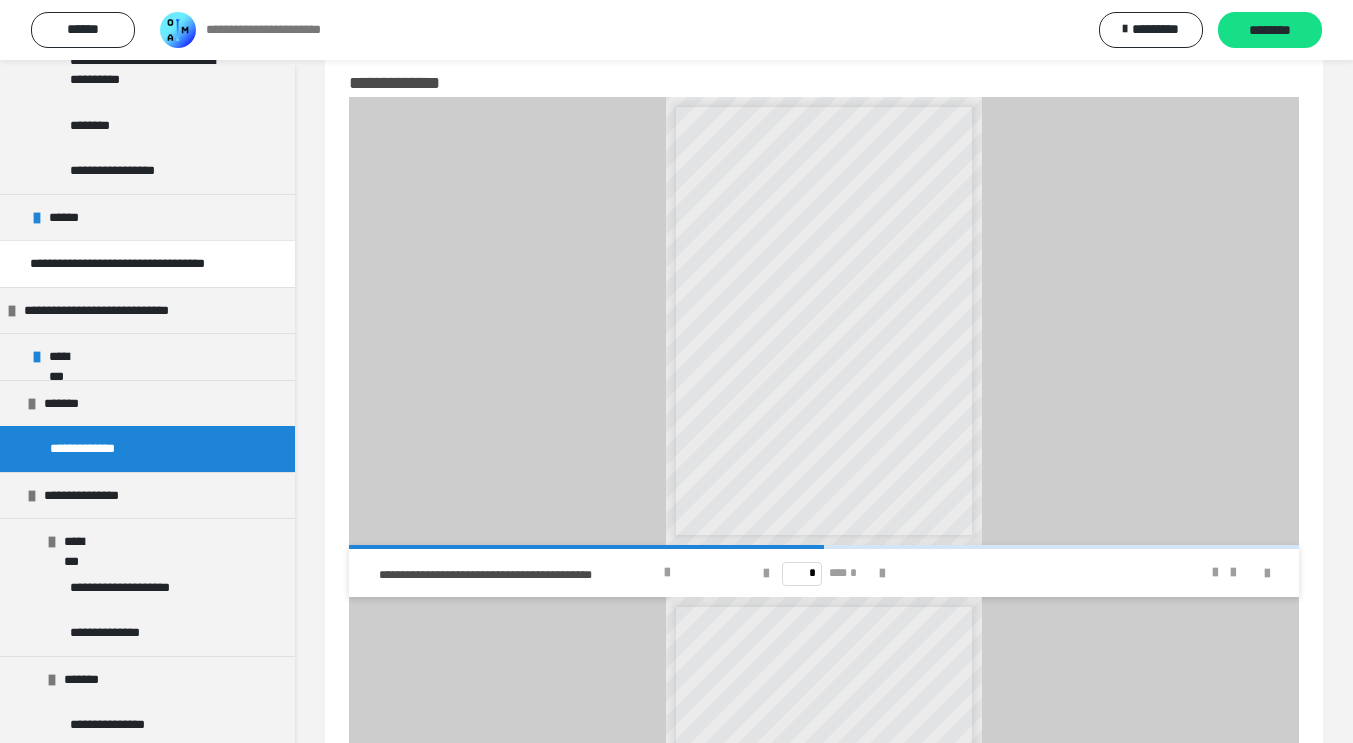 scroll, scrollTop: 43, scrollLeft: 0, axis: vertical 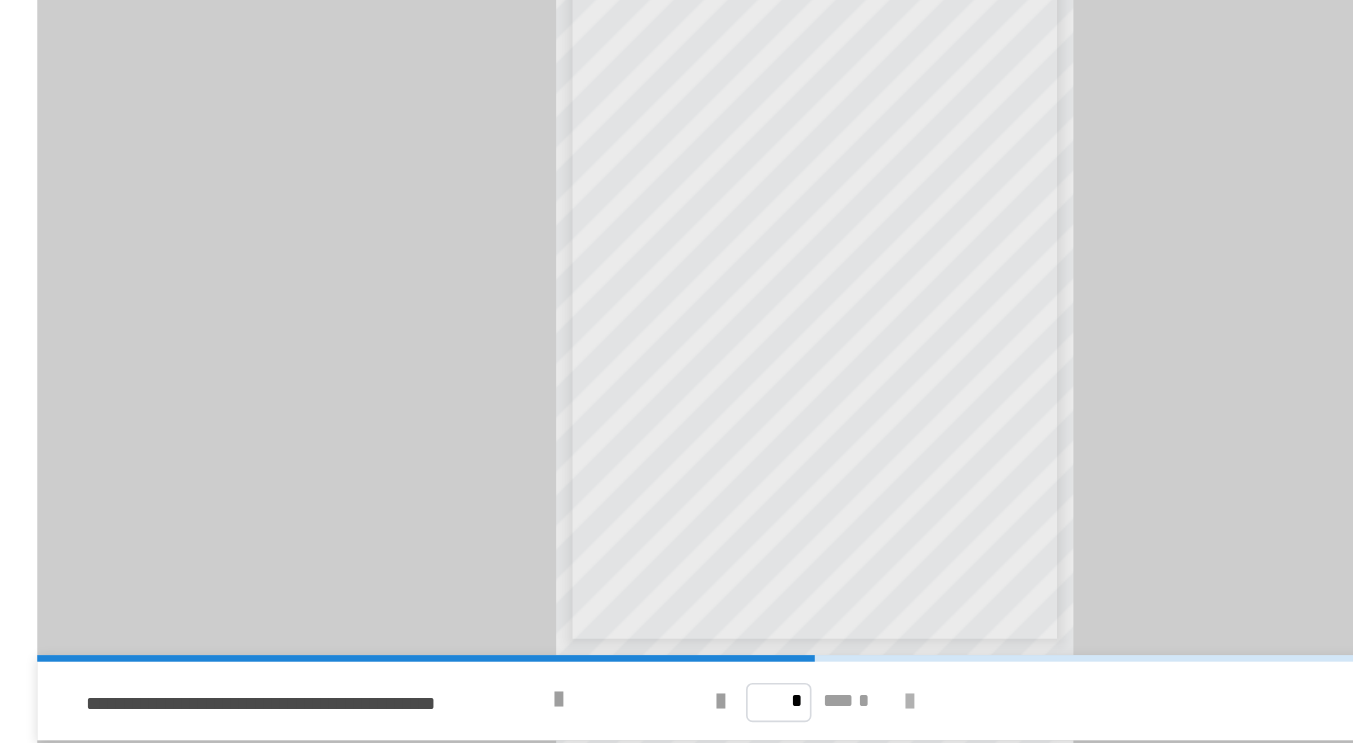 click at bounding box center (882, 575) 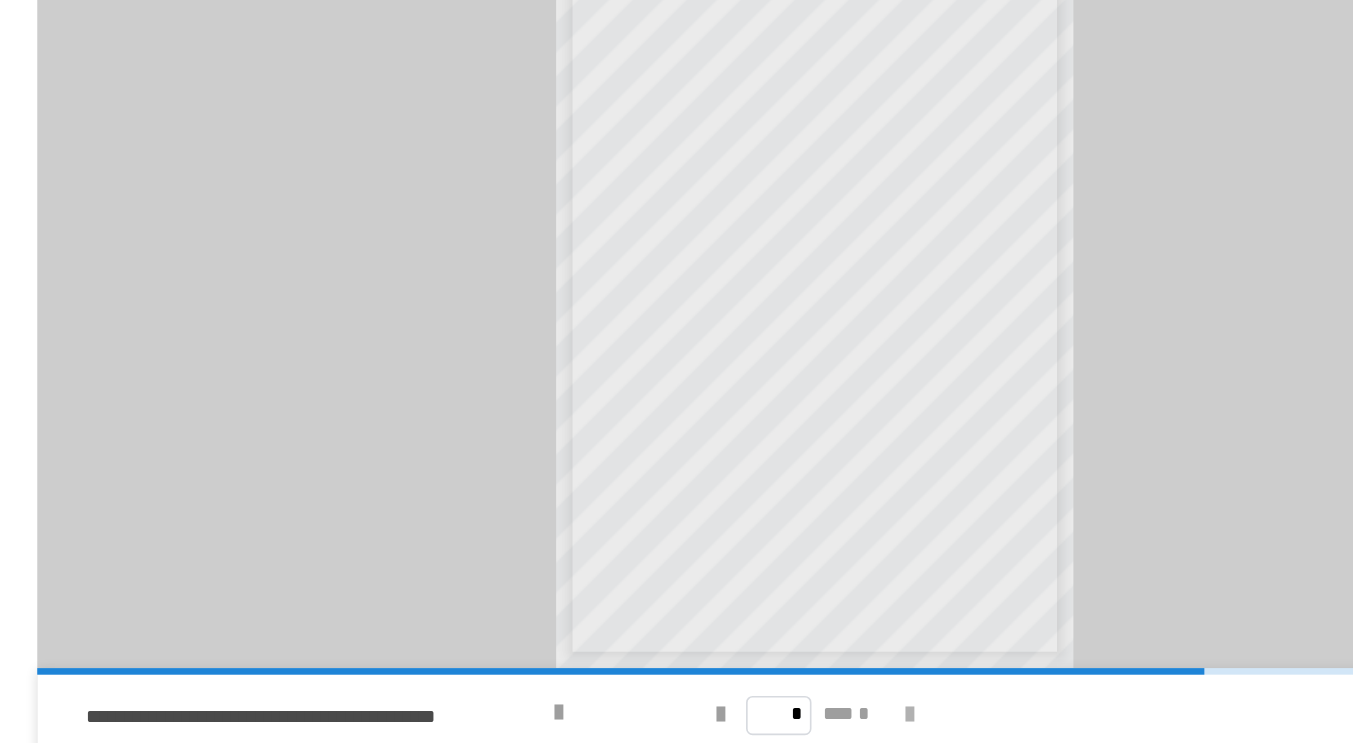 click at bounding box center (882, 574) 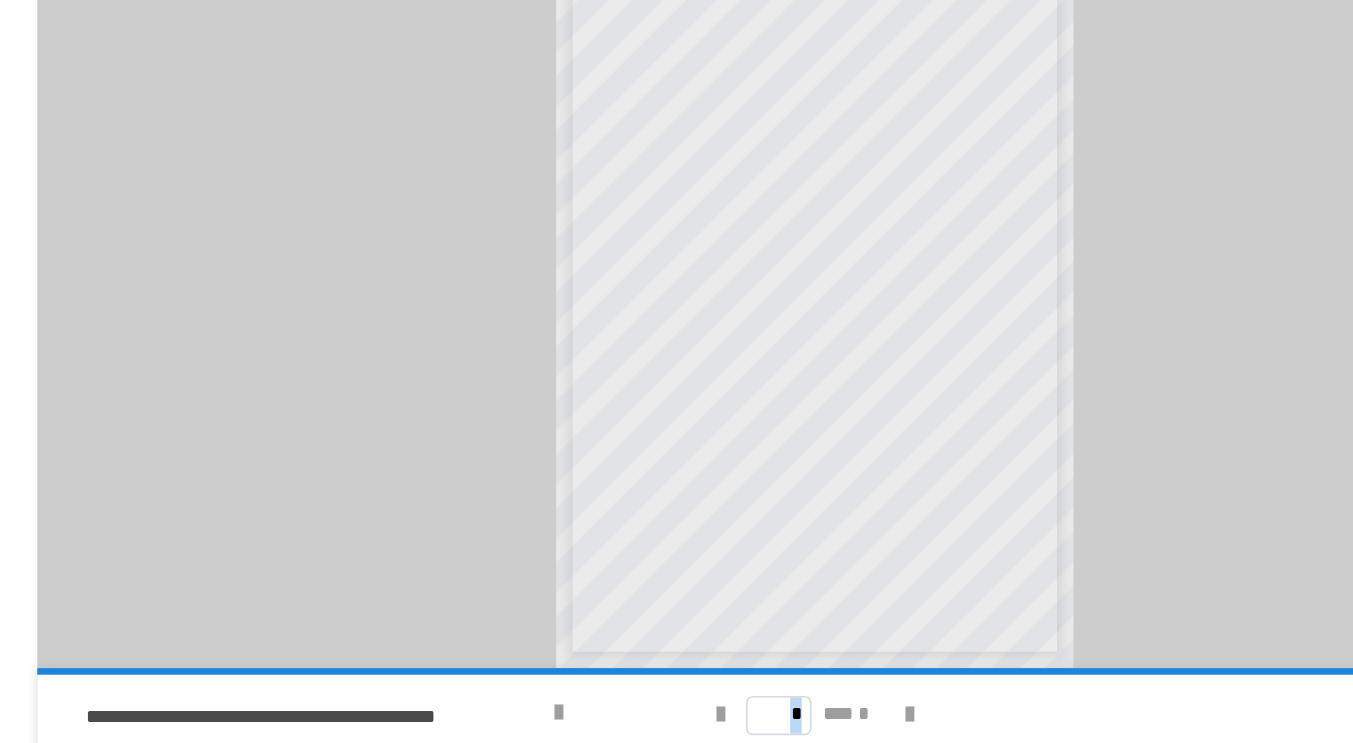 click on "**********" at bounding box center [824, 348] 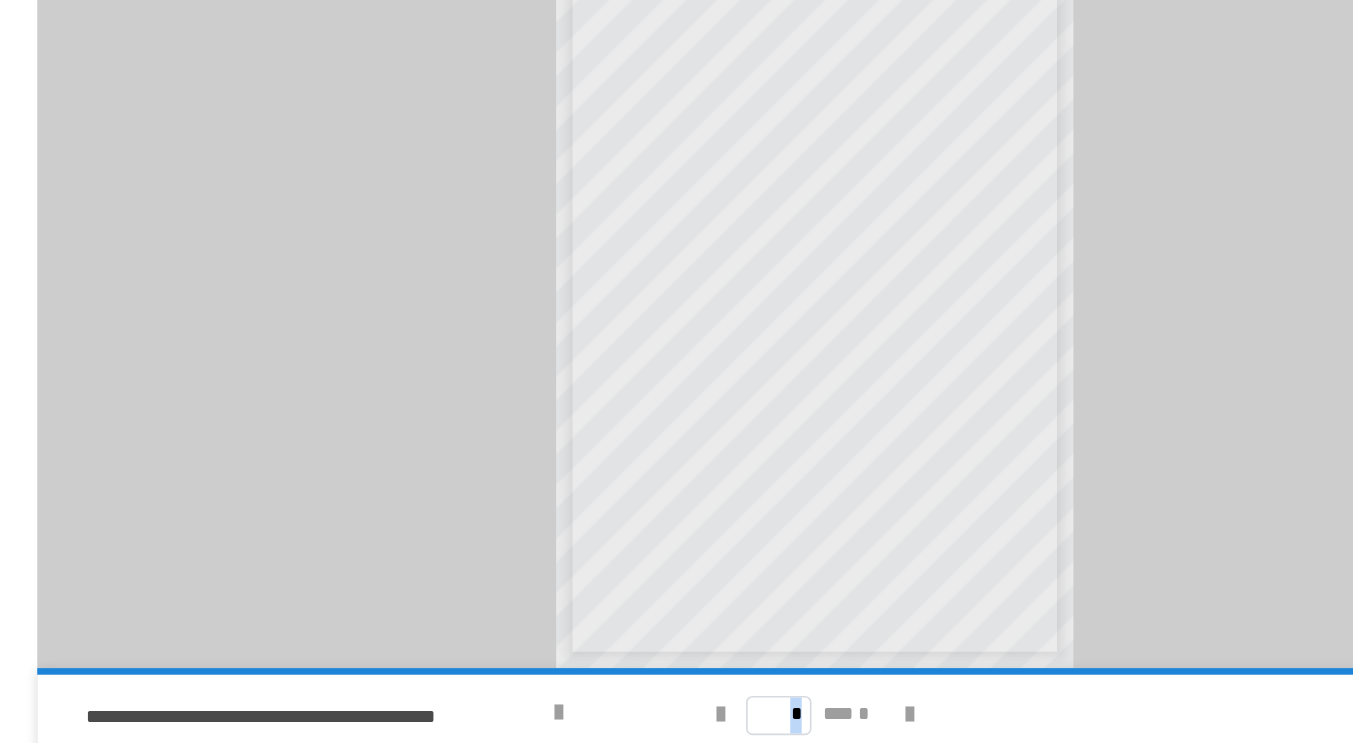 click on "* *** *" at bounding box center (824, 574) 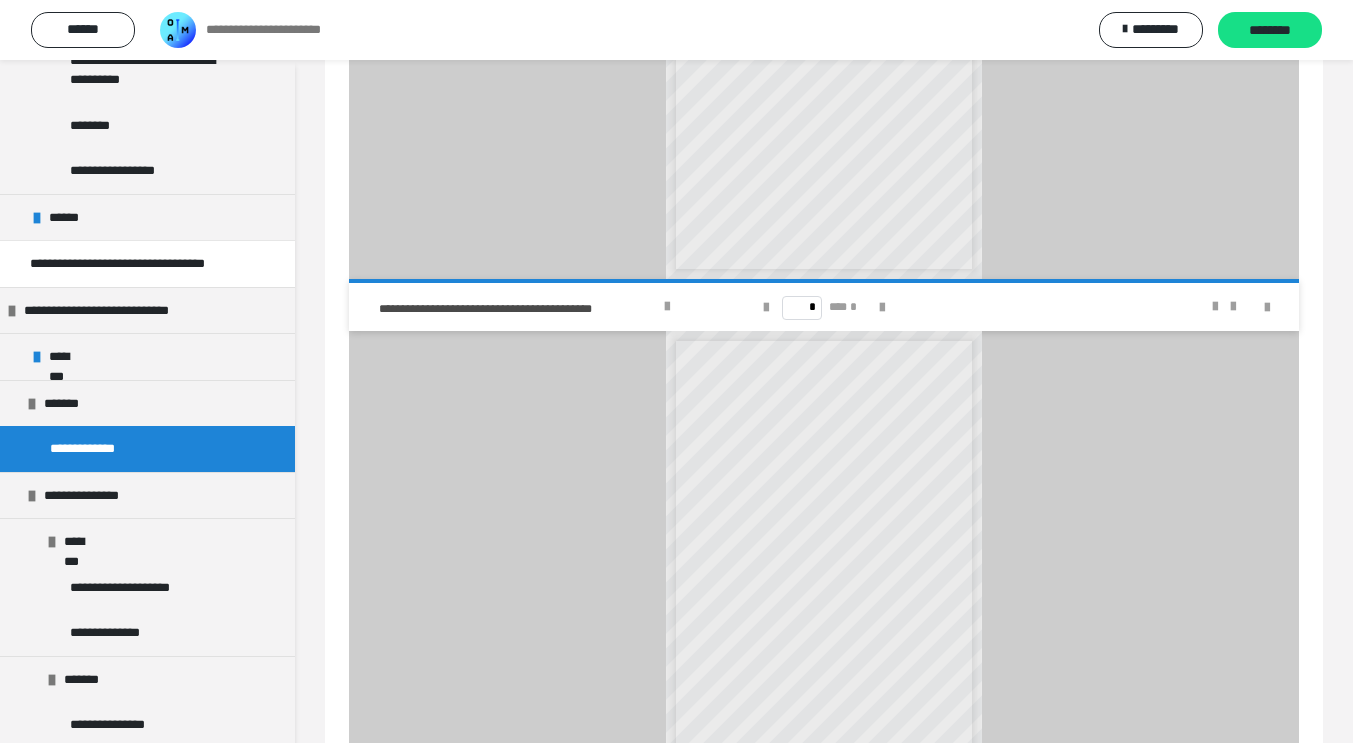 scroll, scrollTop: 638, scrollLeft: 0, axis: vertical 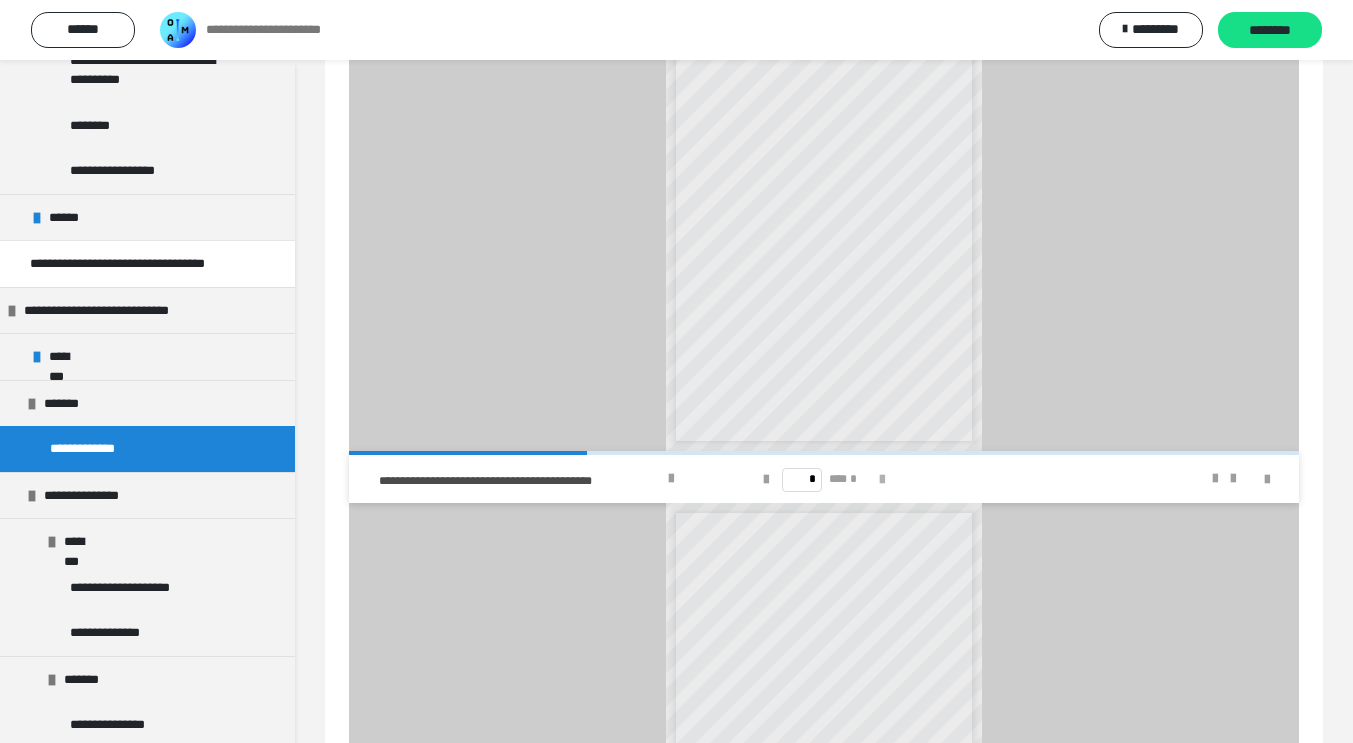 click at bounding box center (882, 479) 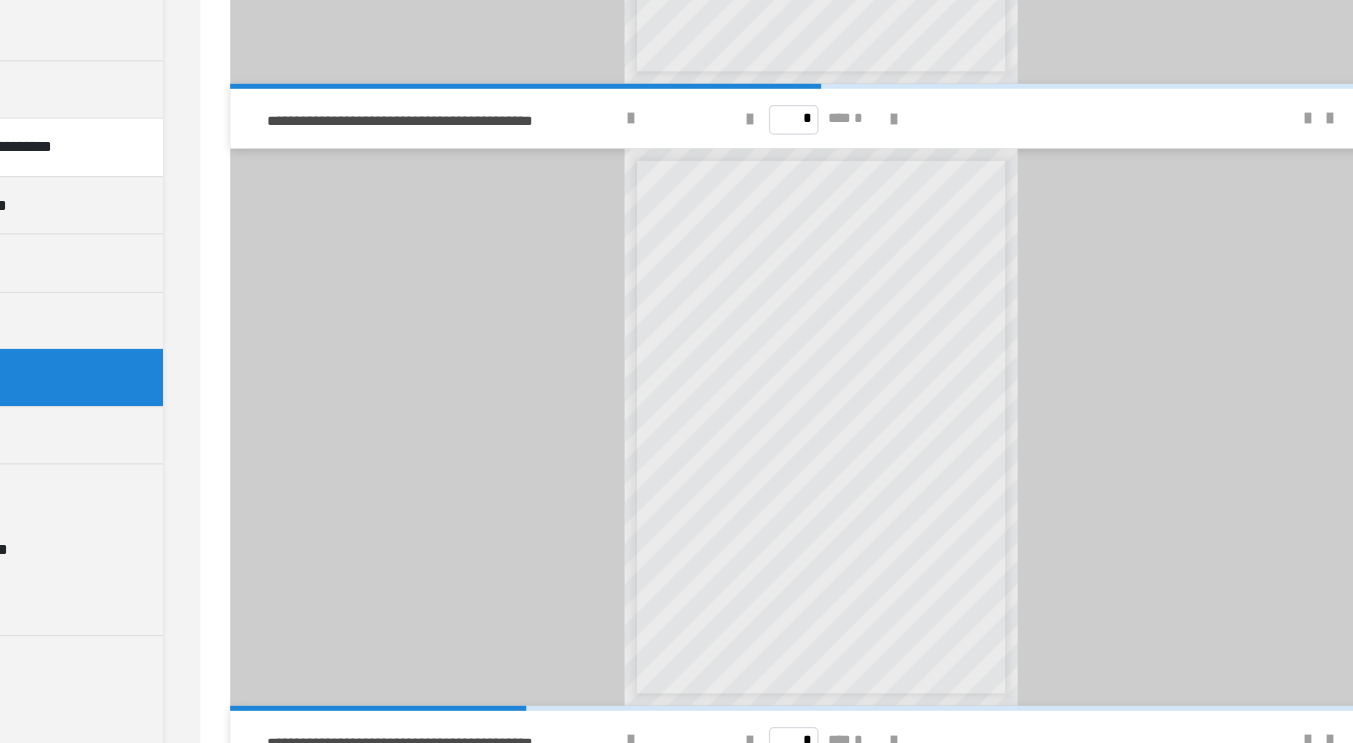 scroll, scrollTop: 954, scrollLeft: 0, axis: vertical 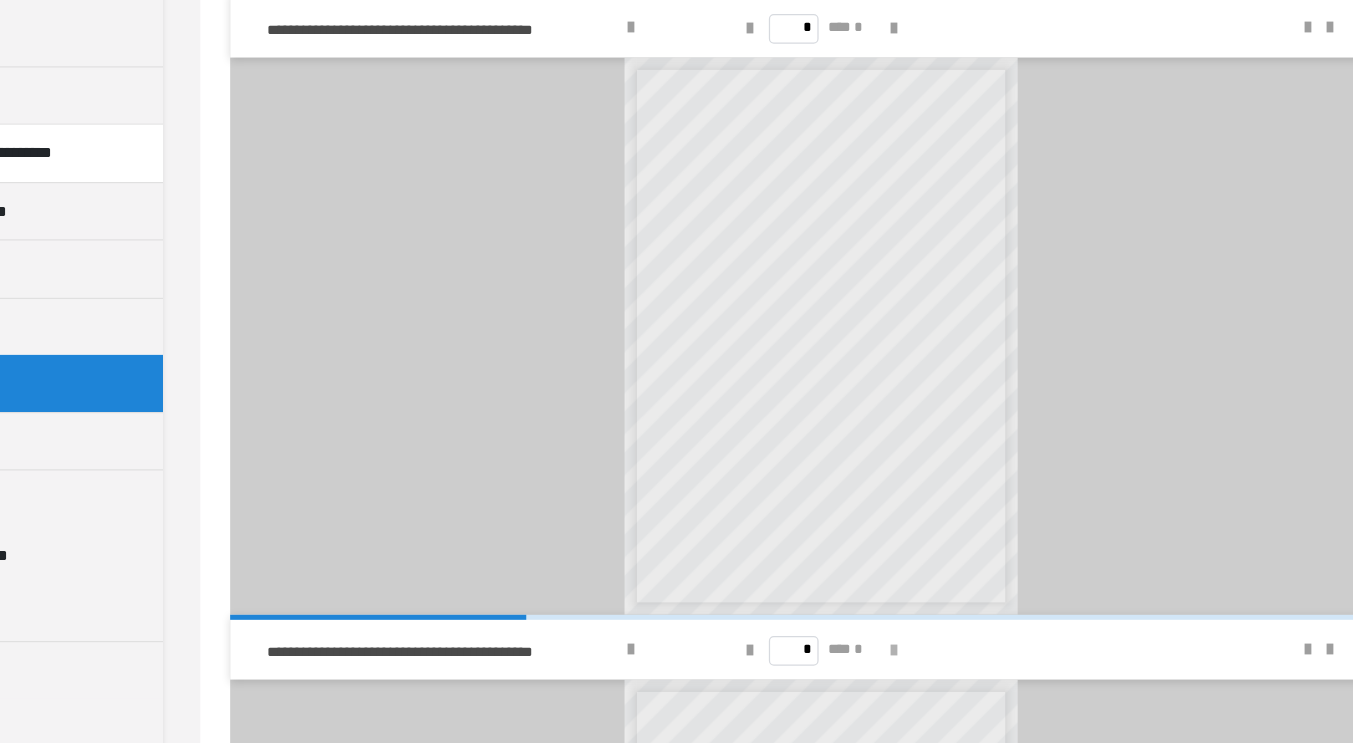click at bounding box center (882, 663) 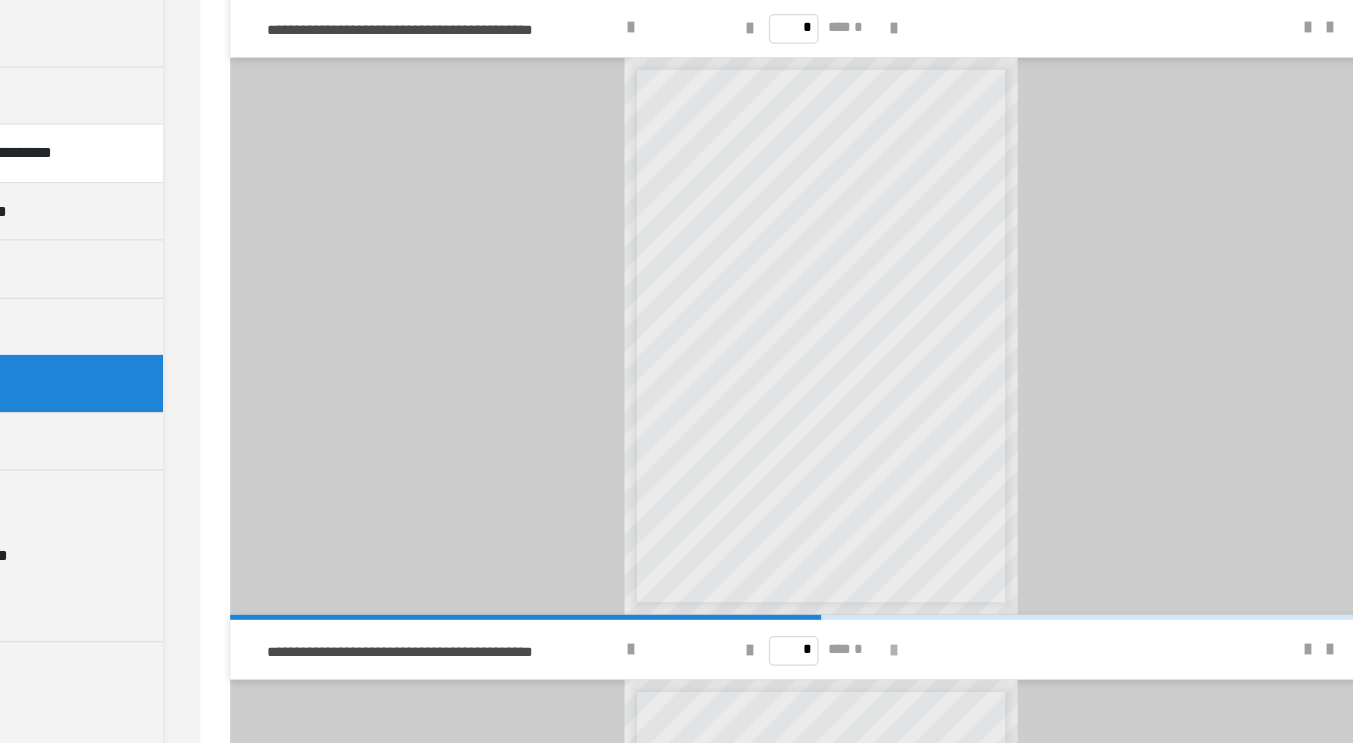 click at bounding box center (882, 663) 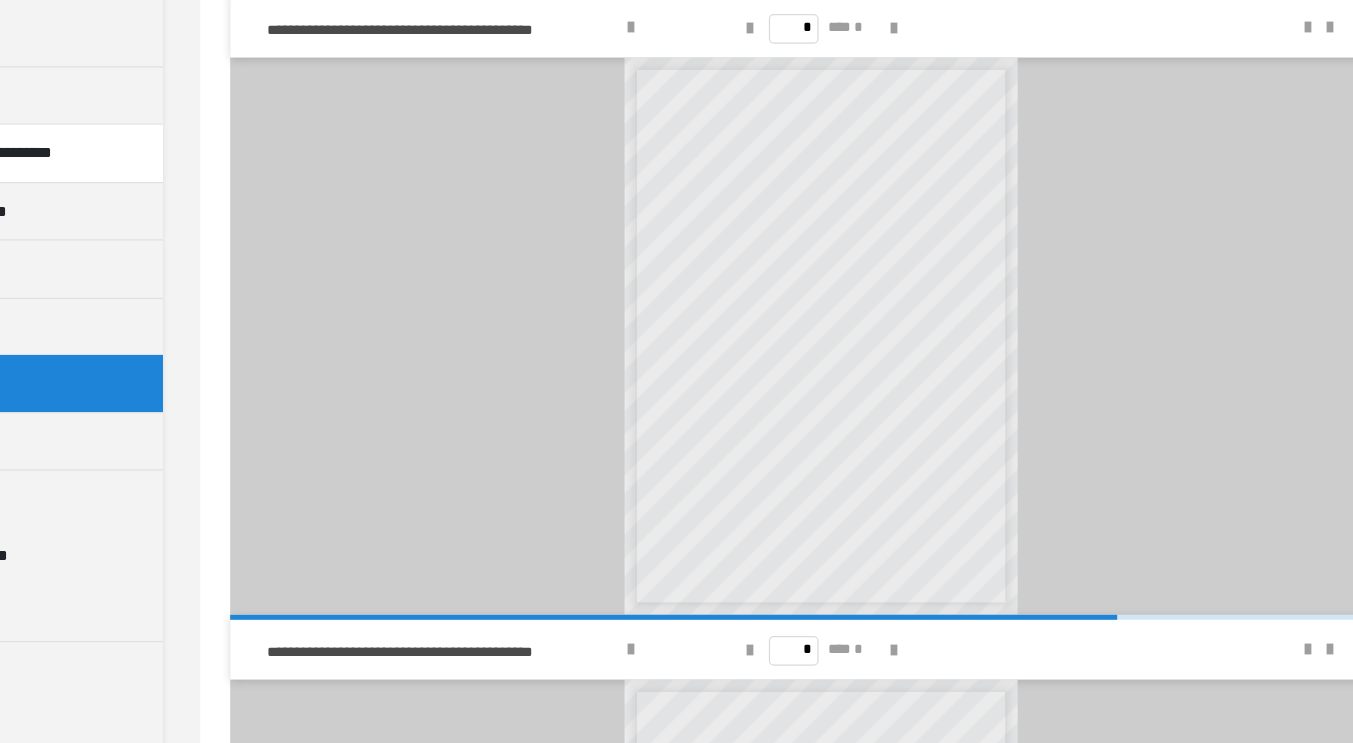 click on "* *** *" at bounding box center [824, 663] 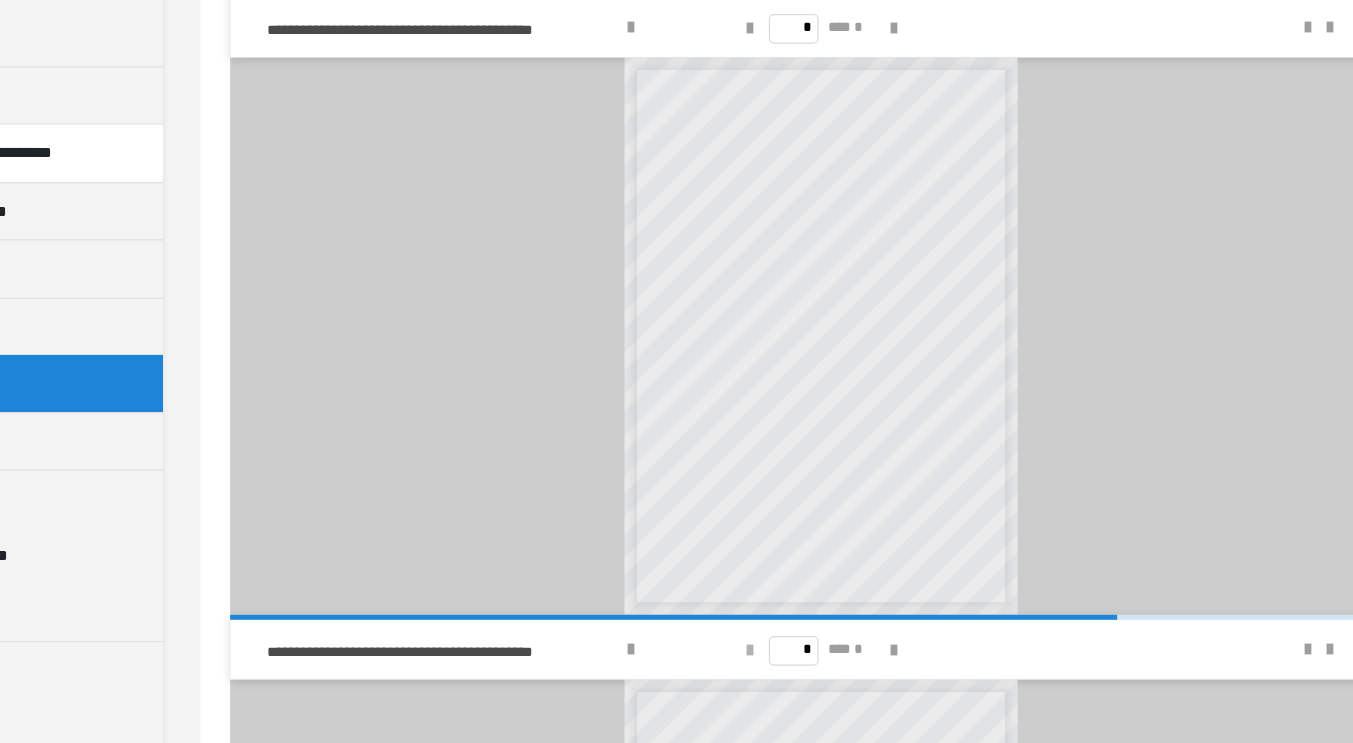 click at bounding box center [766, 664] 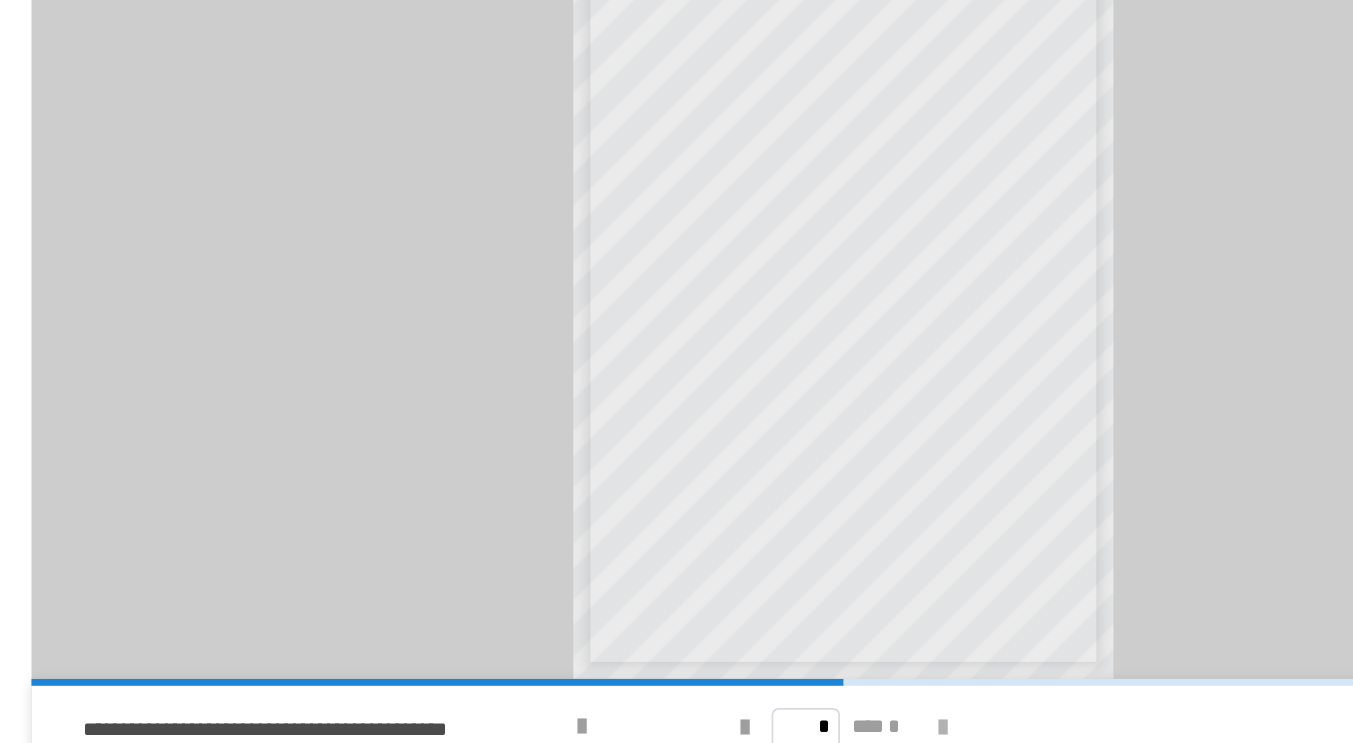 click at bounding box center [882, 664] 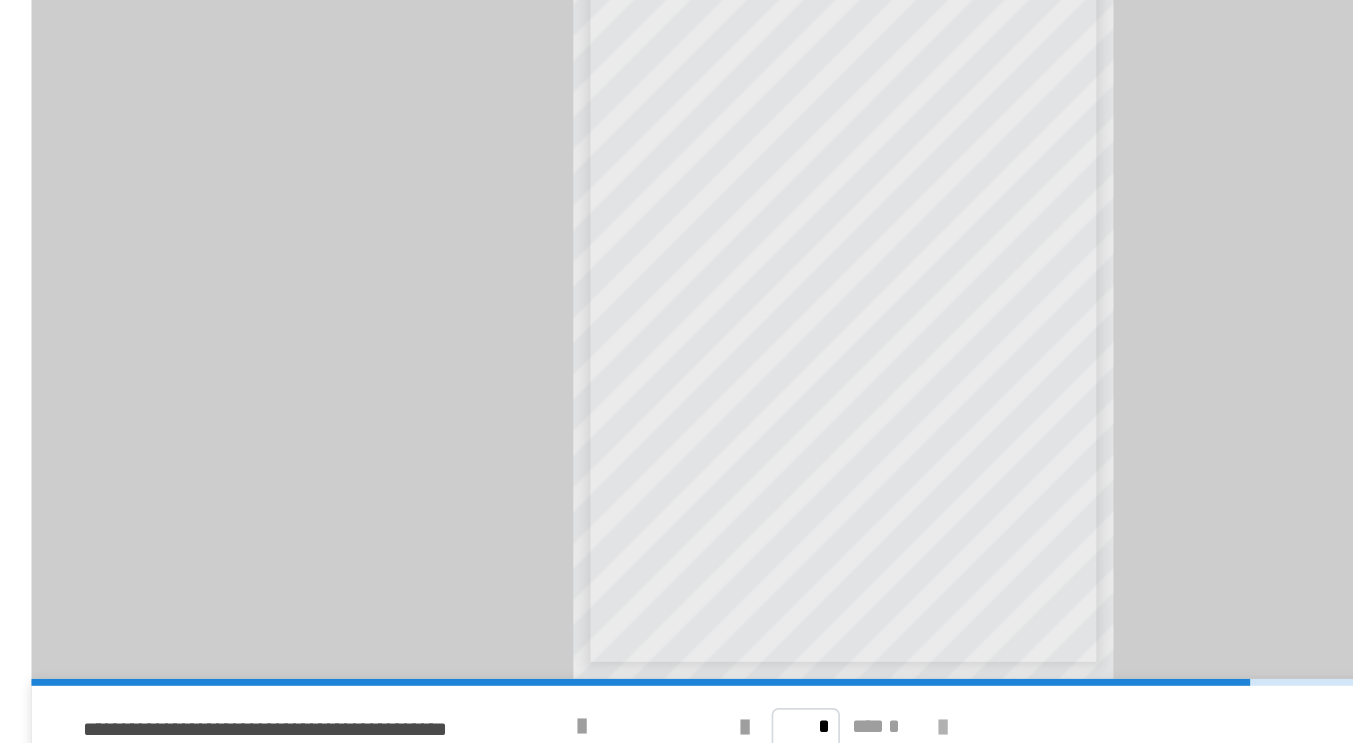 click at bounding box center (882, 663) 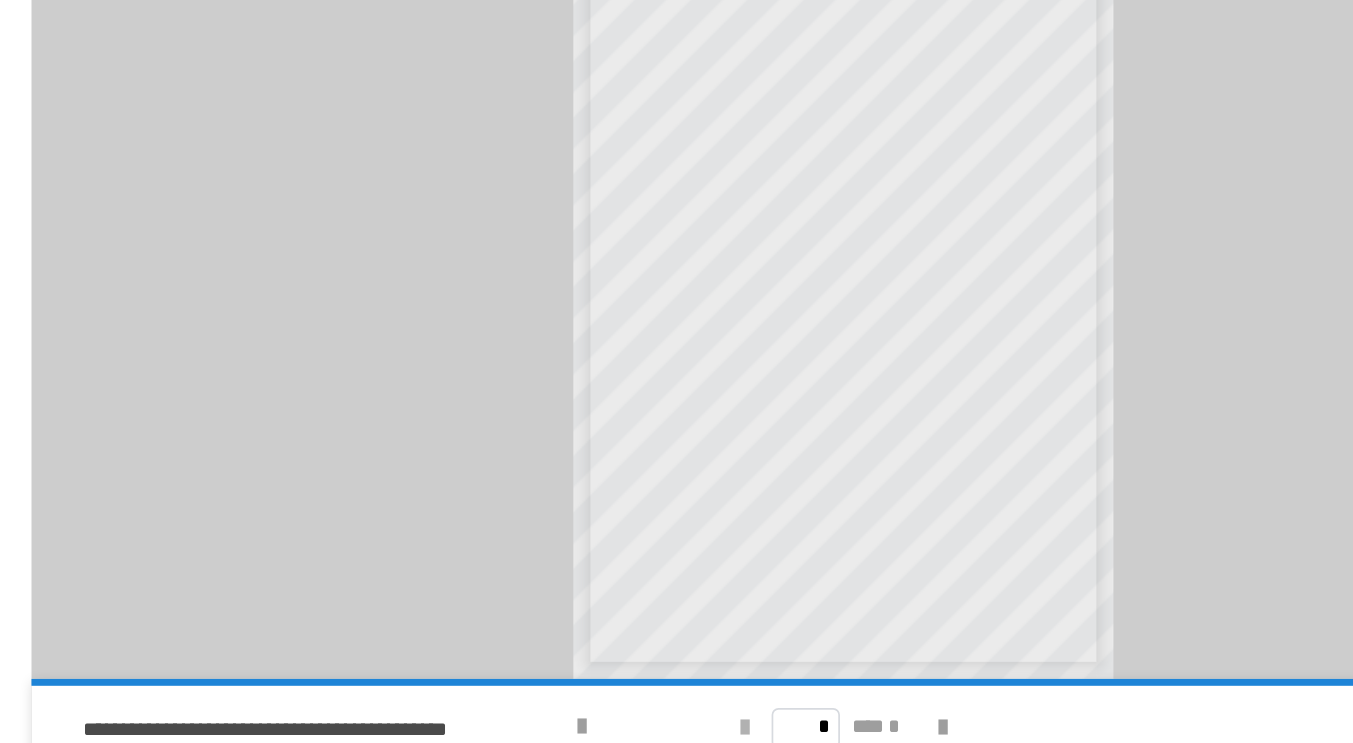 click at bounding box center [766, 664] 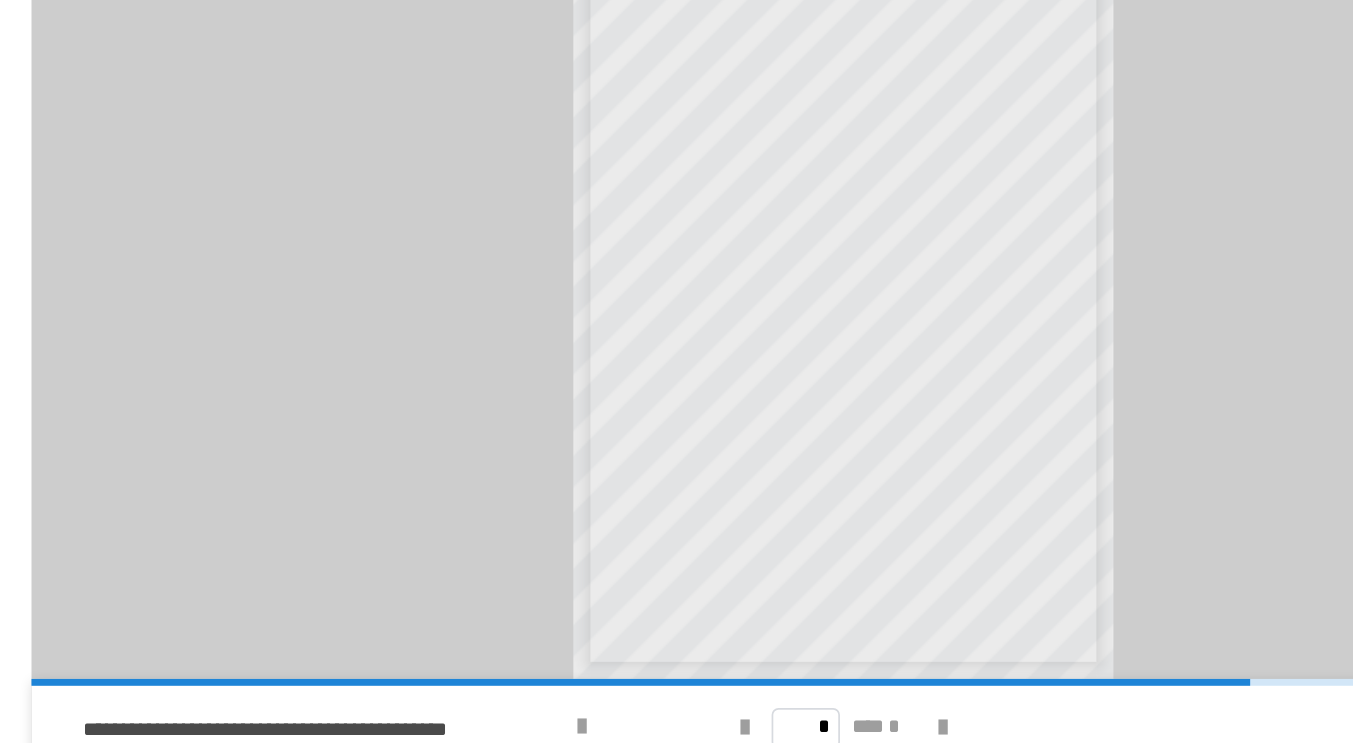 click on "**********" at bounding box center [824, 411] 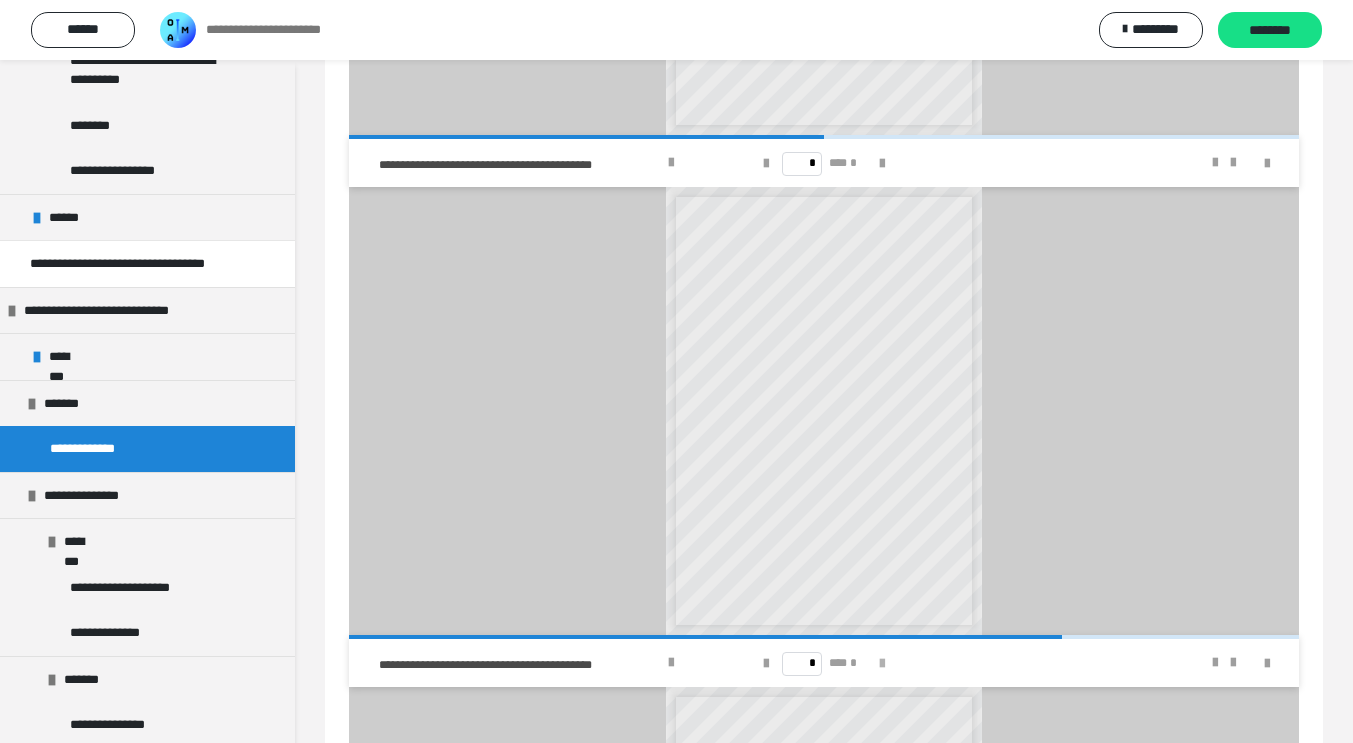 click at bounding box center [882, 664] 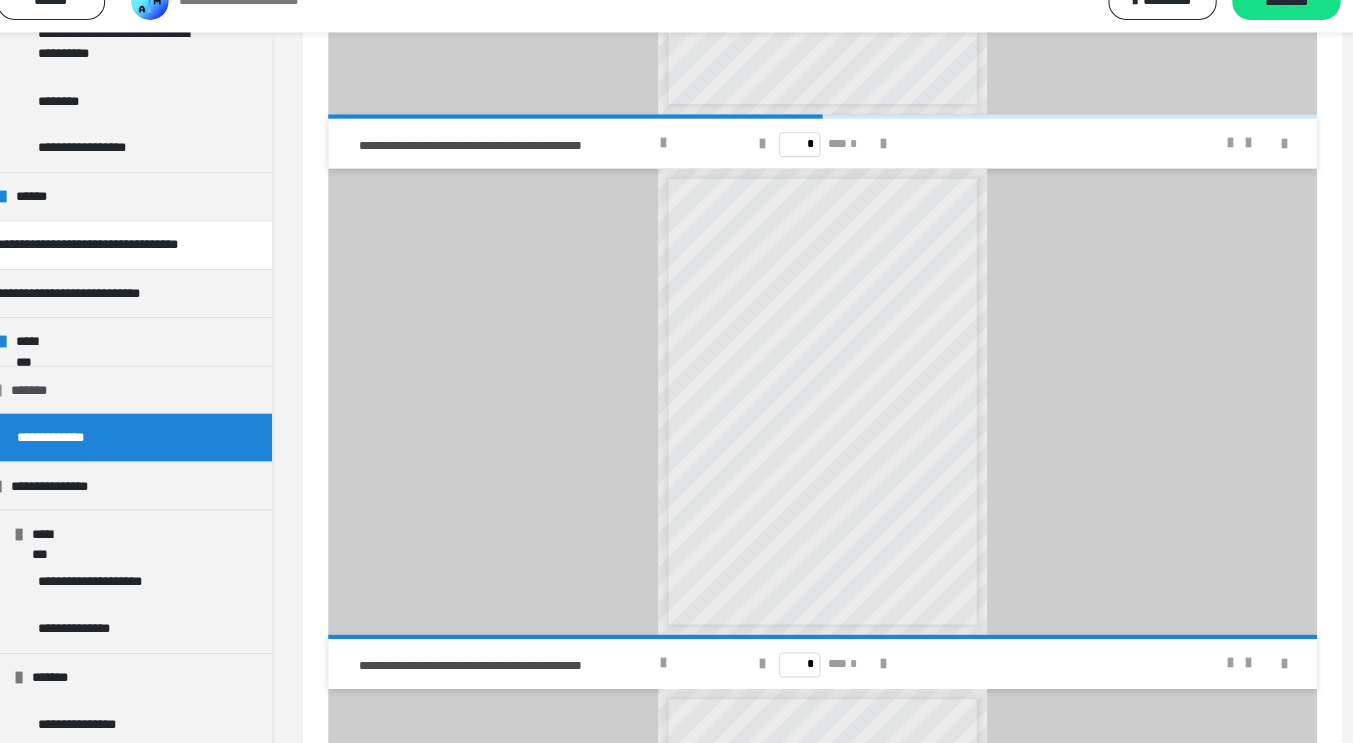 scroll, scrollTop: 963, scrollLeft: 0, axis: vertical 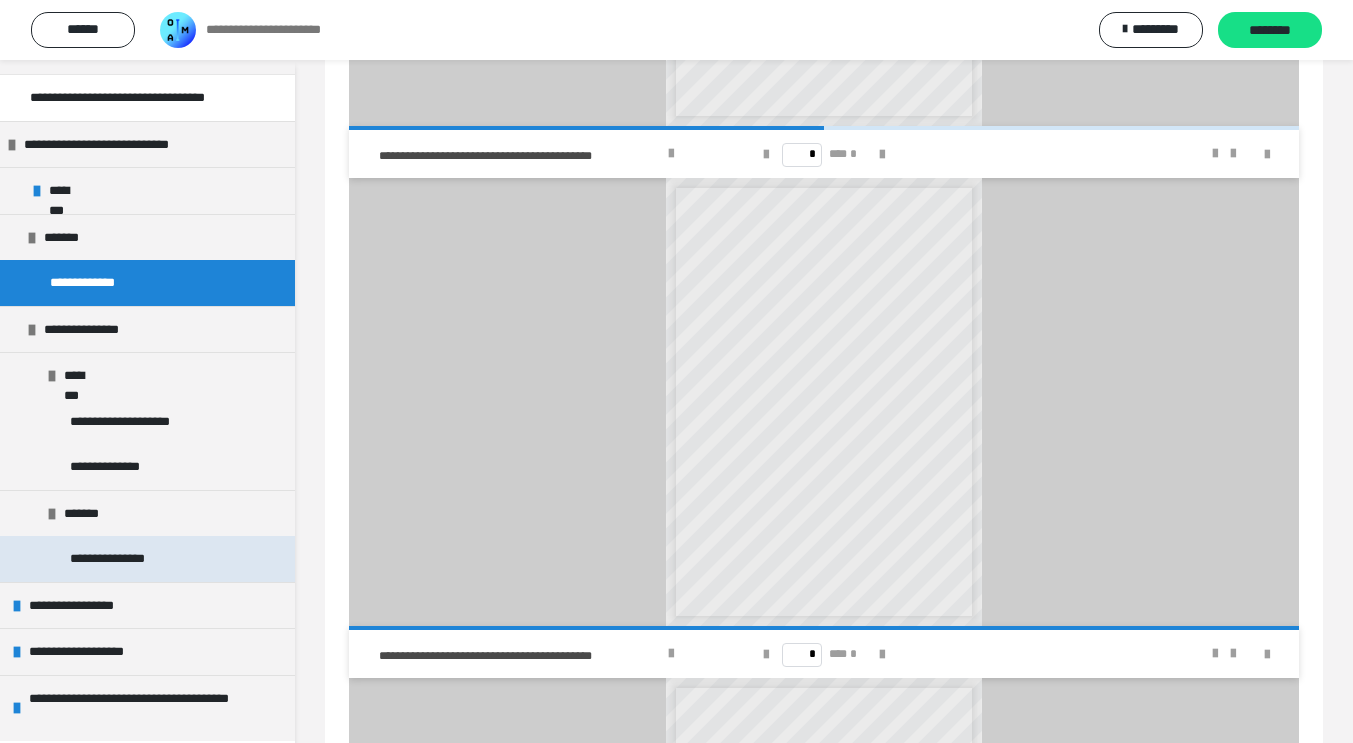 click on "**********" at bounding box center [124, 559] 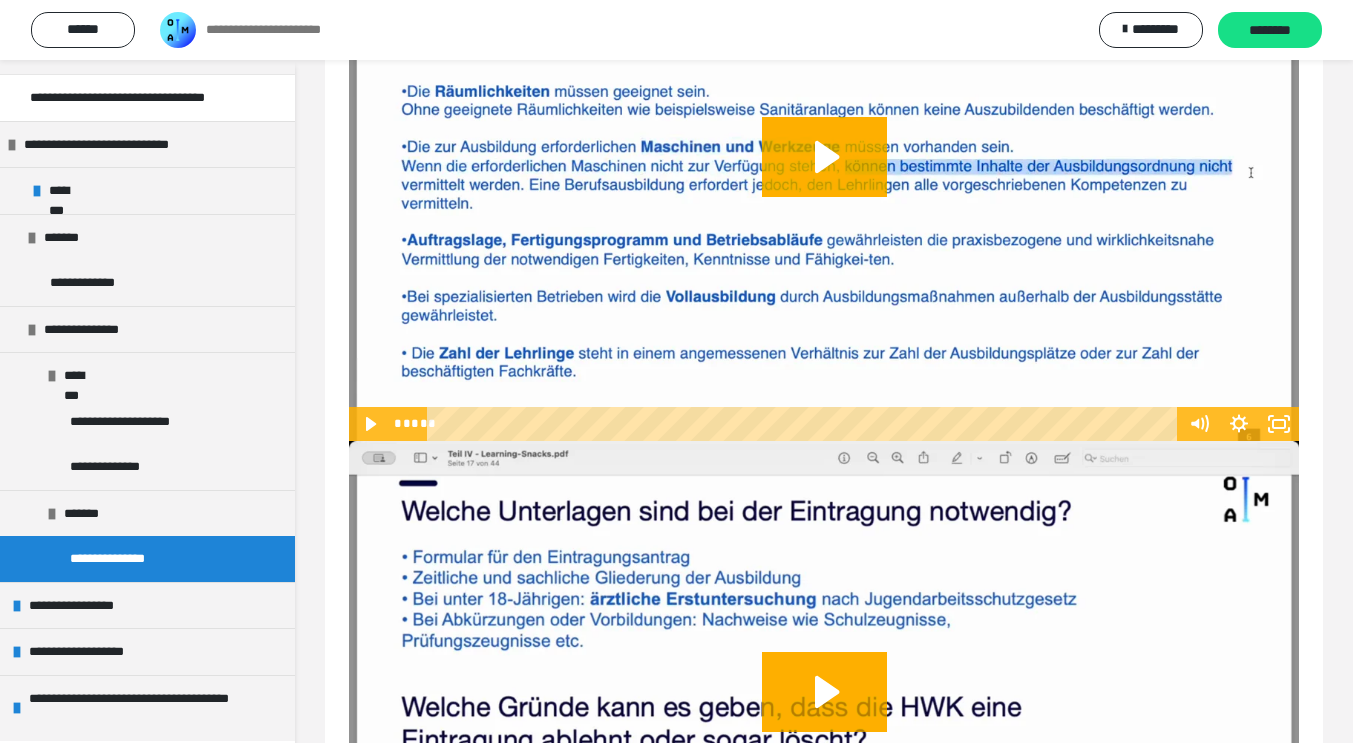 scroll, scrollTop: 285, scrollLeft: 0, axis: vertical 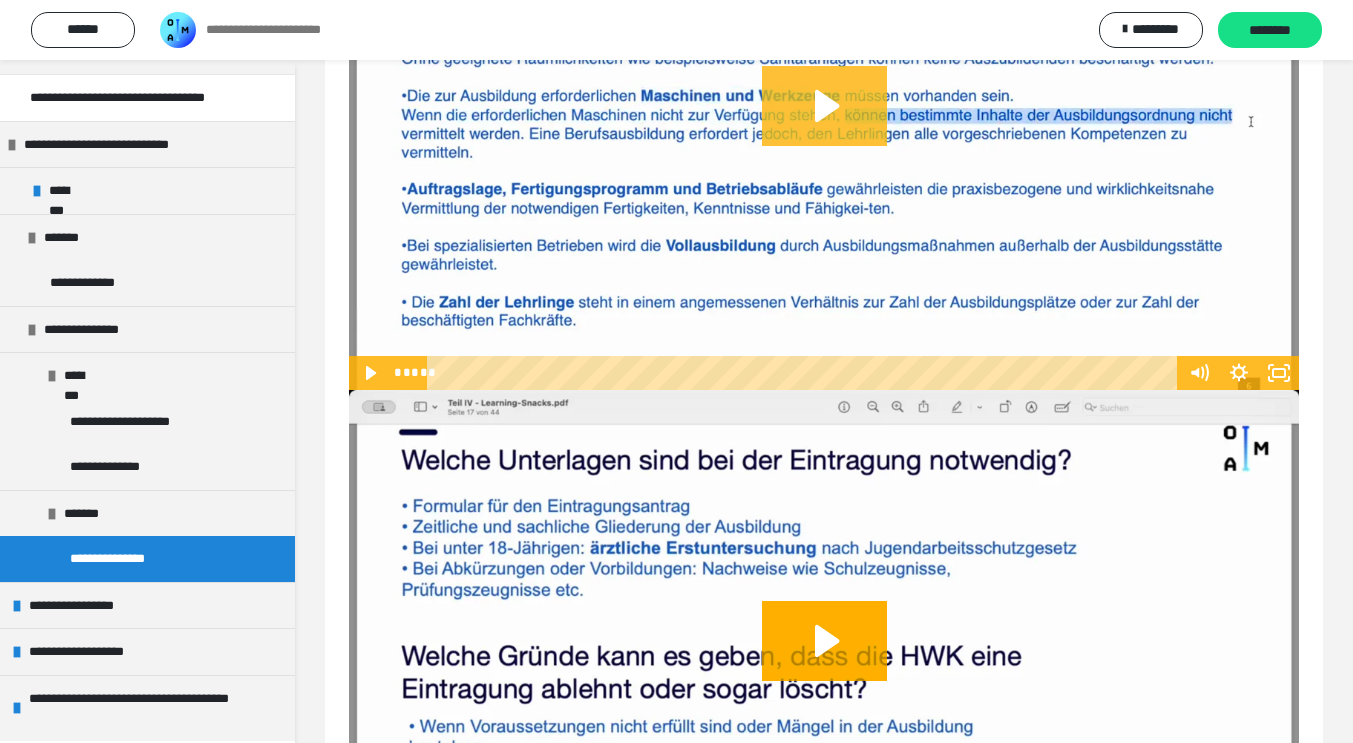 click 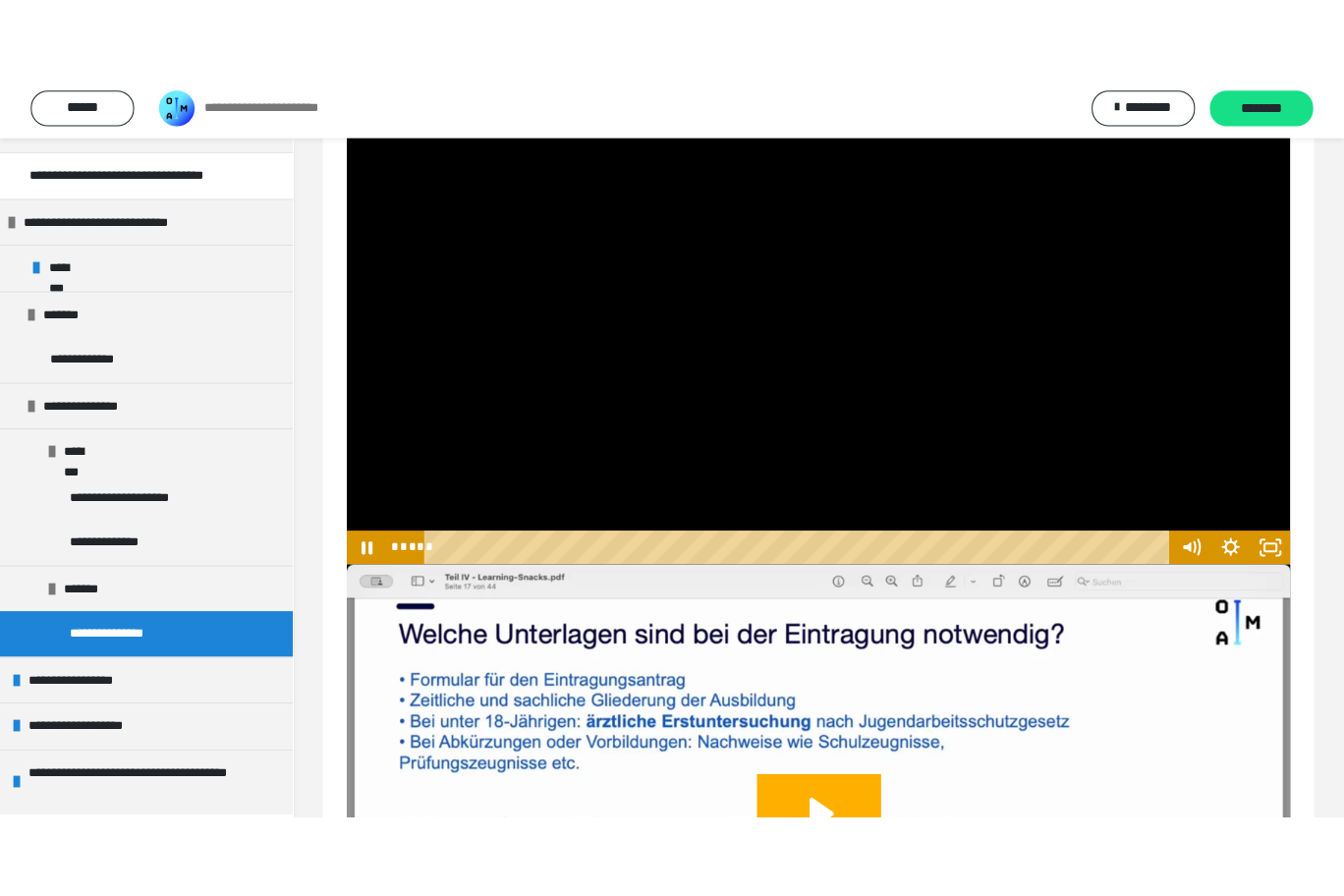 scroll, scrollTop: 179, scrollLeft: 0, axis: vertical 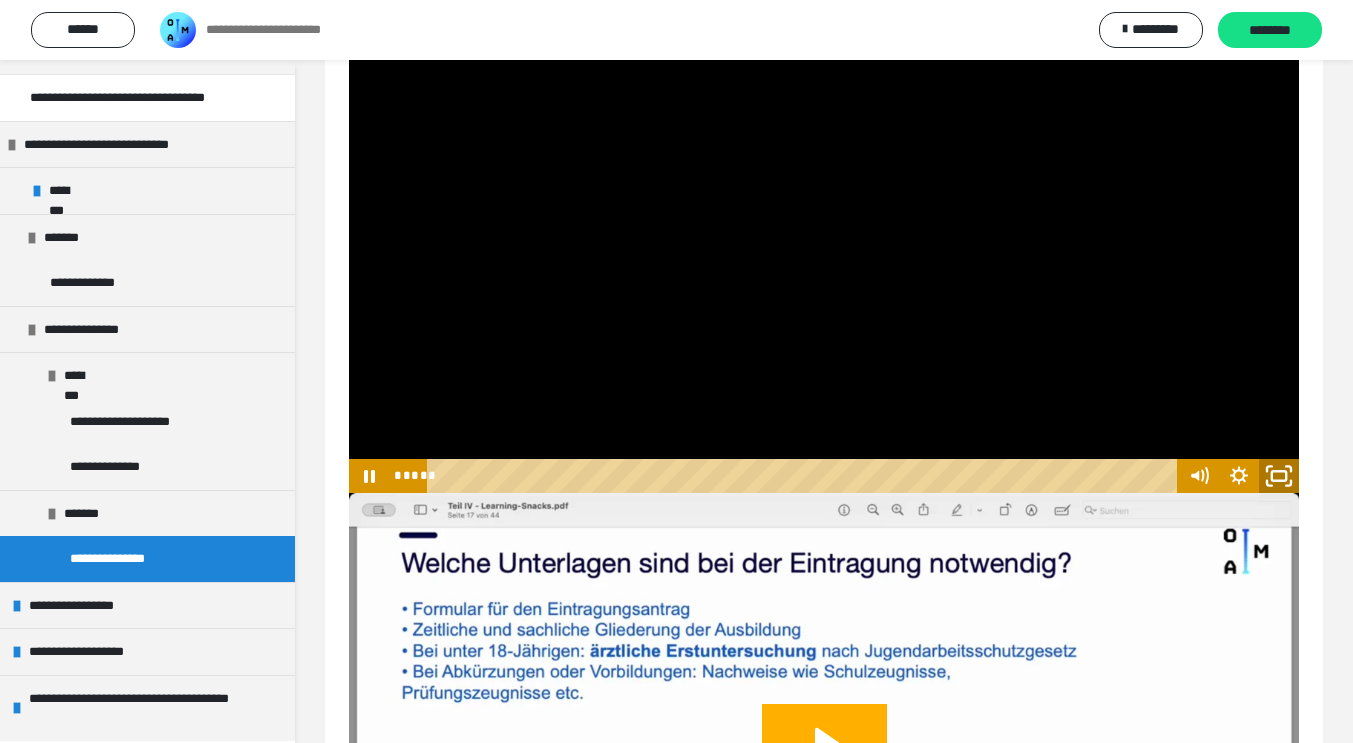 click 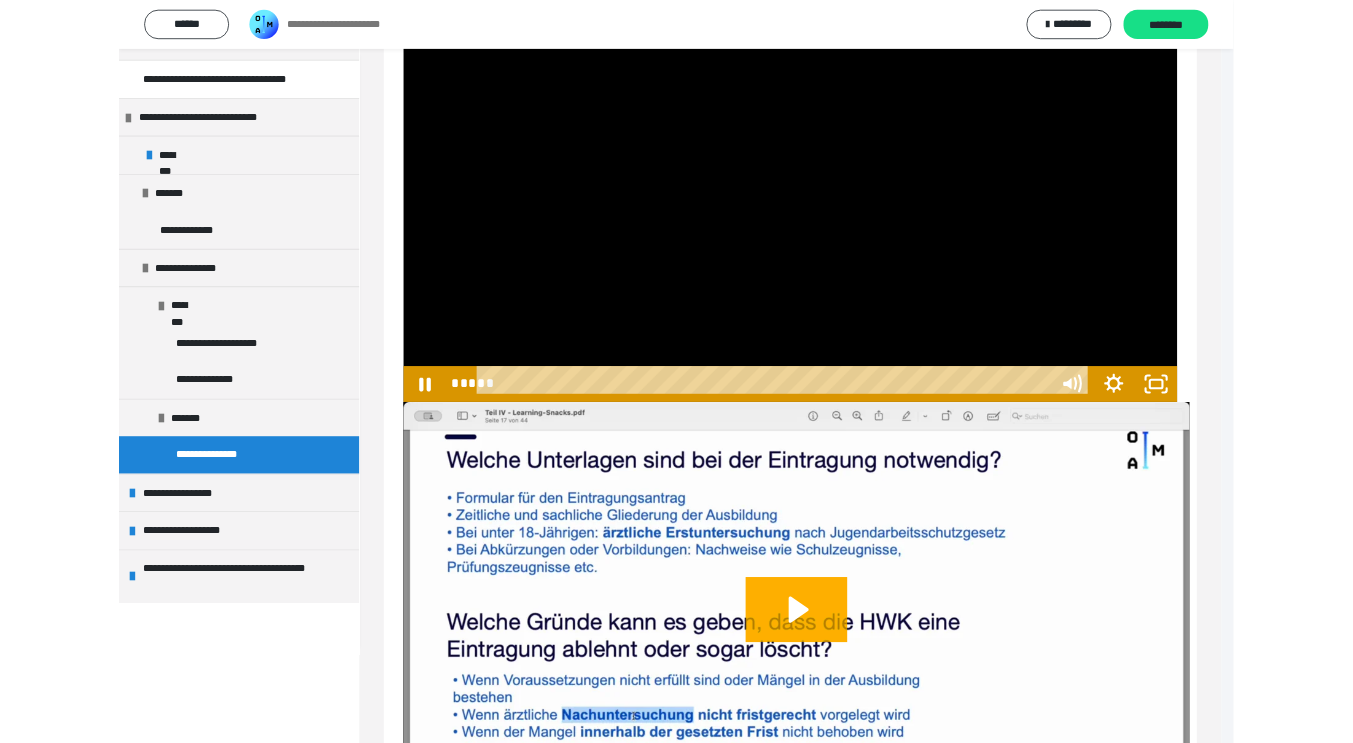 scroll, scrollTop: 1170, scrollLeft: 0, axis: vertical 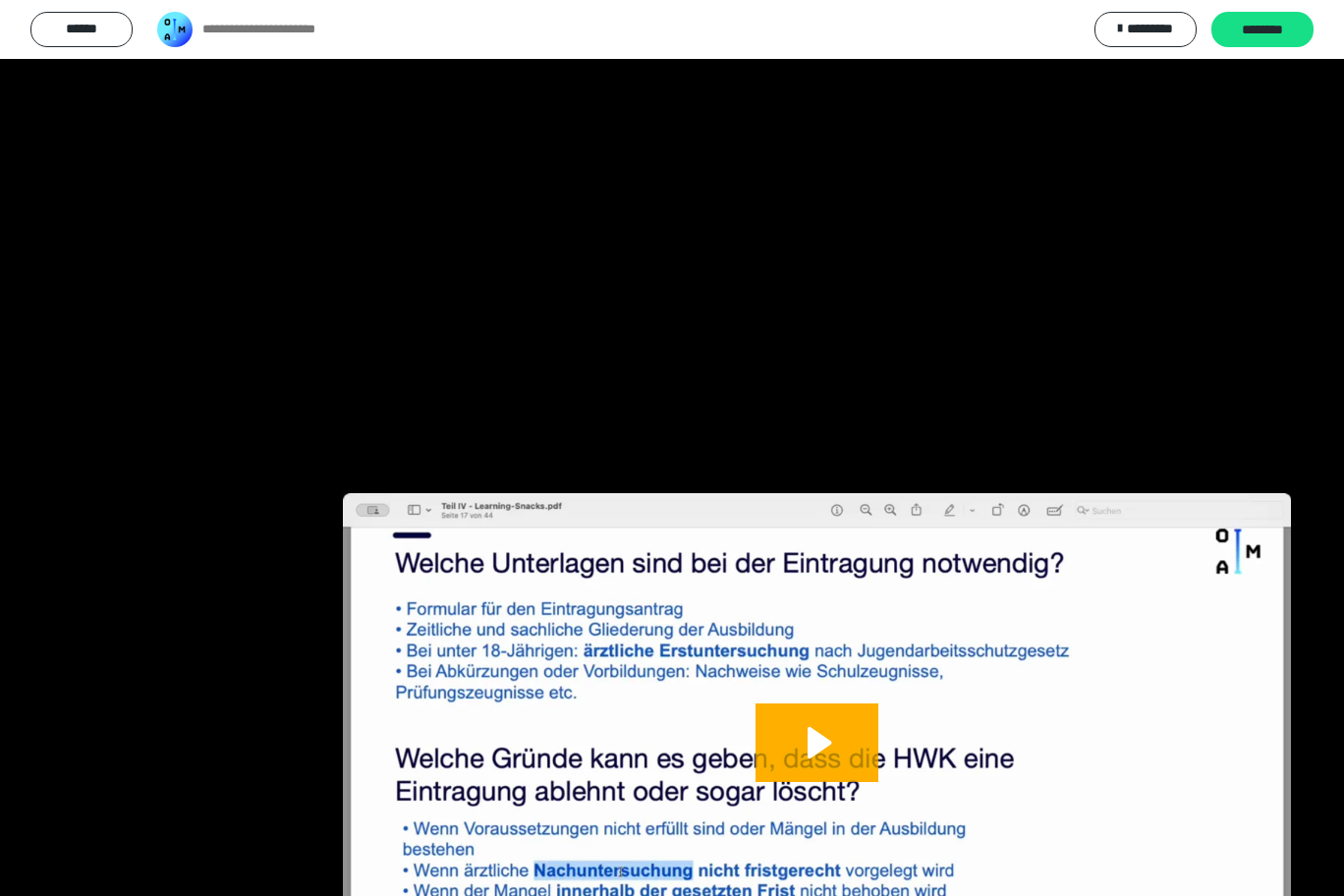 type 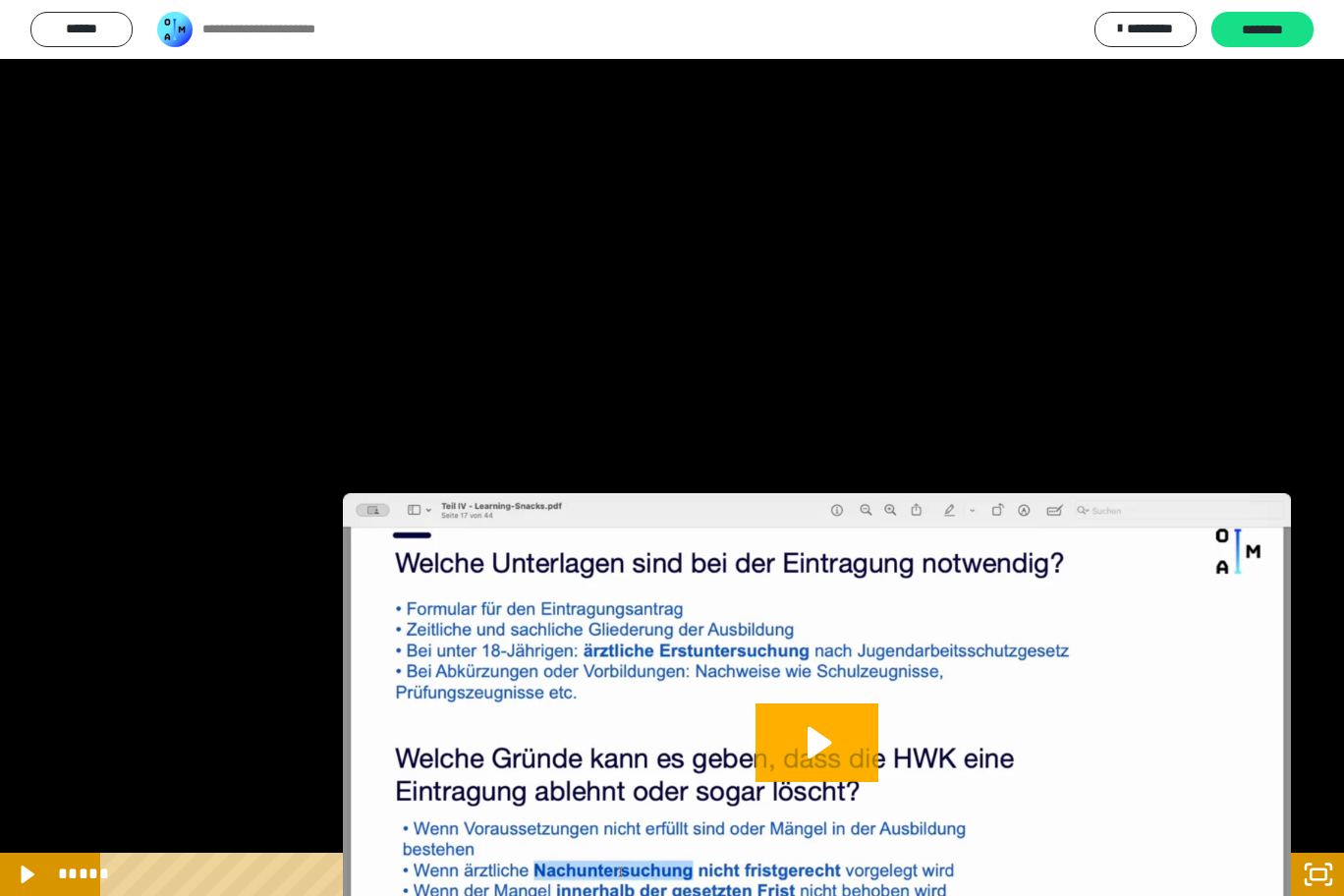 click at bounding box center [0, 0] 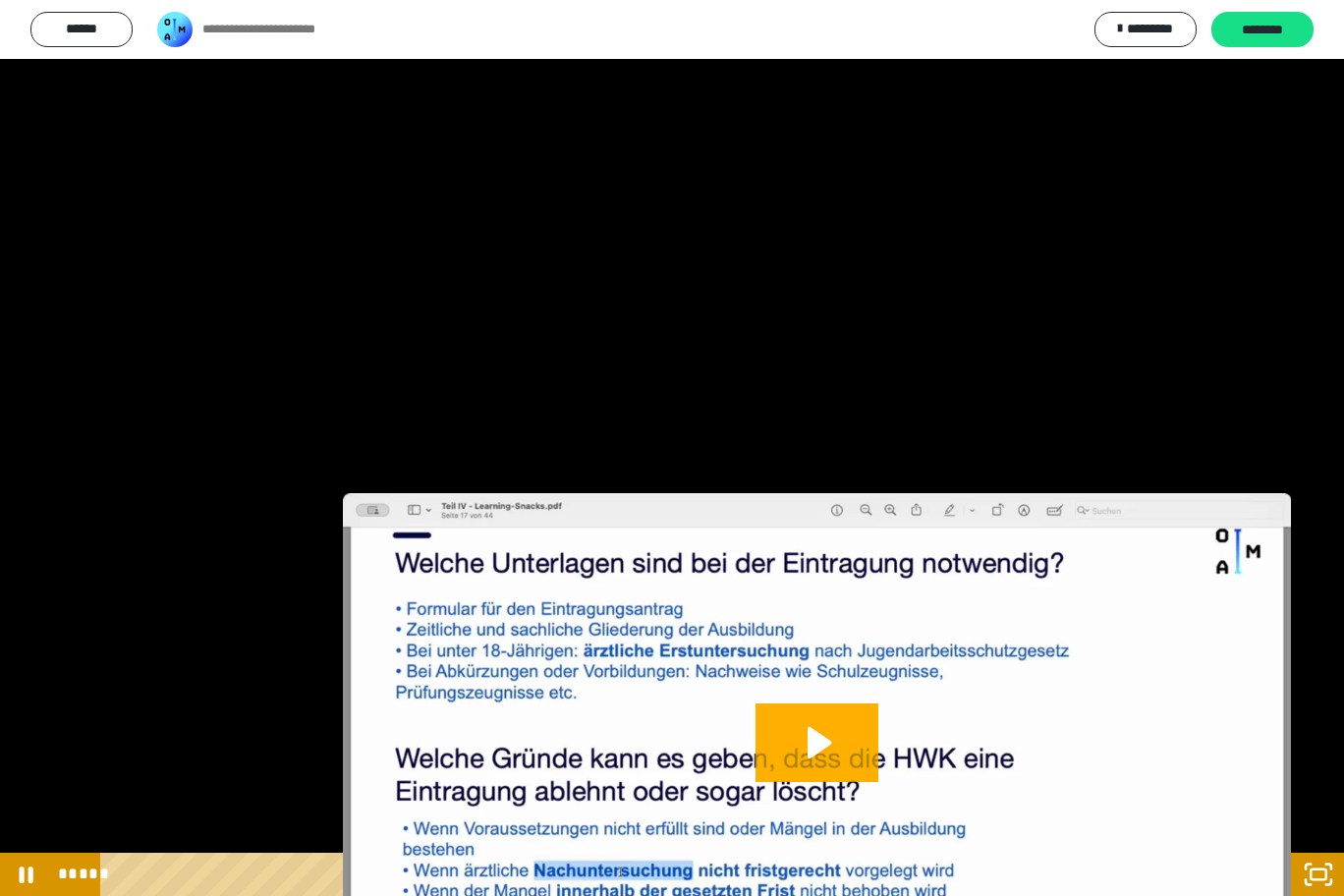click at bounding box center (0, 0) 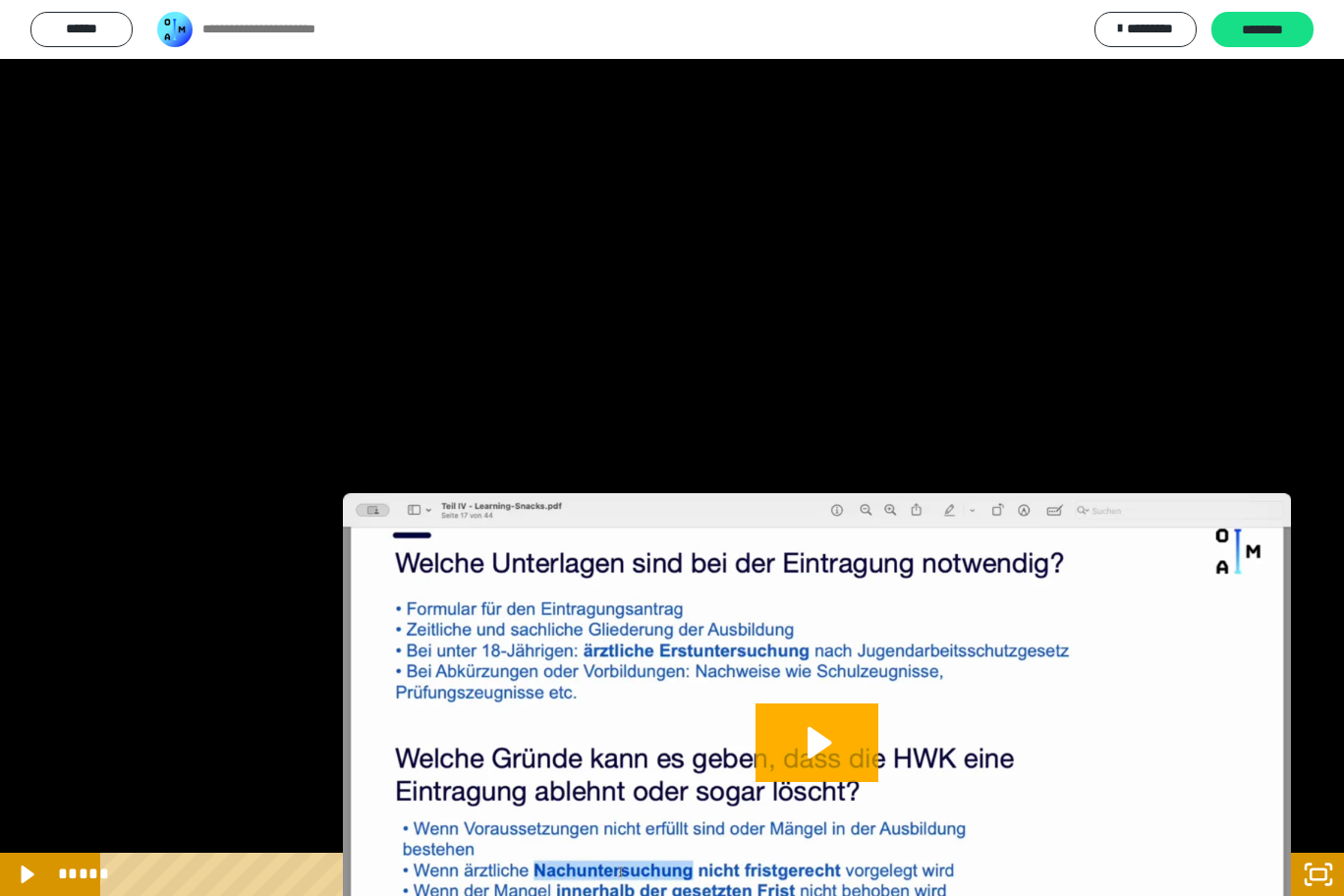click at bounding box center (0, 0) 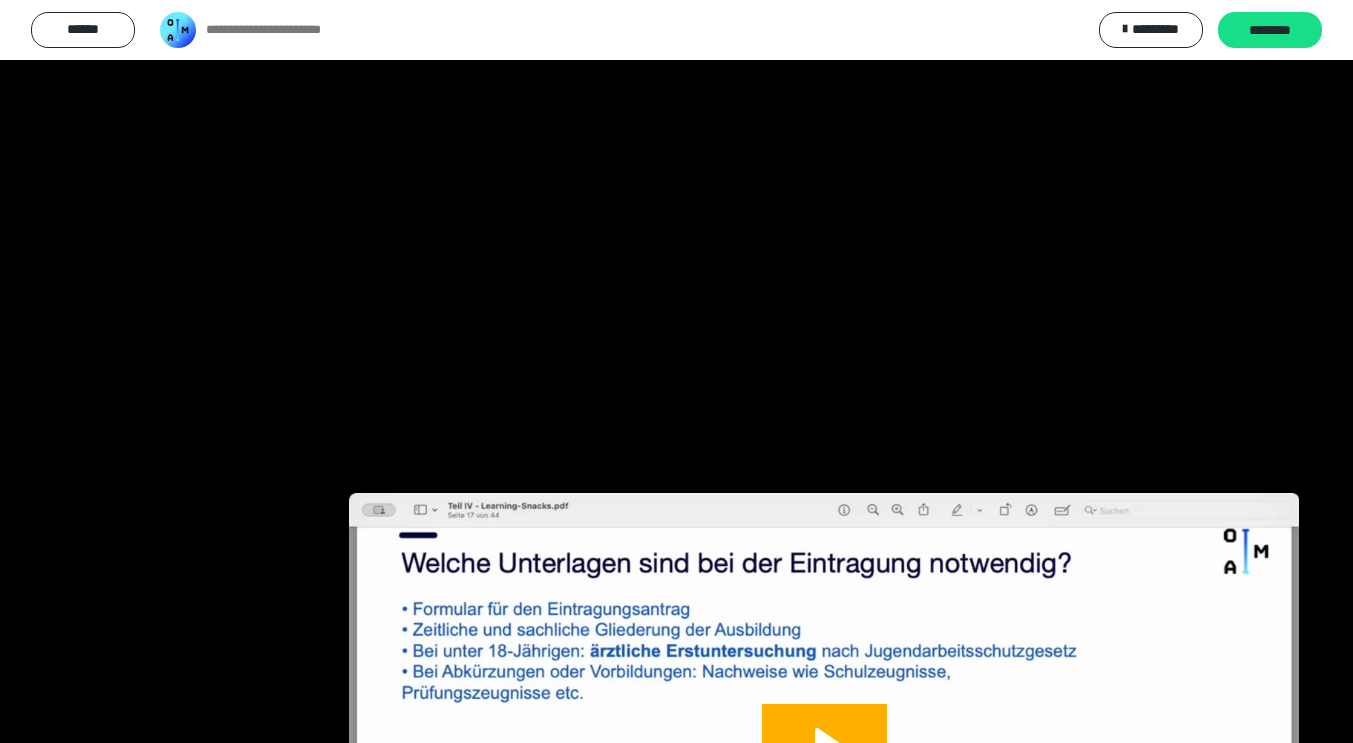 scroll, scrollTop: 1336, scrollLeft: 0, axis: vertical 